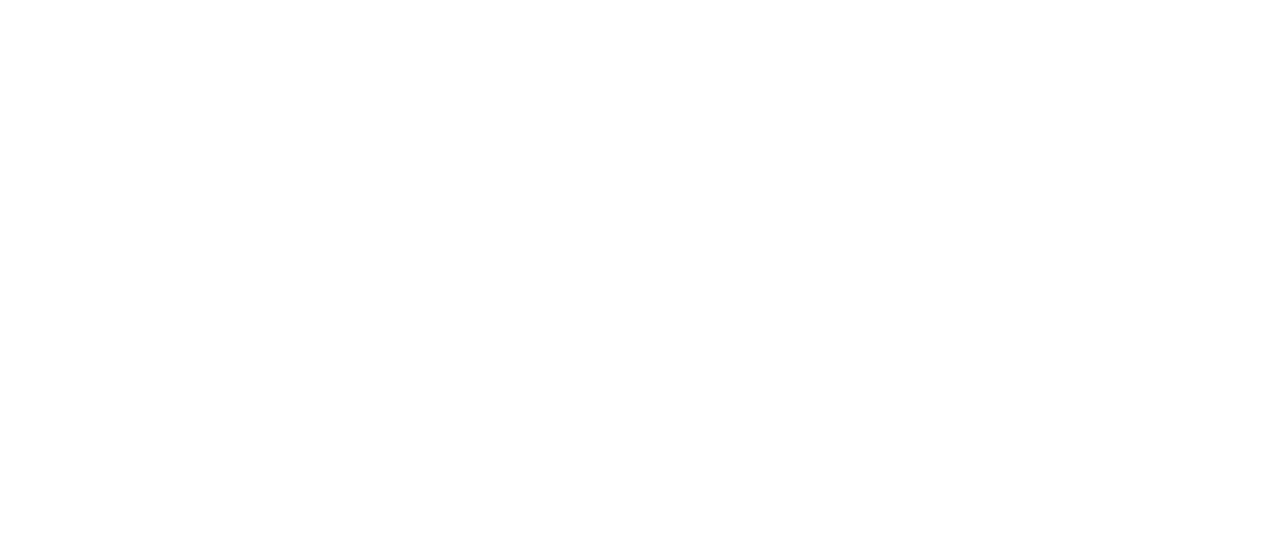 scroll, scrollTop: 0, scrollLeft: 0, axis: both 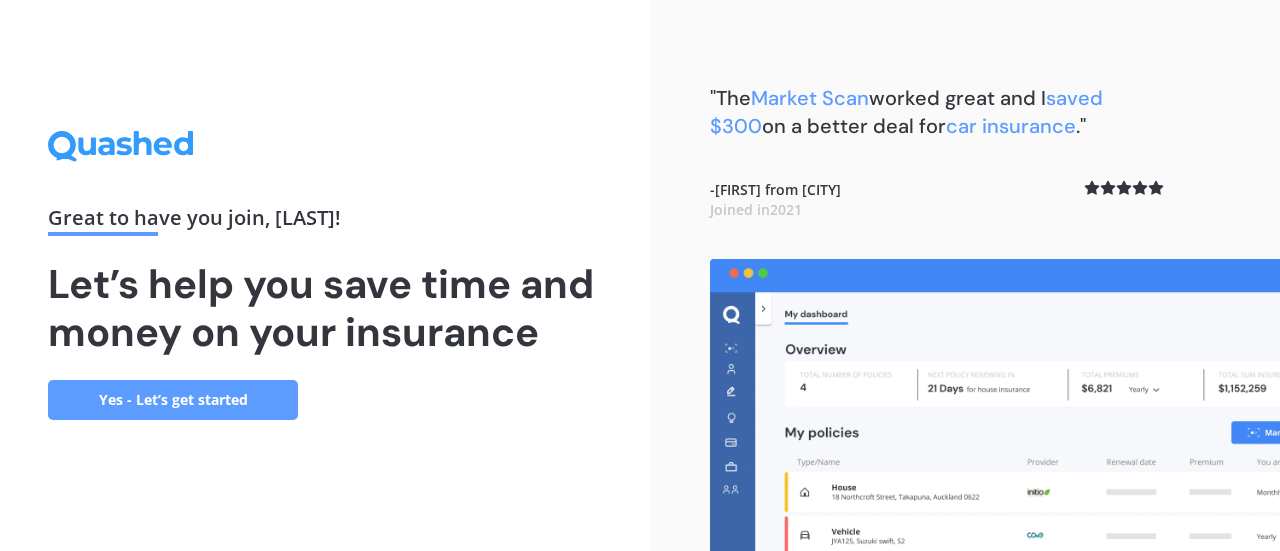 click on "Yes - Let’s get started" at bounding box center (173, 400) 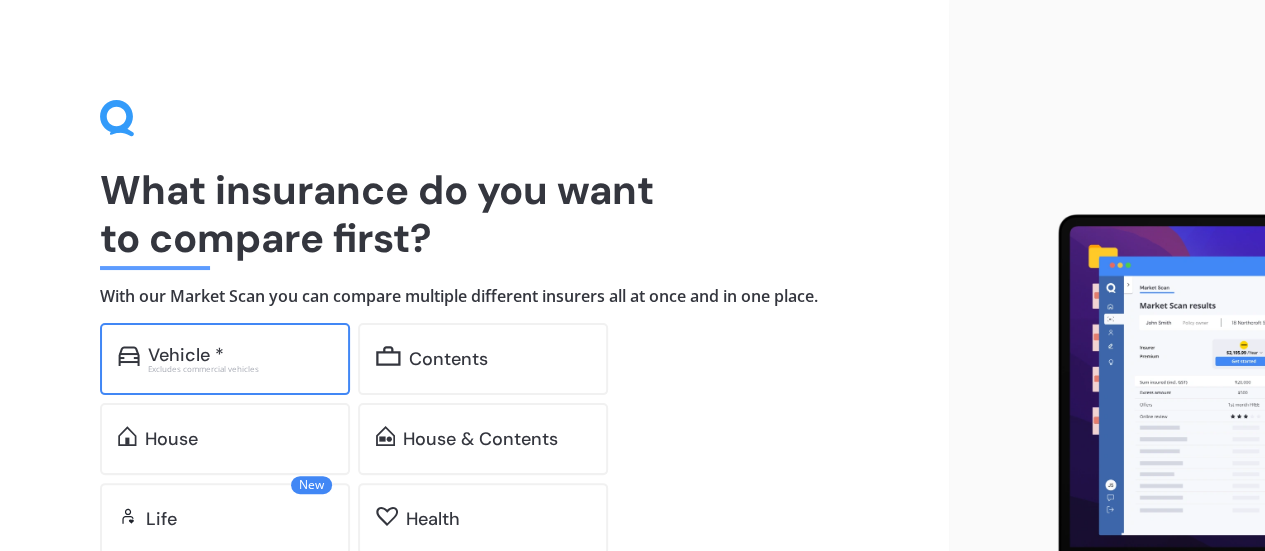 click on "Vehicle *" at bounding box center [186, 355] 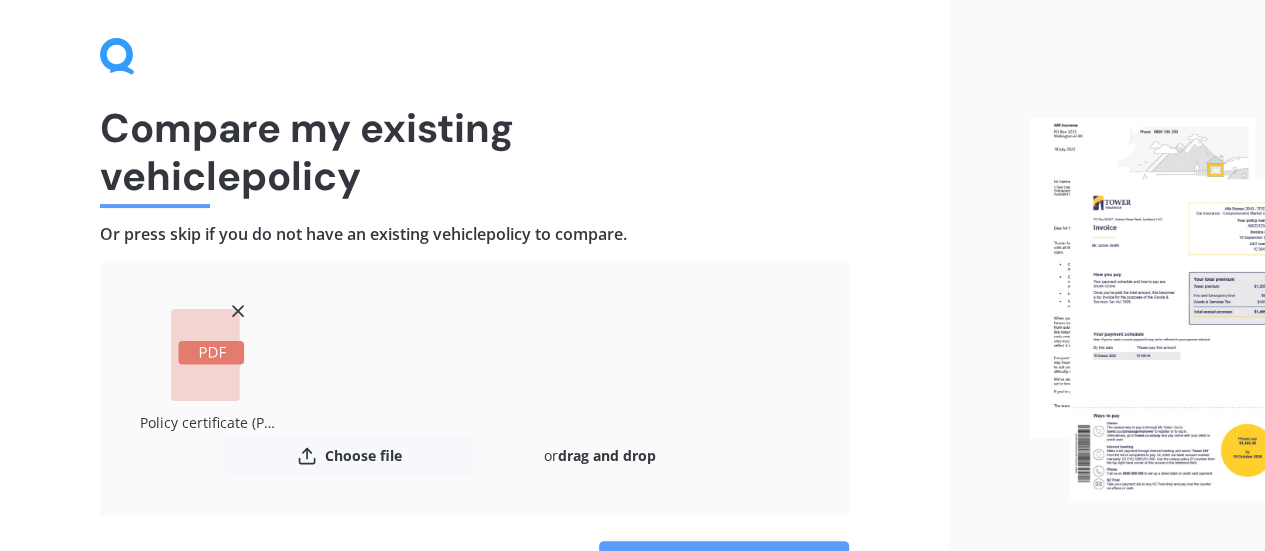 scroll, scrollTop: 187, scrollLeft: 0, axis: vertical 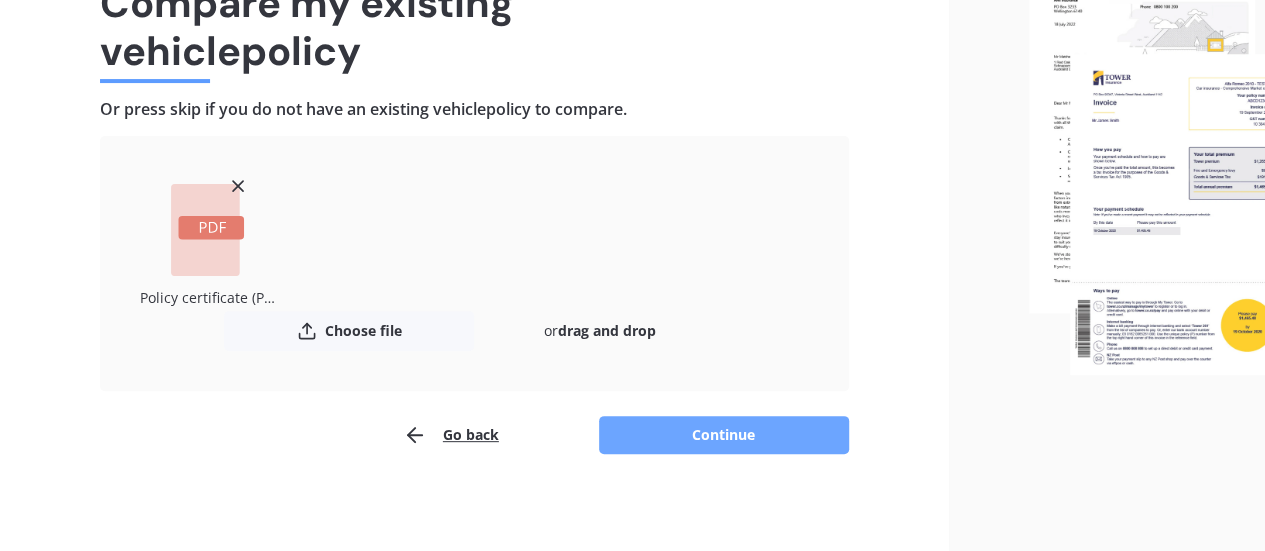 click on "Continue" at bounding box center (724, 435) 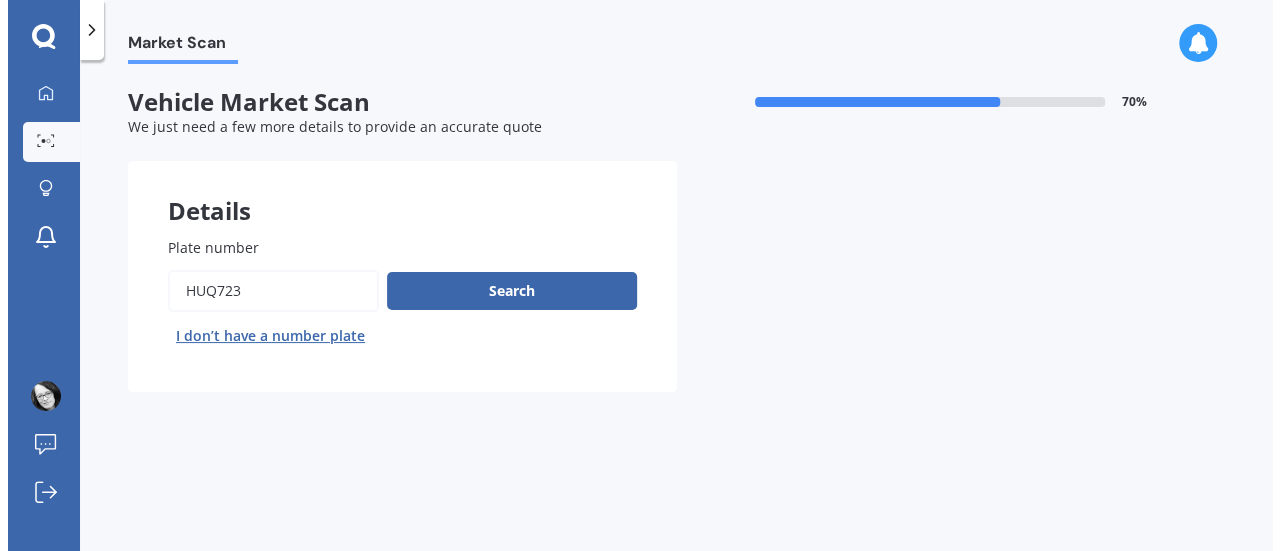 scroll, scrollTop: 0, scrollLeft: 0, axis: both 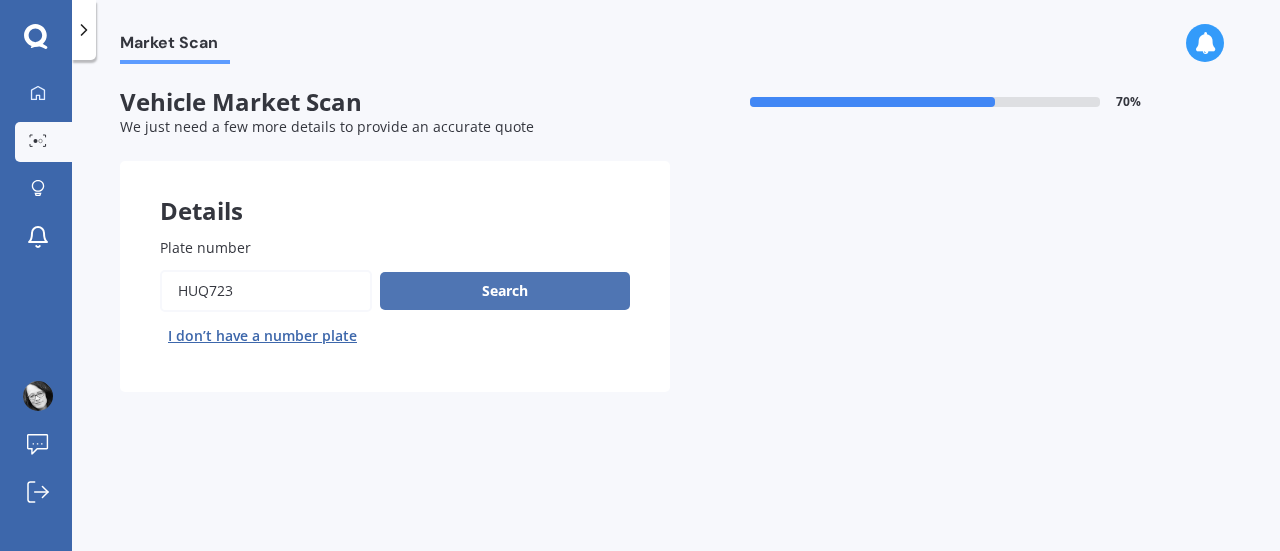 click on "Search" at bounding box center (505, 291) 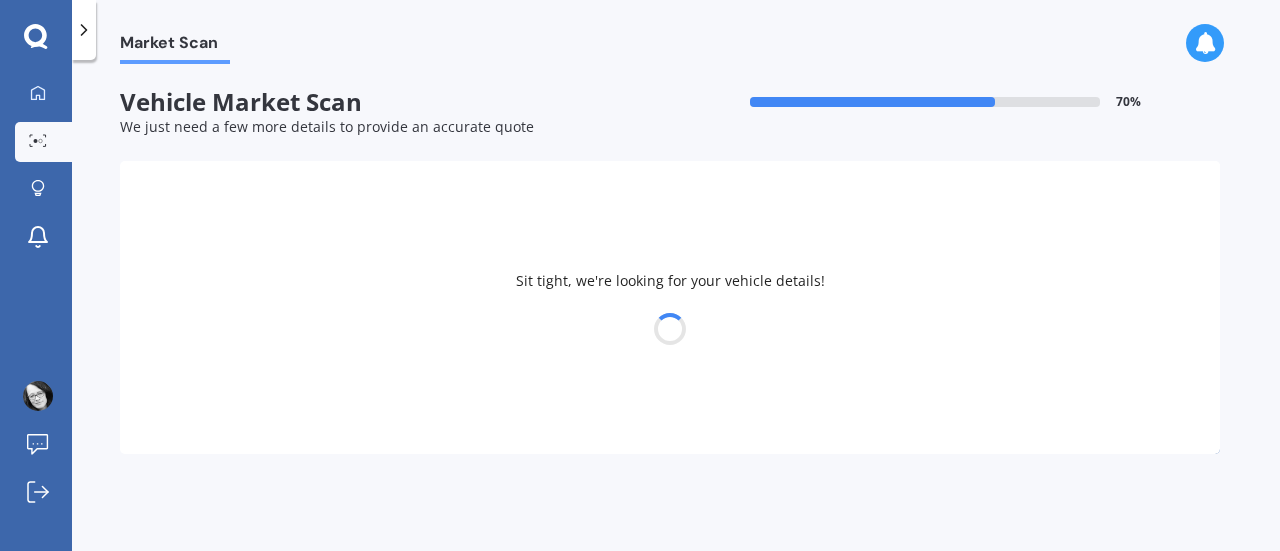 select on "HOLDEN" 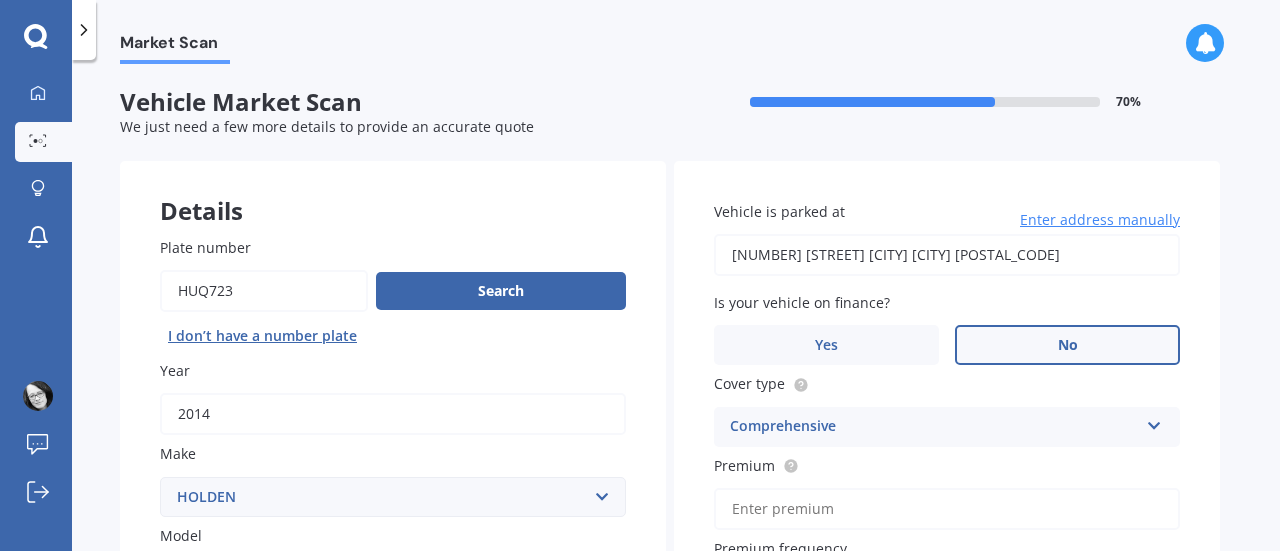 click on "No" at bounding box center [1067, 345] 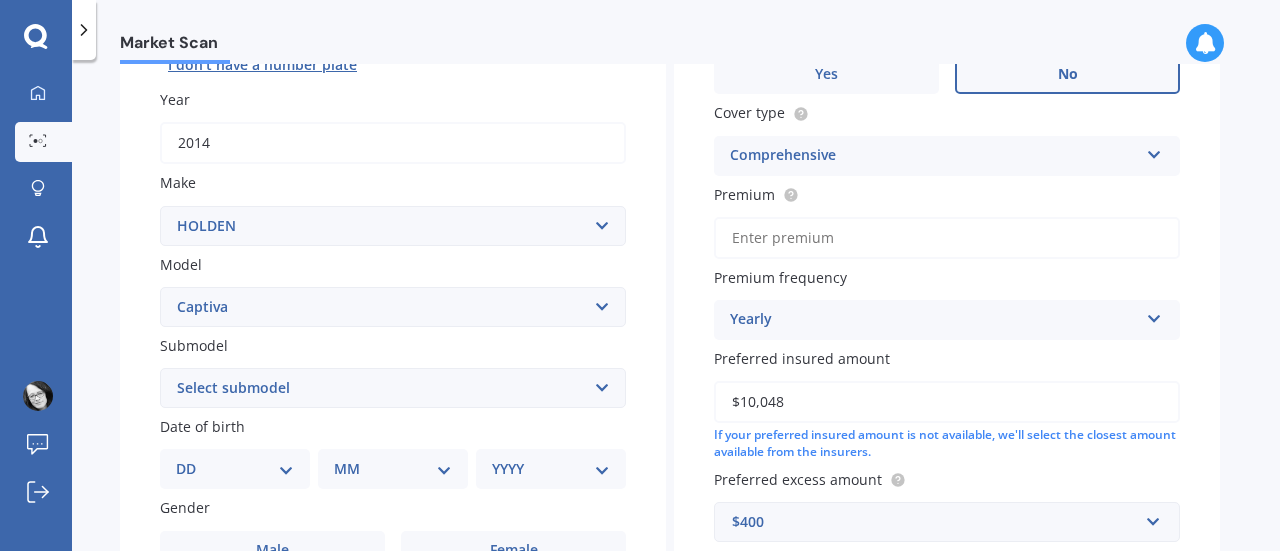 scroll, scrollTop: 372, scrollLeft: 0, axis: vertical 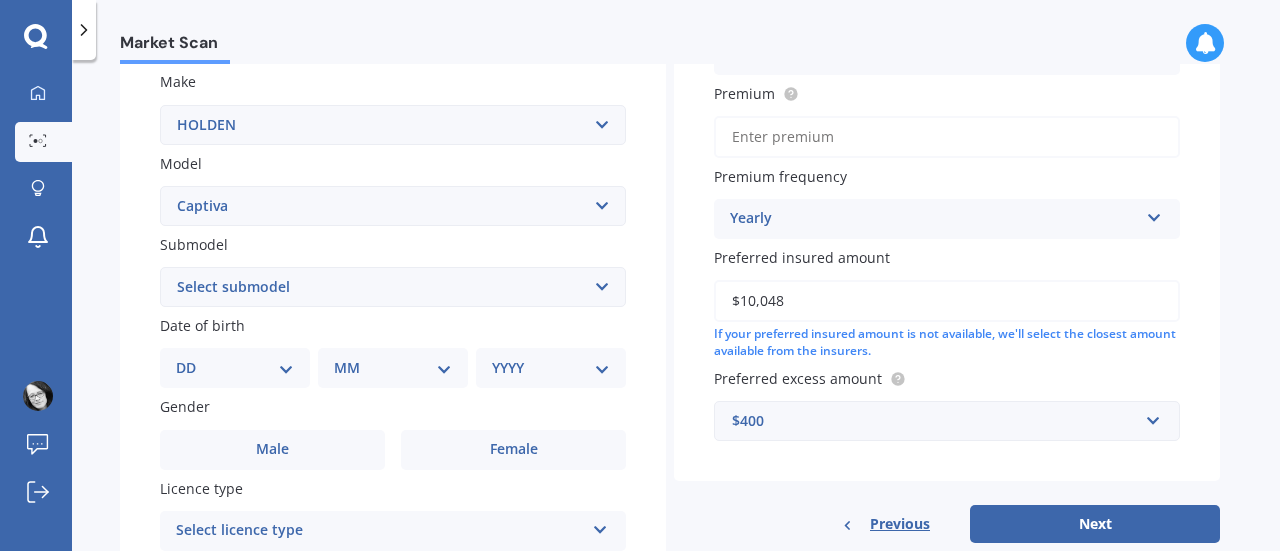 click on "Select submodel (All diesel) (All other) (All petrol) 5 2WD 2.4 AT 5 AWD DSL 2.2 AT 7 LTZ 2.2D/4WD/6AT/S 7 LX AWD 3.0 V6 AT Equipe LS LT diesel LT Diesel LT petrol LTZ LTZ Petrol 4WD MaXX SX SX 2WD 2.4 AT" at bounding box center [393, 287] 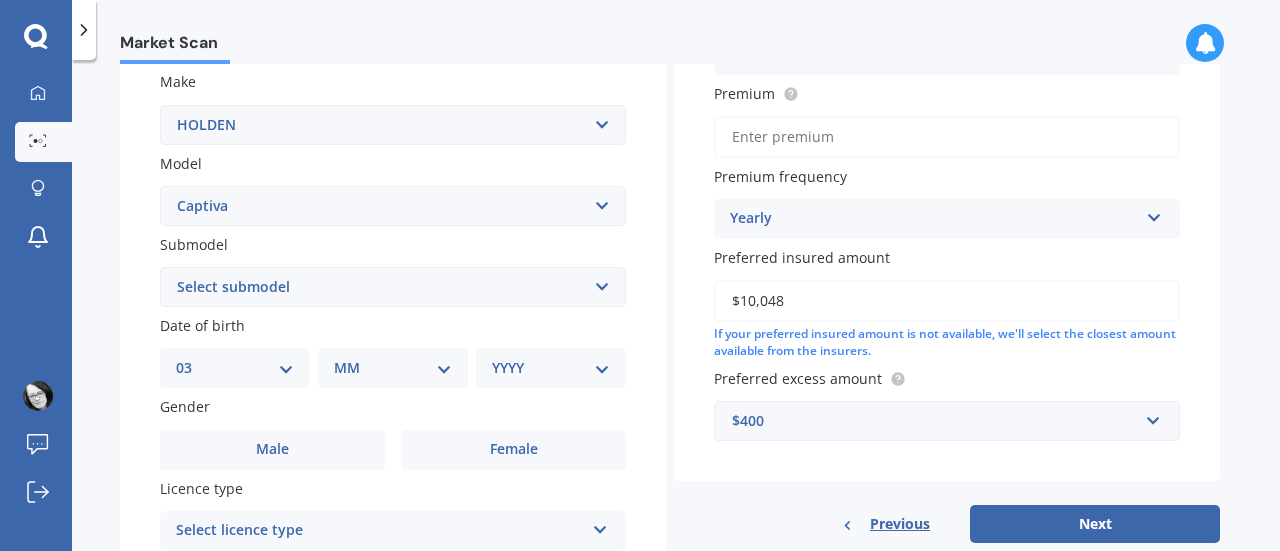 click on "DD 01 02 03 04 05 06 07 08 09 10 11 12 13 14 15 16 17 18 19 20 21 22 23 24 25 26 27 28 29 30 31" at bounding box center [235, 368] 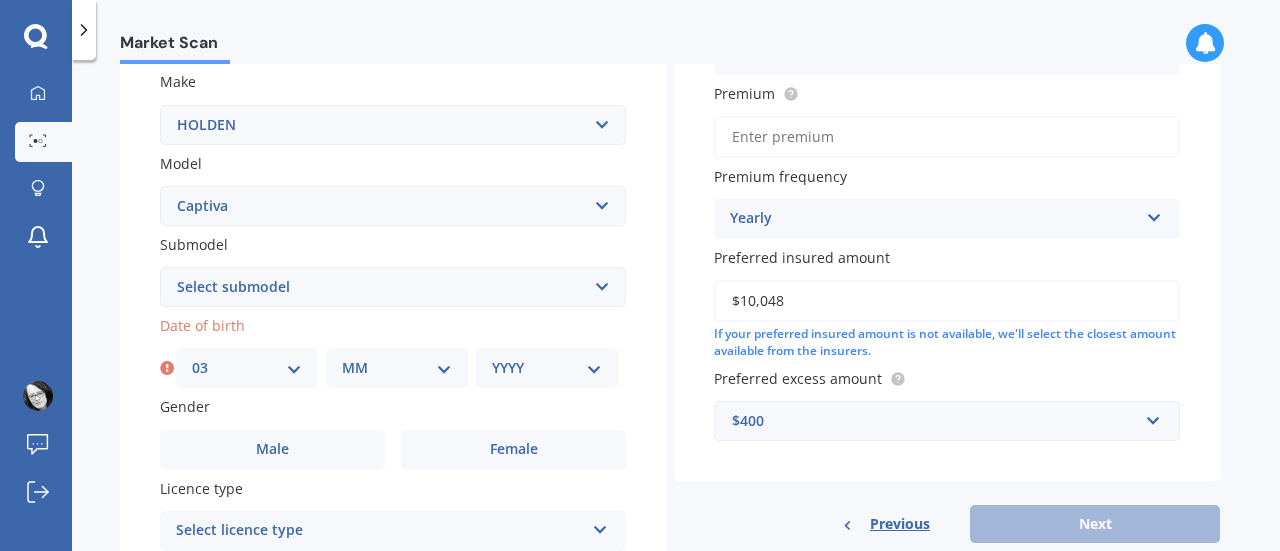 click on "MM 01 02 03 04 05 06 07 08 09 10 11 12" at bounding box center [397, 368] 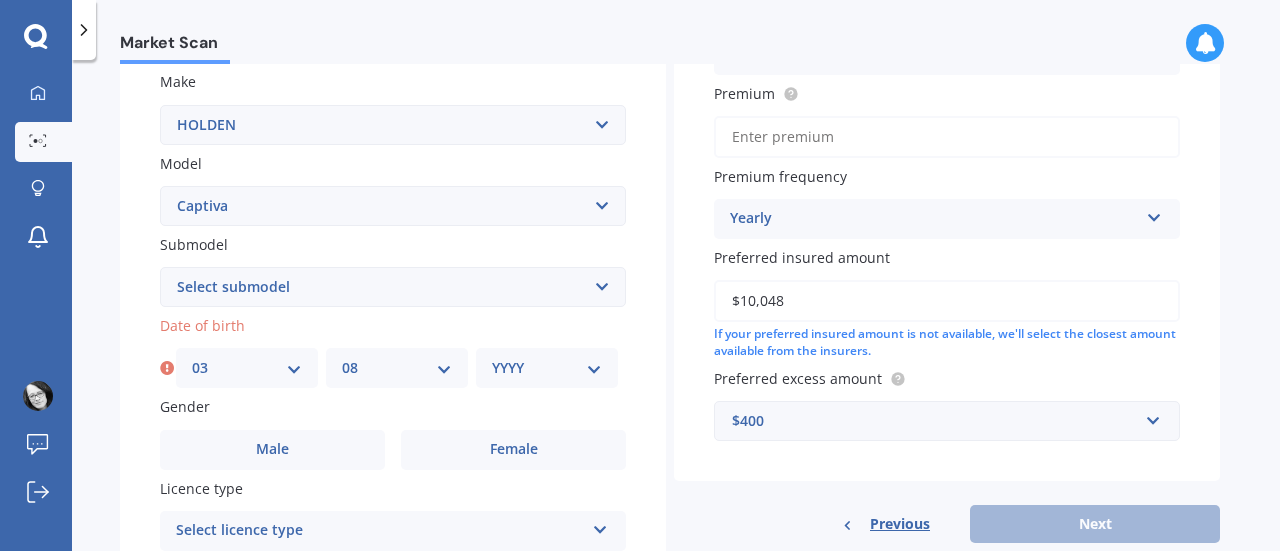 click on "MM 01 02 03 04 05 06 07 08 09 10 11 12" at bounding box center (397, 368) 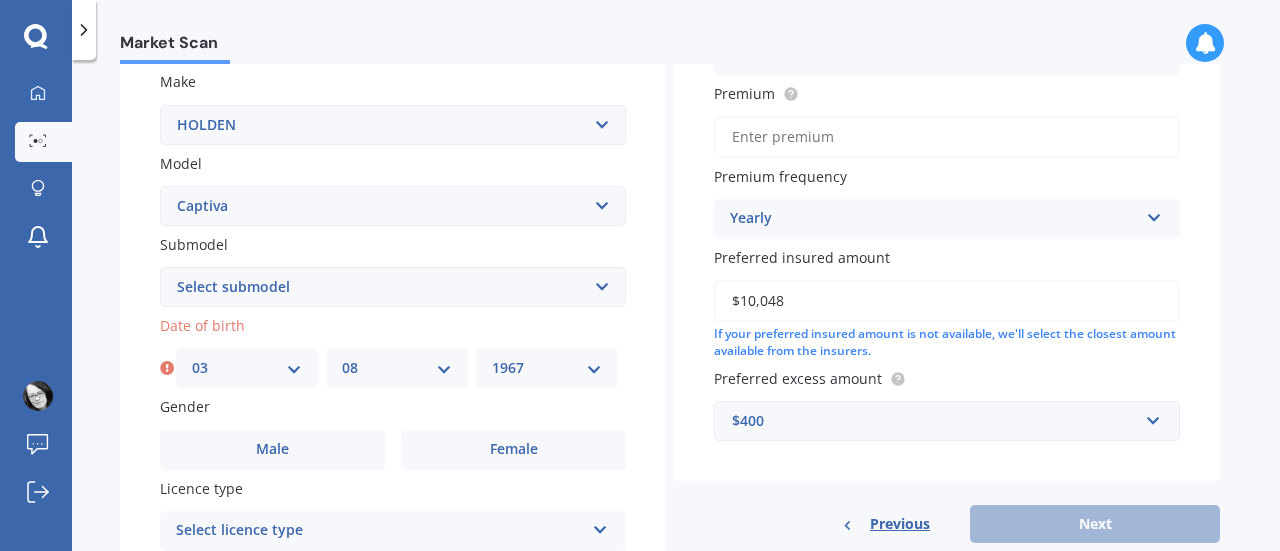 click on "YYYY 2025 2024 2023 2022 2021 2020 2019 2018 2017 2016 2015 2014 2013 2012 2011 2010 2009 2008 2007 2006 2005 2004 2003 2002 2001 2000 1999 1998 1997 1996 1995 1994 1993 1992 1991 1990 1989 1988 1987 1986 1985 1984 1983 1982 1981 1980 1979 1978 1977 1976 1975 1974 1973 1972 1971 1970 1969 1968 1967 1966 1965 1964 1963 1962 1961 1960 1959 1958 1957 1956 1955 1954 1953 1952 1951 1950 1949 1948 1947 1946 1945 1944 1943 1942 1941 1940 1939 1938 1937 1936 1935 1934 1933 1932 1931 1930 1929 1928 1927 1926" at bounding box center (547, 368) 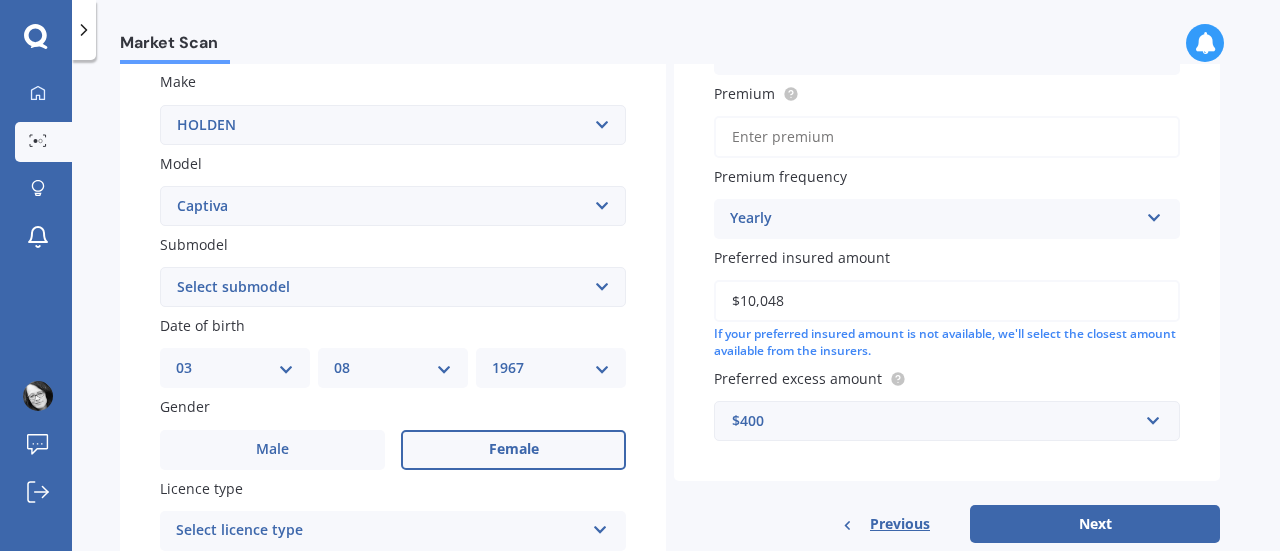 click on "Female" at bounding box center [514, 449] 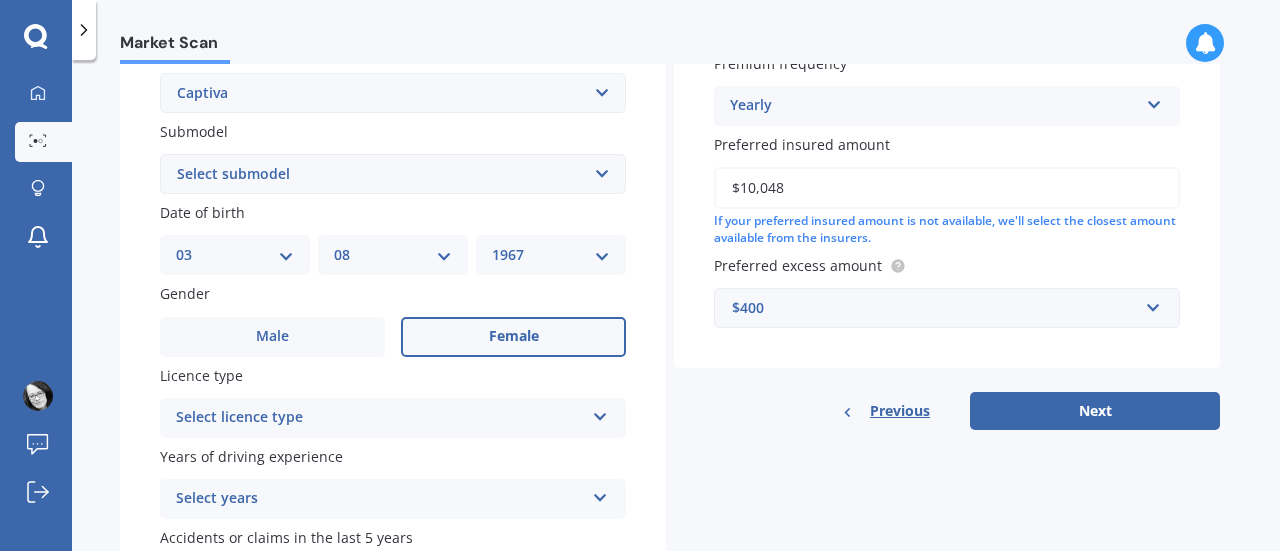 scroll, scrollTop: 486, scrollLeft: 0, axis: vertical 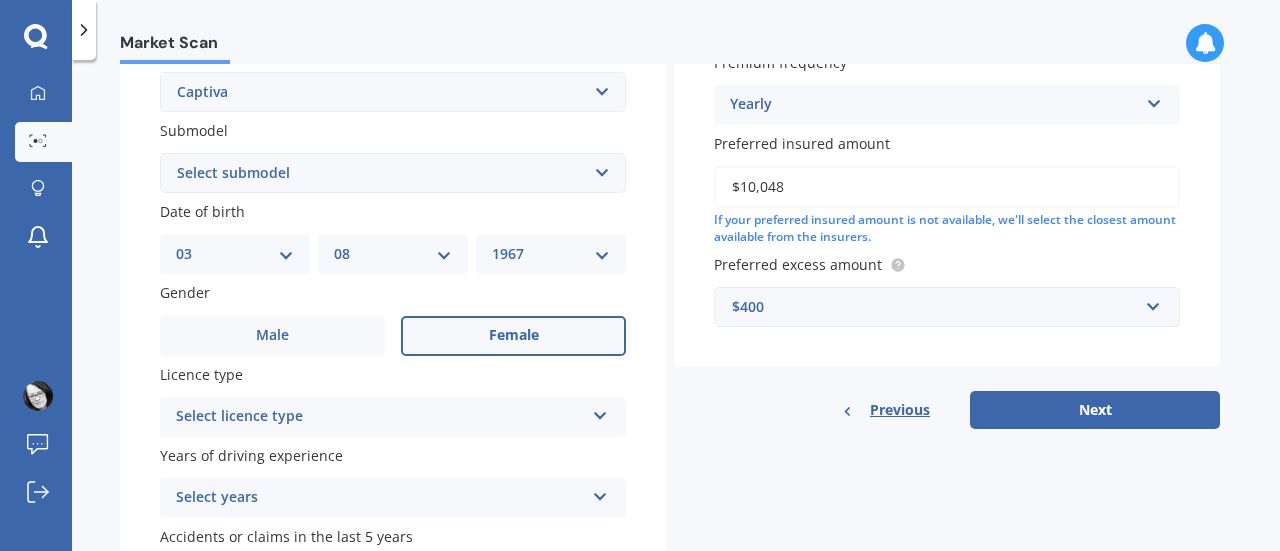 click at bounding box center (600, 412) 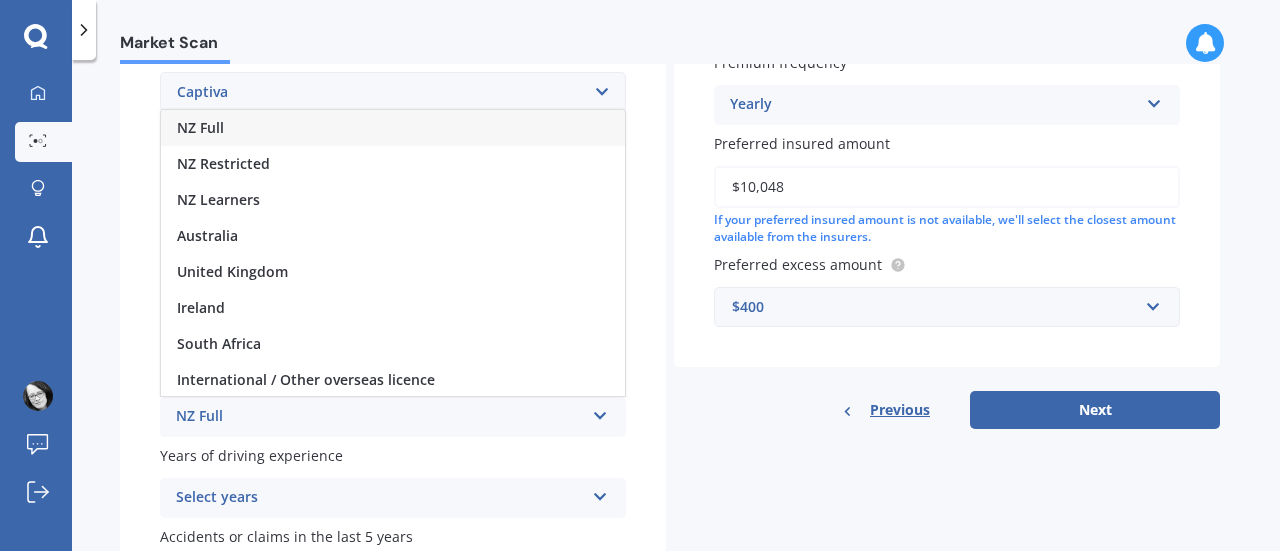 click on "NZ Full" at bounding box center (393, 128) 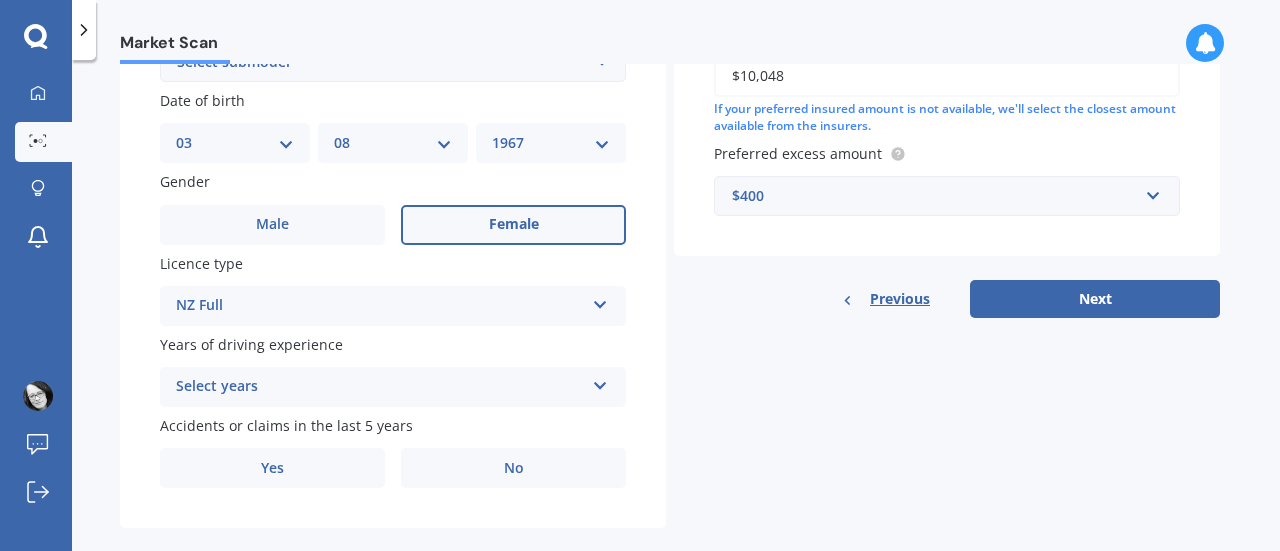 scroll, scrollTop: 603, scrollLeft: 0, axis: vertical 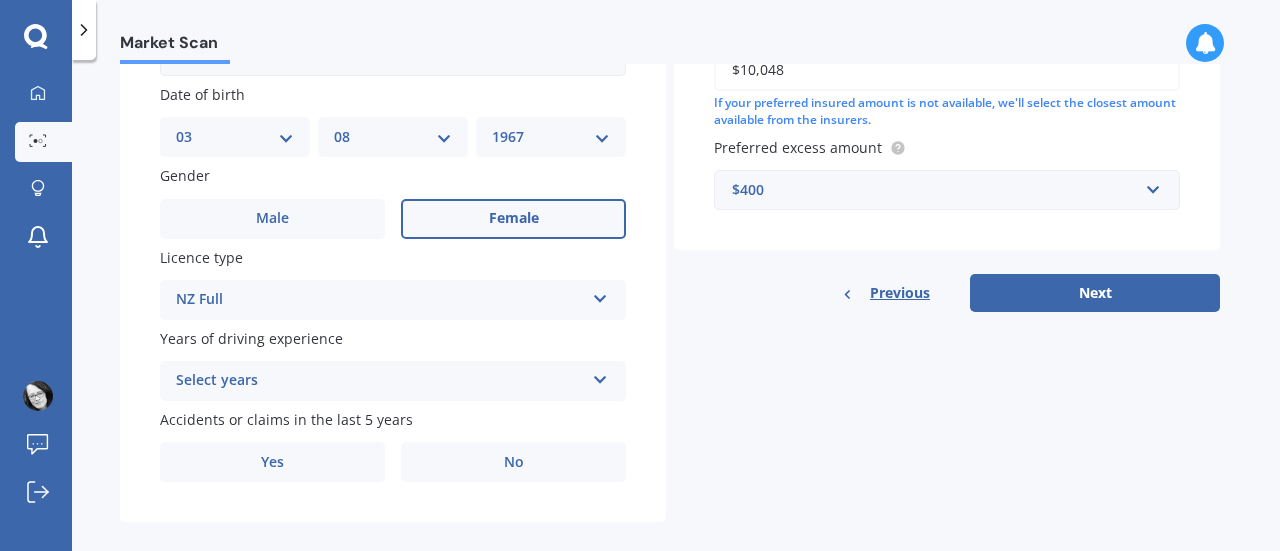 click at bounding box center (600, 376) 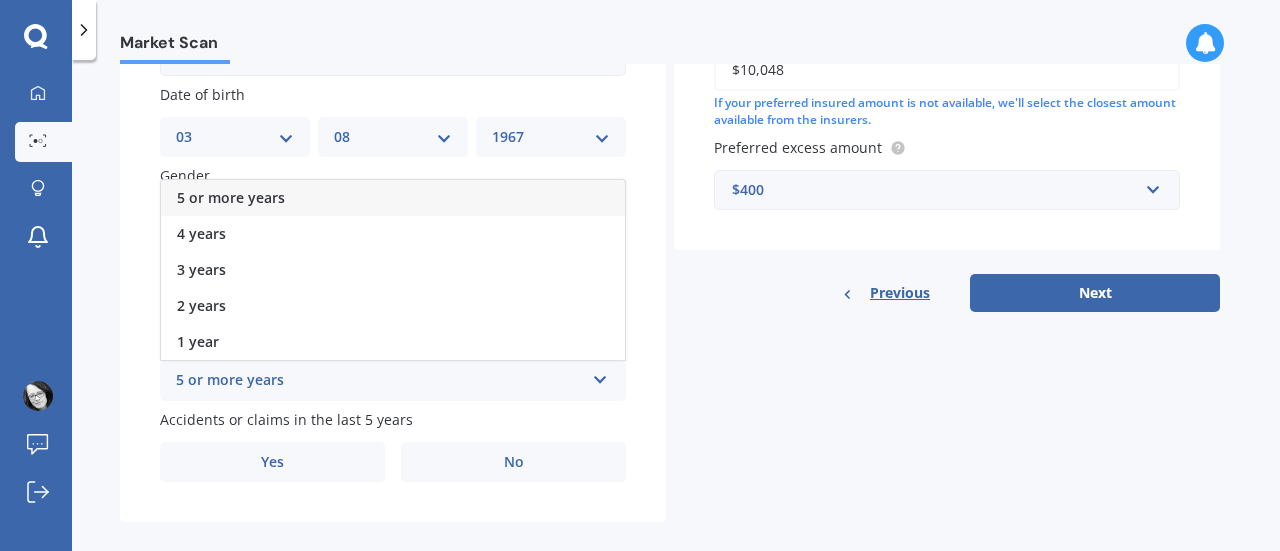 click on "5 or more years" at bounding box center [393, 198] 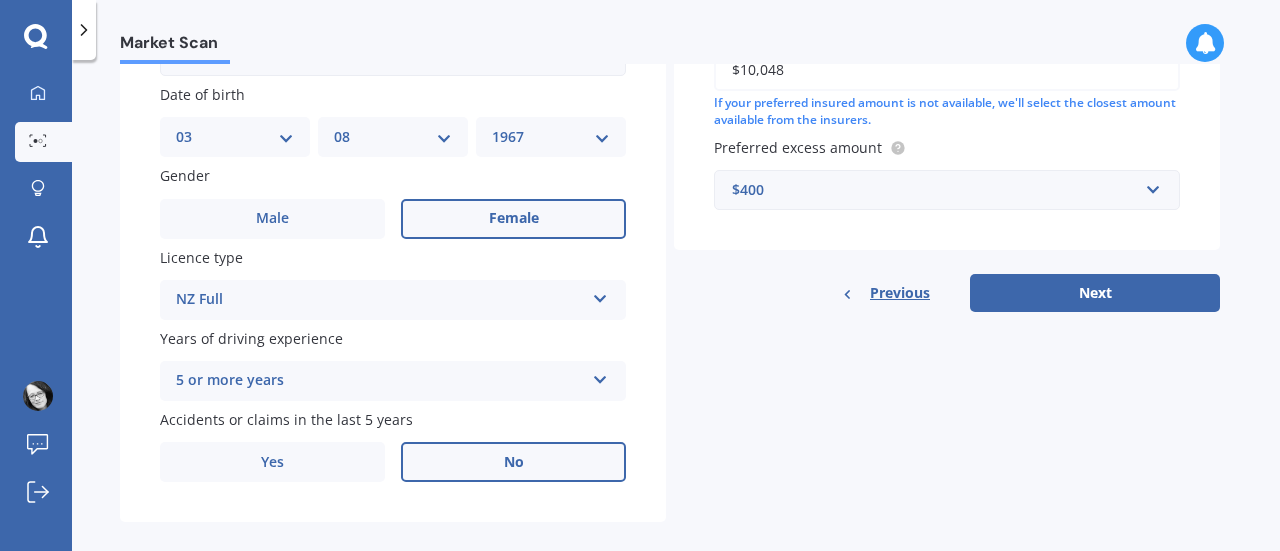 click on "No" at bounding box center (514, 462) 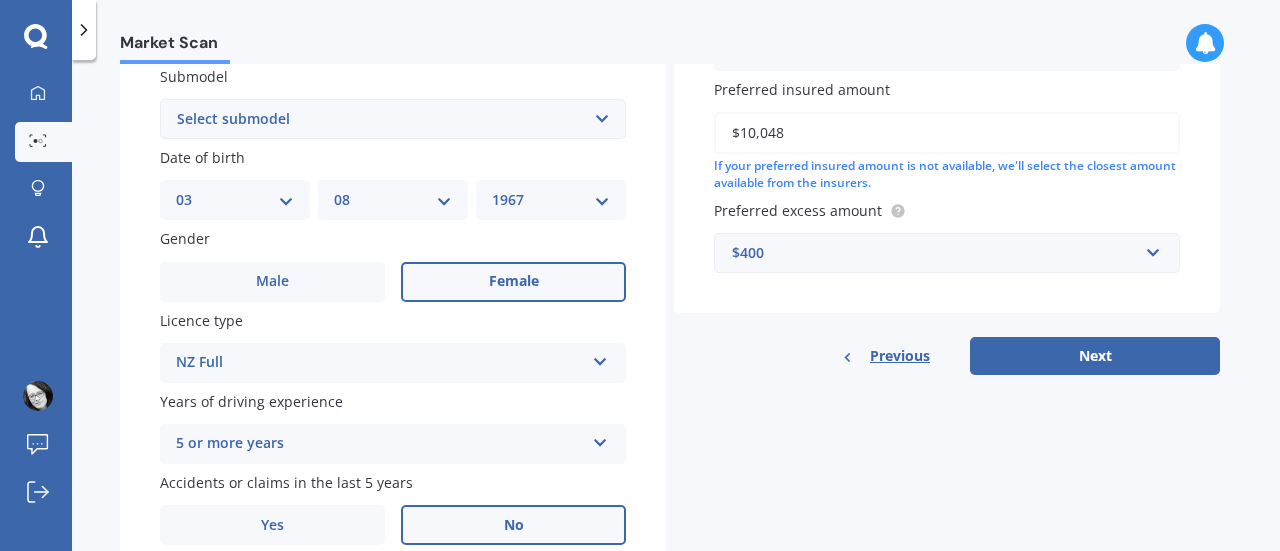 scroll, scrollTop: 548, scrollLeft: 0, axis: vertical 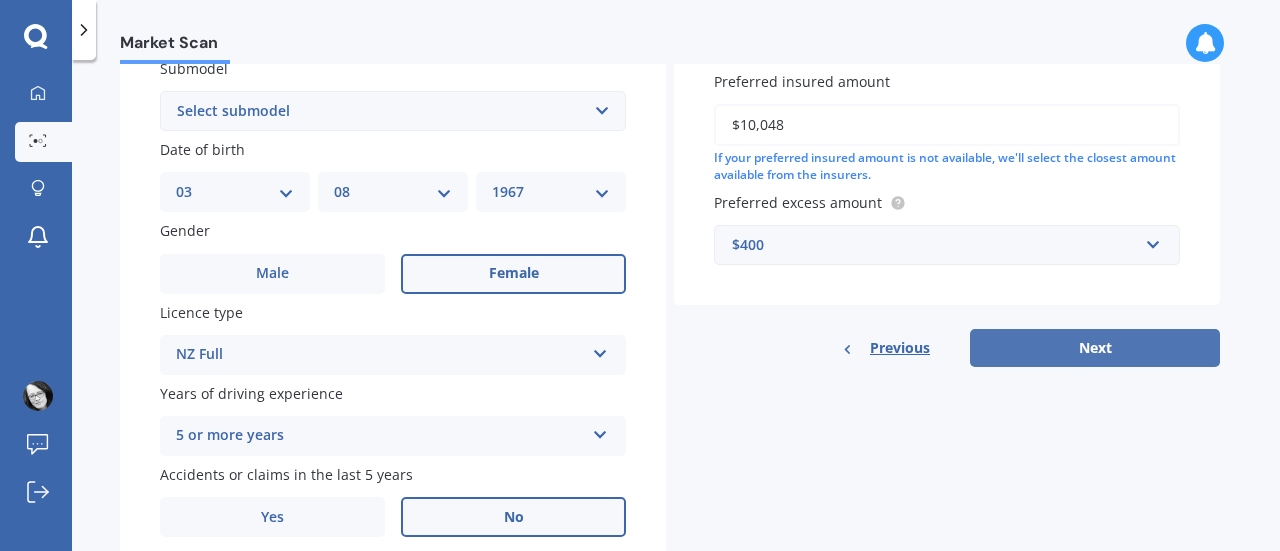 click on "Next" at bounding box center (1095, 348) 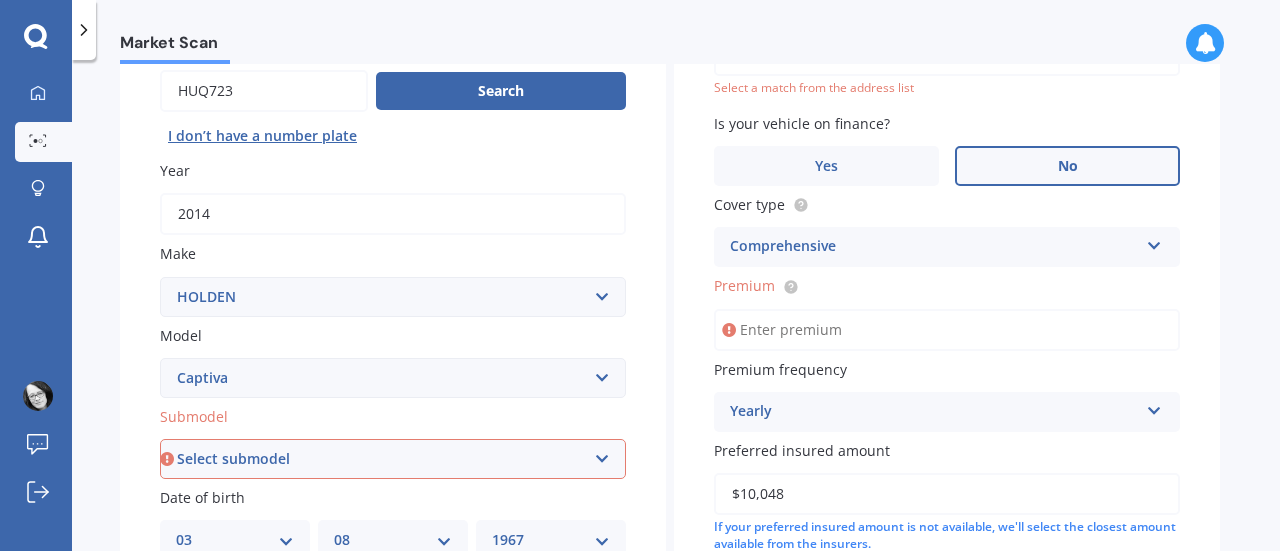 click on "Select submodel (All diesel) (All other) (All petrol) 5 2WD 2.4 AT 5 AWD DSL 2.2 AT 7 LTZ 2.2D/4WD/6AT/S 7 LX AWD 3.0 V6 AT Equipe LS LT diesel LT Diesel LT petrol LTZ LTZ Petrol 4WD MaXX SX SX 2WD 2.4 AT" at bounding box center [393, 459] 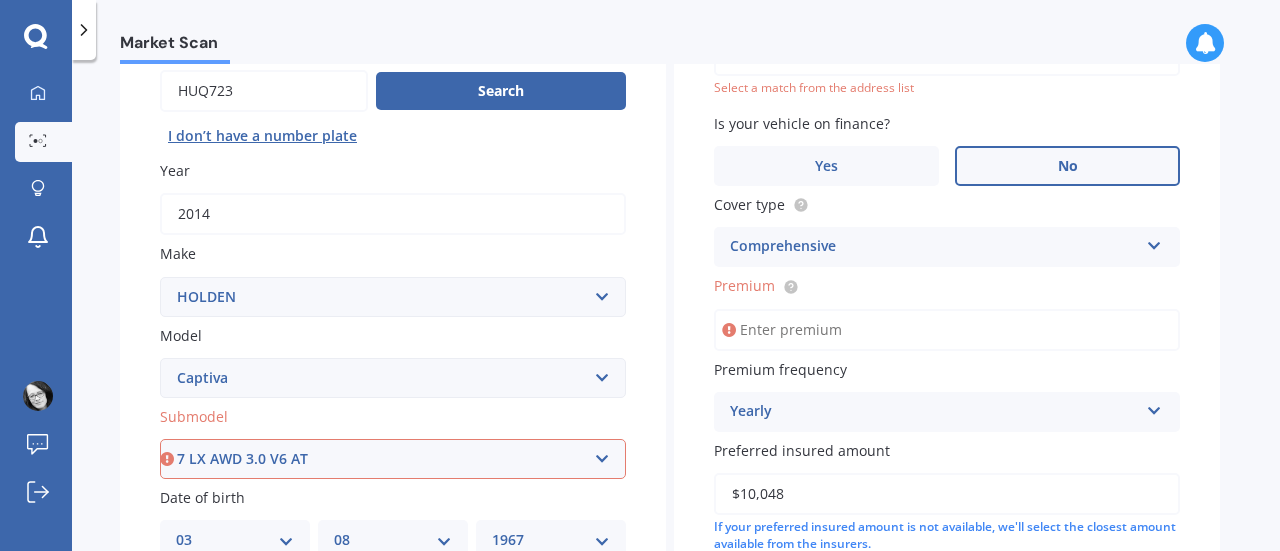 click on "Select submodel (All diesel) (All other) (All petrol) 5 2WD 2.4 AT 5 AWD DSL 2.2 AT 7 LTZ 2.2D/4WD/6AT/S 7 LX AWD 3.0 V6 AT Equipe LS LT diesel LT Diesel LT petrol LTZ LTZ Petrol 4WD MaXX SX SX 2WD 2.4 AT" at bounding box center (393, 459) 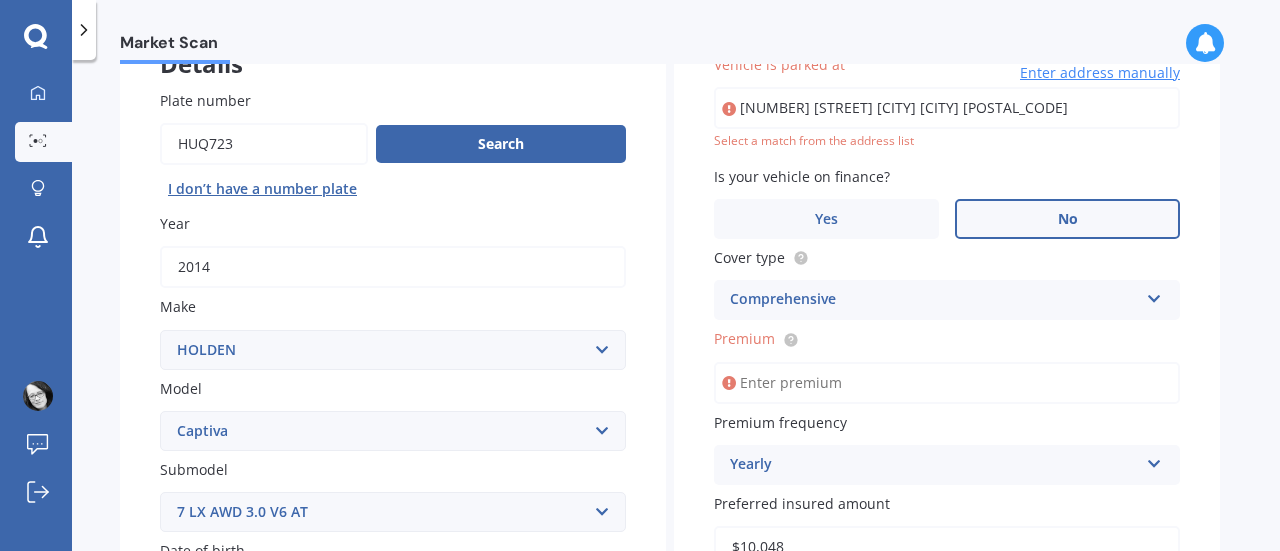 scroll, scrollTop: 136, scrollLeft: 0, axis: vertical 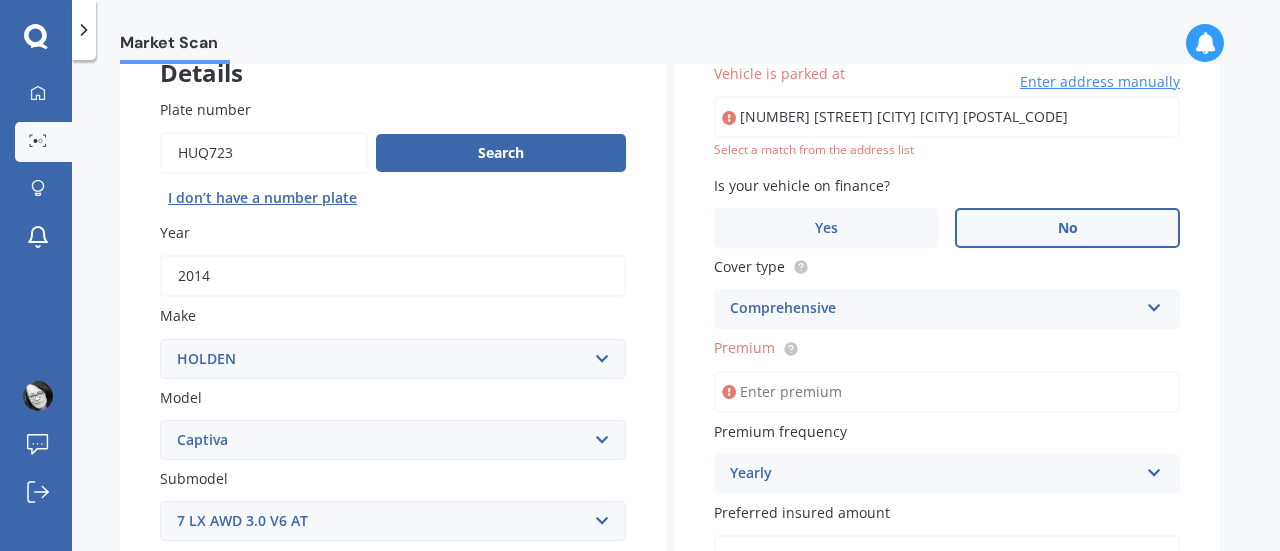 click on "Premium" at bounding box center (947, 392) 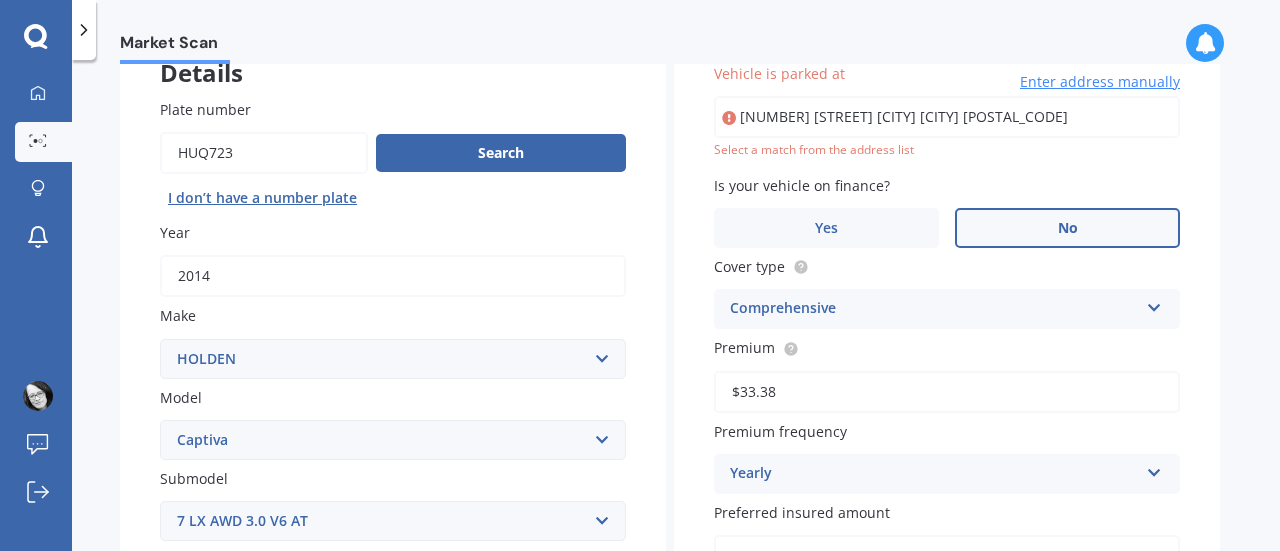 type on "$33.38" 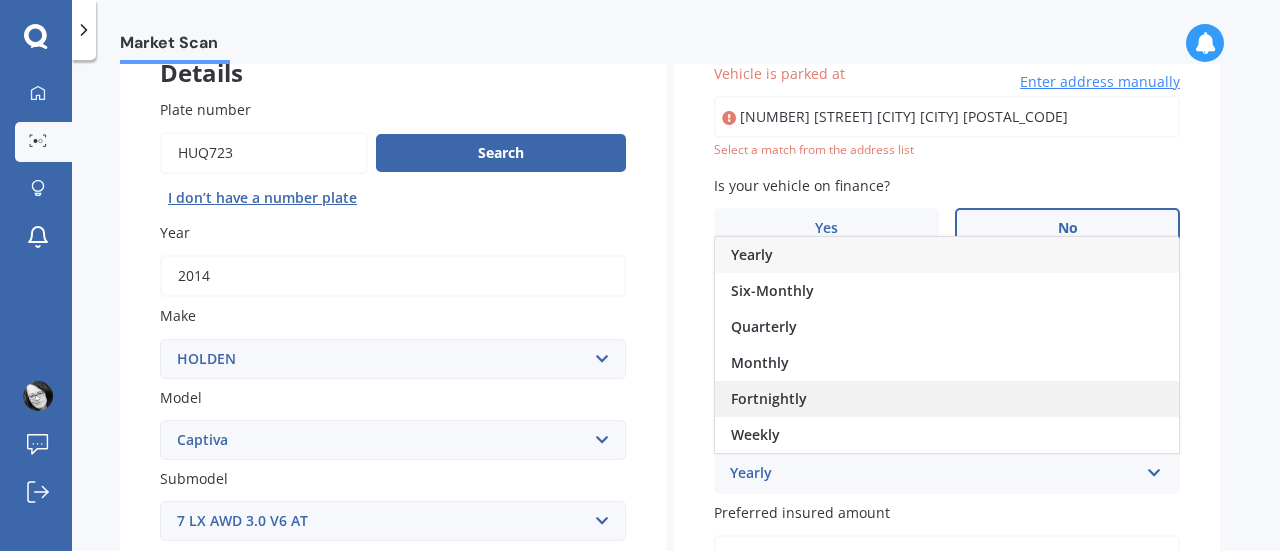 click on "Fortnightly" at bounding box center [769, 398] 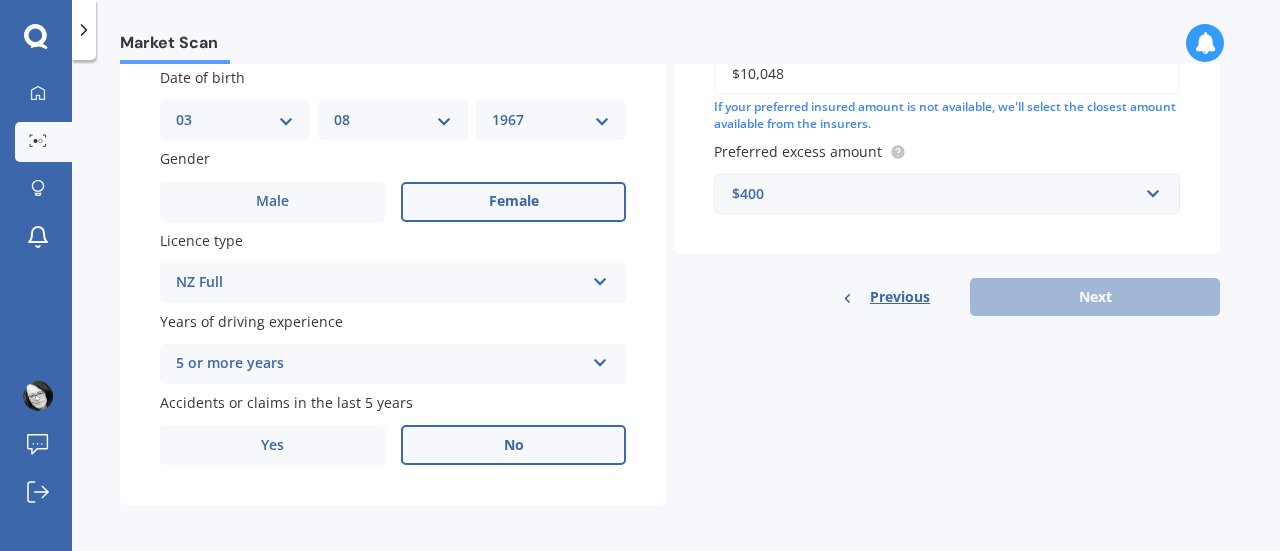 scroll, scrollTop: 629, scrollLeft: 0, axis: vertical 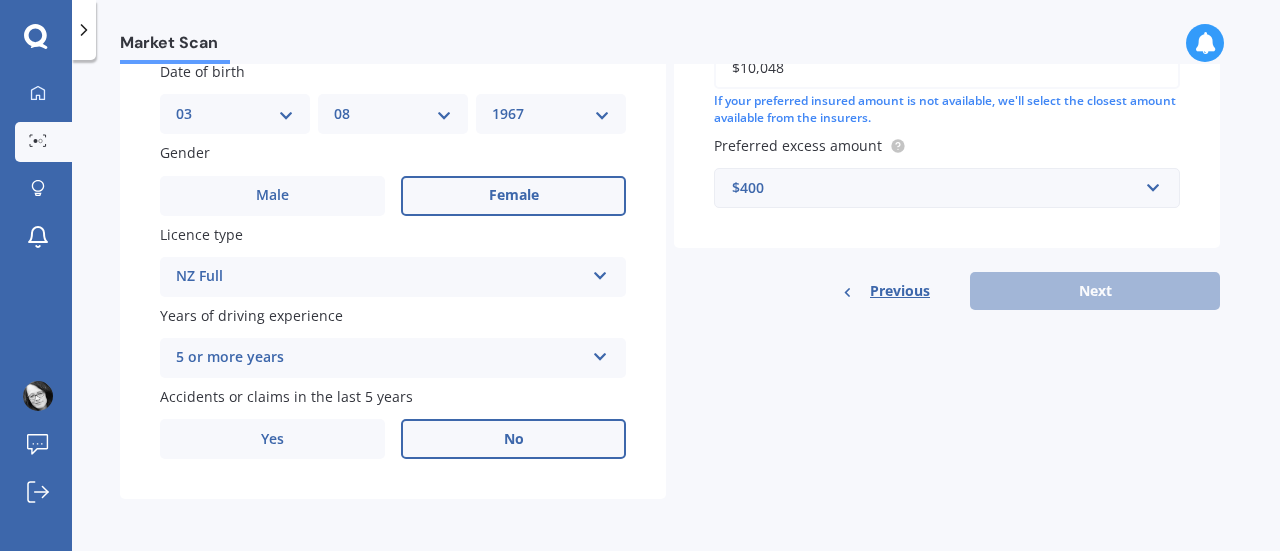 click on "Details Plate number Search I don’t have a number plate Year 2014 Make Select make AC ALFA ROMEO ASTON MARTIN AUDI AUSTIN BEDFORD Bentley BMW BYD CADILLAC CAN-AM CHERY CHEVROLET CHRYSLER Citroen CRUISEAIR CUPRA DAEWOO DAIHATSU DAIMLER DAMON DIAHATSU DODGE EXOCET FACTORY FIVE FERRARI FIAT Fiord FLEETWOOD FORD FOTON FRASER GEELY GENESIS GEORGIE BOY GMC GREAT WALL GWM HAVAL HILLMAN HINO HOLDEN HOLIDAY RAMBLER HONDA HUMMER HYUNDAI INFINITI ISUZU IVECO JAC JAECOO JAGUAR JEEP KGM KIA LADA LAMBORGHINI LANCIA LANDROVER LDV LEAPMOTOR LEXUS LINCOLN LOTUS LUNAR M.G M.G. MAHINDRA MASERATI MAZDA MCLAREN MERCEDES AMG Mercedes Benz MERCEDES-AMG MERCURY MINI Mitsubishi MORGAN MORRIS NEWMAR Nissan OMODA OPEL OXFORD PEUGEOT Plymouth Polestar PONTIAC PORSCHE PROTON RAM Range Rover Rayne RENAULT ROLLS ROYCE ROVER SAAB SATURN SEAT SHELBY SKODA SMART SSANGYONG SUBARU SUZUKI TATA TESLA TIFFIN Toyota TRIUMPH TVR Vauxhall VOLKSWAGEN VOLVO WESTFIELD WINNEBAGO ZX Model Select model Acadia Adventra Apollo Astra Barina Belmont Berlina" at bounding box center (670, 17) 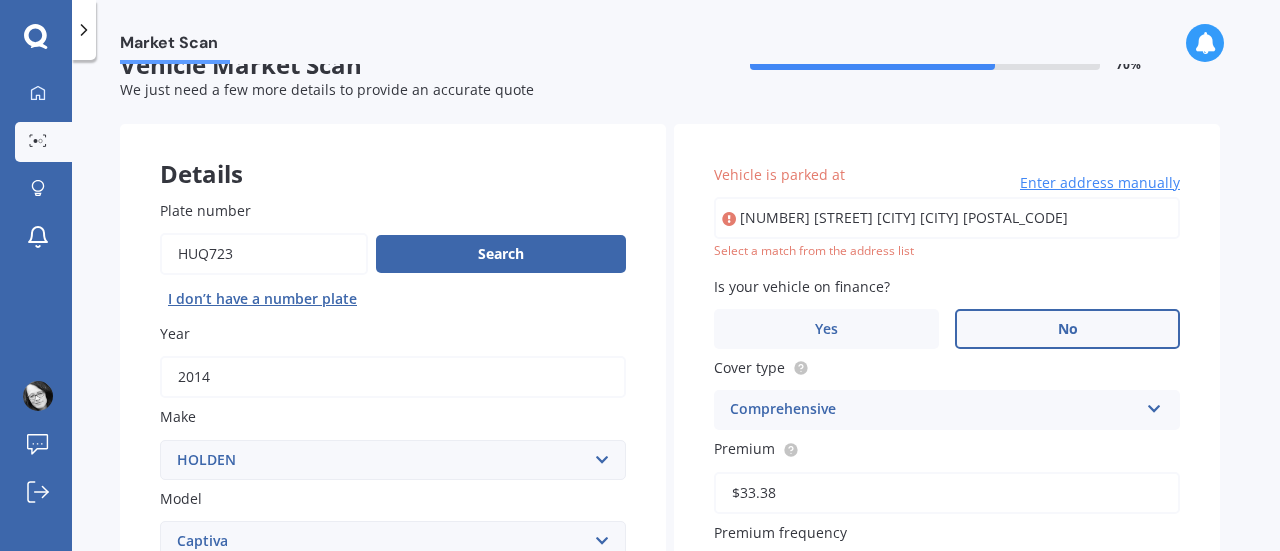 scroll, scrollTop: 38, scrollLeft: 0, axis: vertical 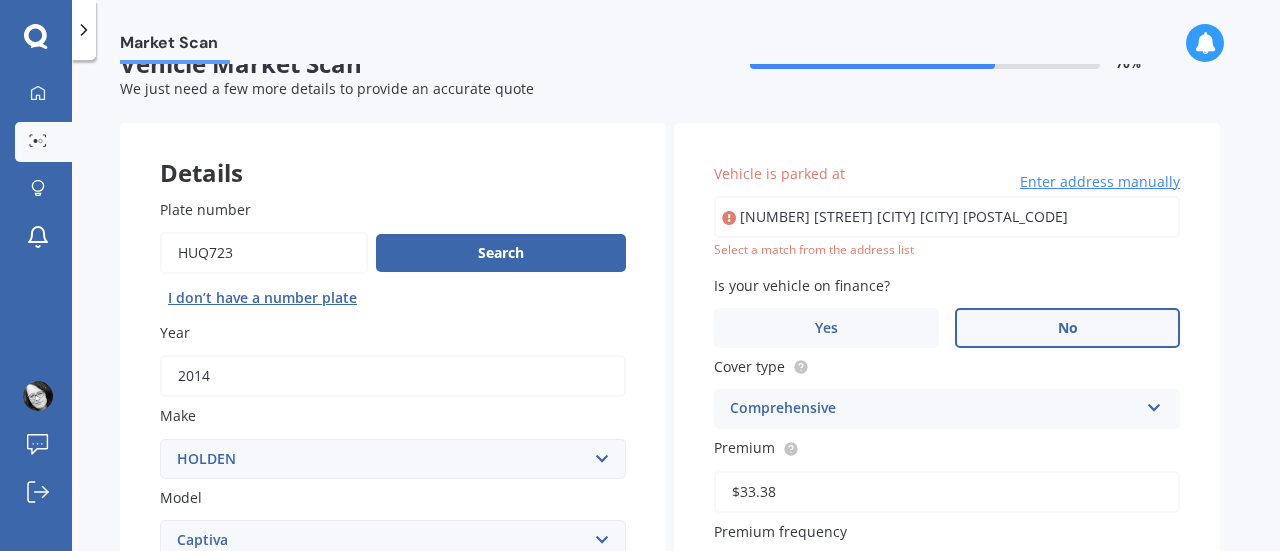 click on "10A Strack Place Redwood Christchurch 8051" at bounding box center [947, 217] 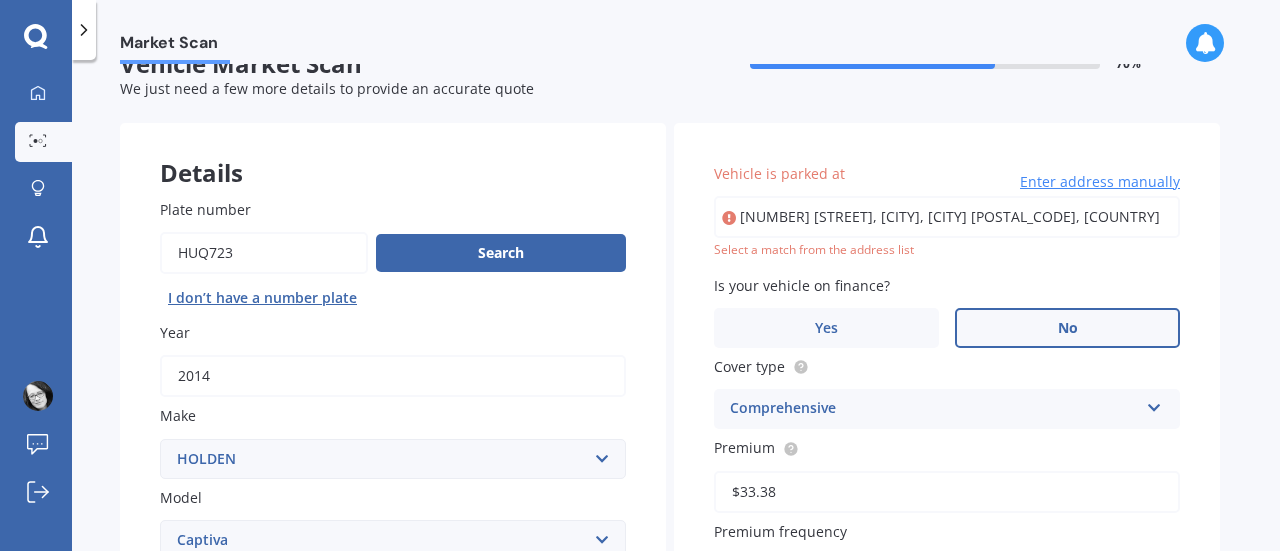 type on "[NUMBER] [STREET], [CITY], [CITY] [POSTAL_CODE]" 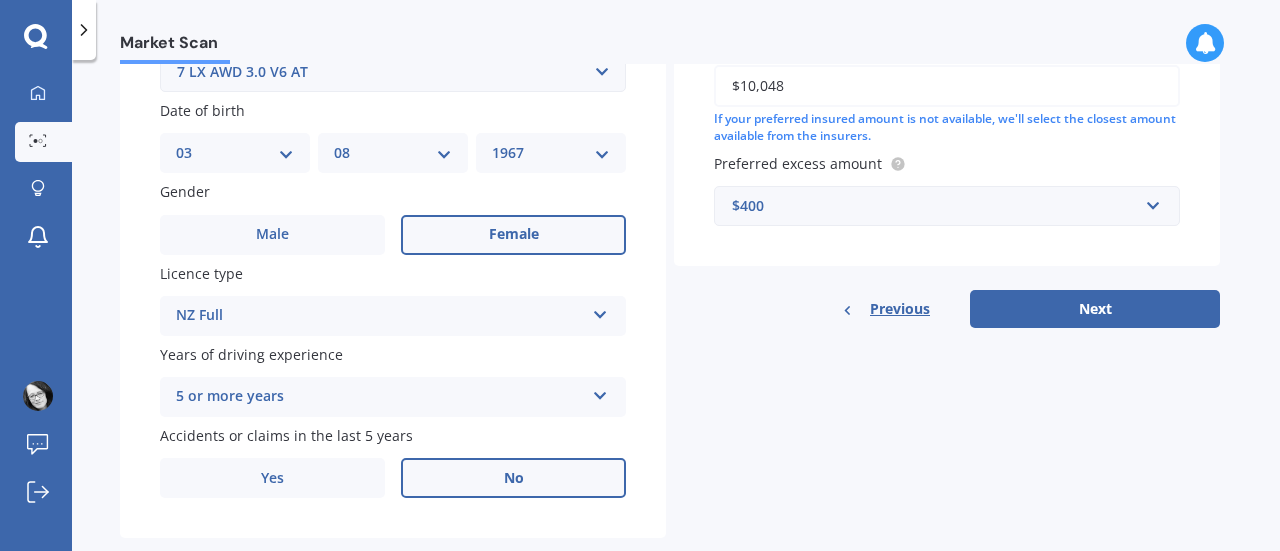 scroll, scrollTop: 597, scrollLeft: 0, axis: vertical 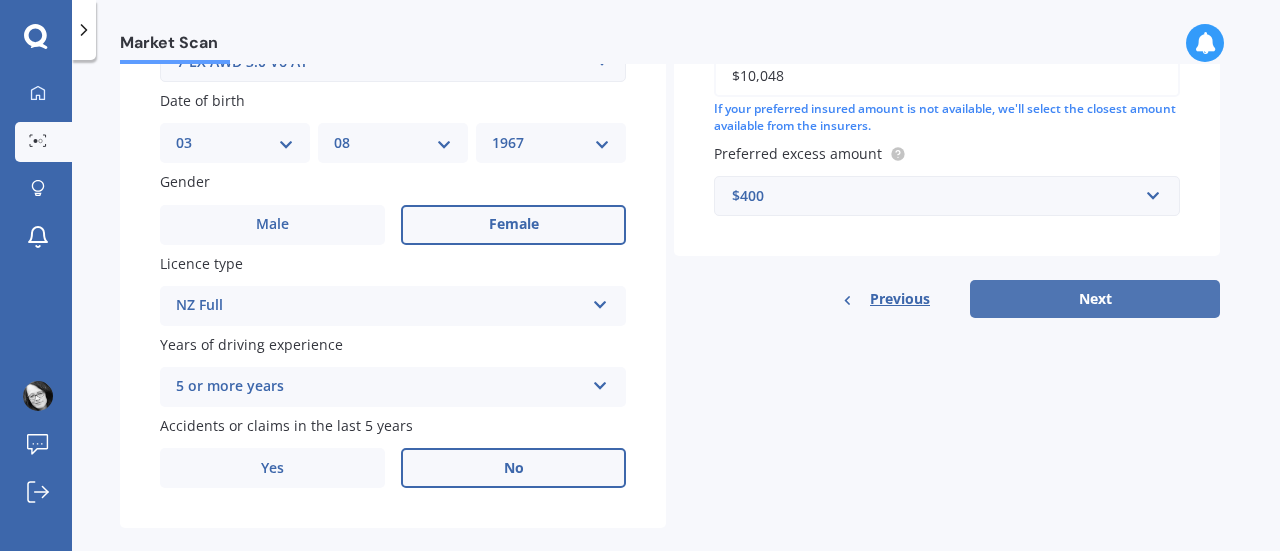 click on "Next" at bounding box center (1095, 299) 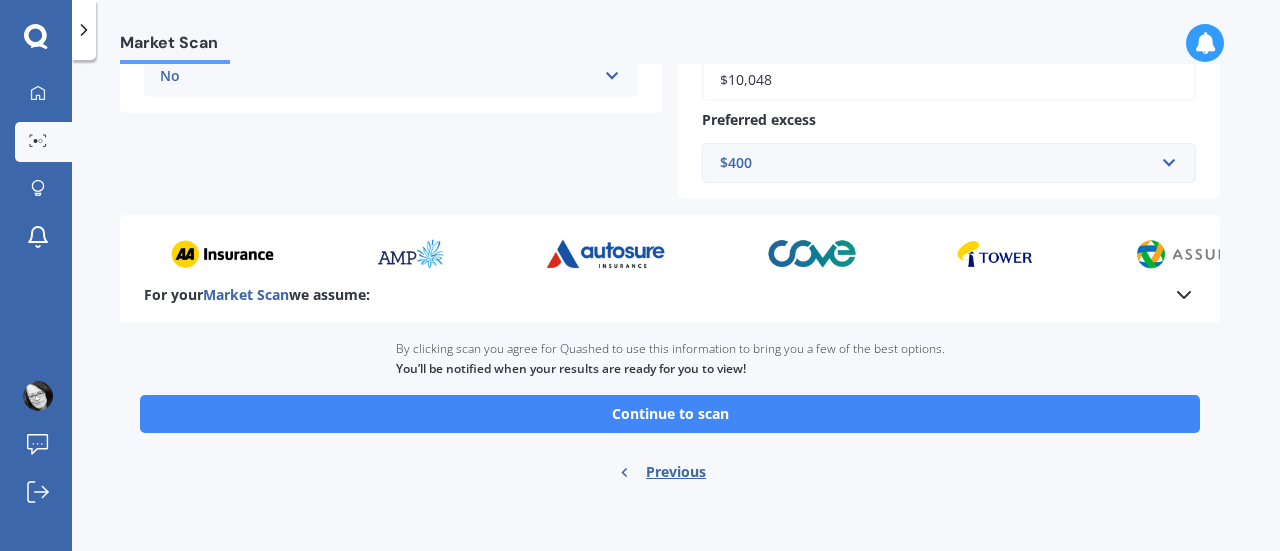 scroll, scrollTop: 562, scrollLeft: 0, axis: vertical 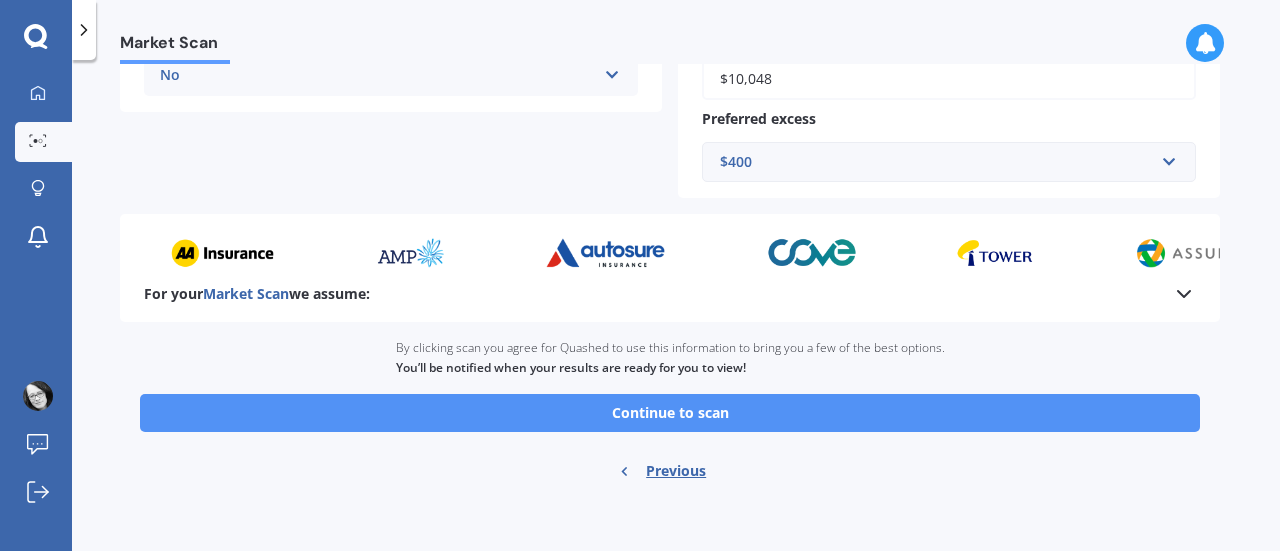 click on "Continue to scan" at bounding box center (670, 413) 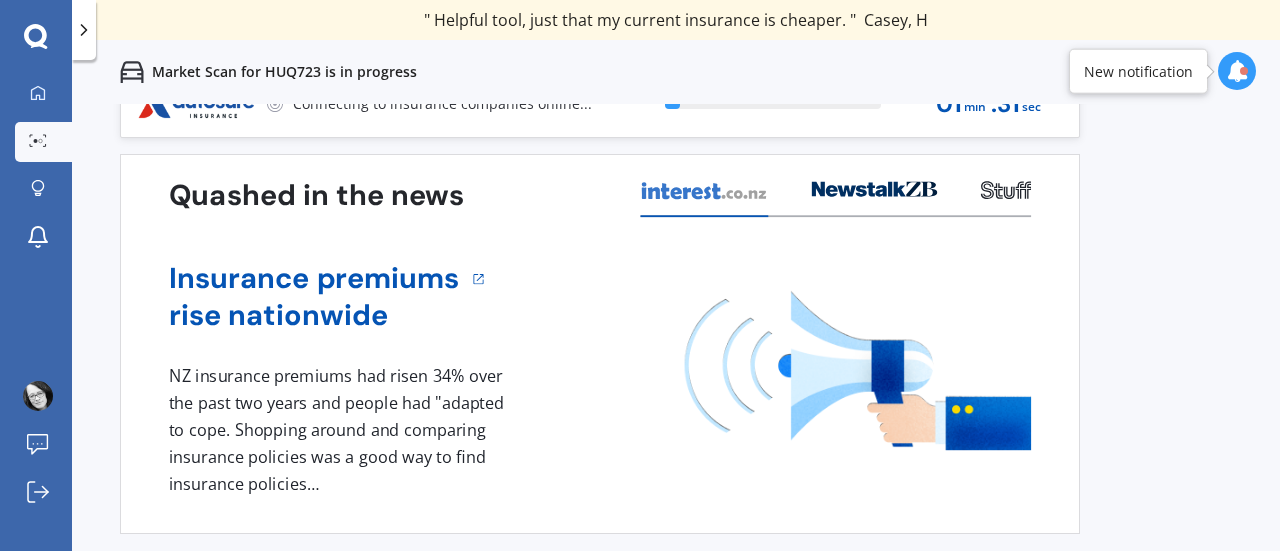 scroll, scrollTop: 0, scrollLeft: 0, axis: both 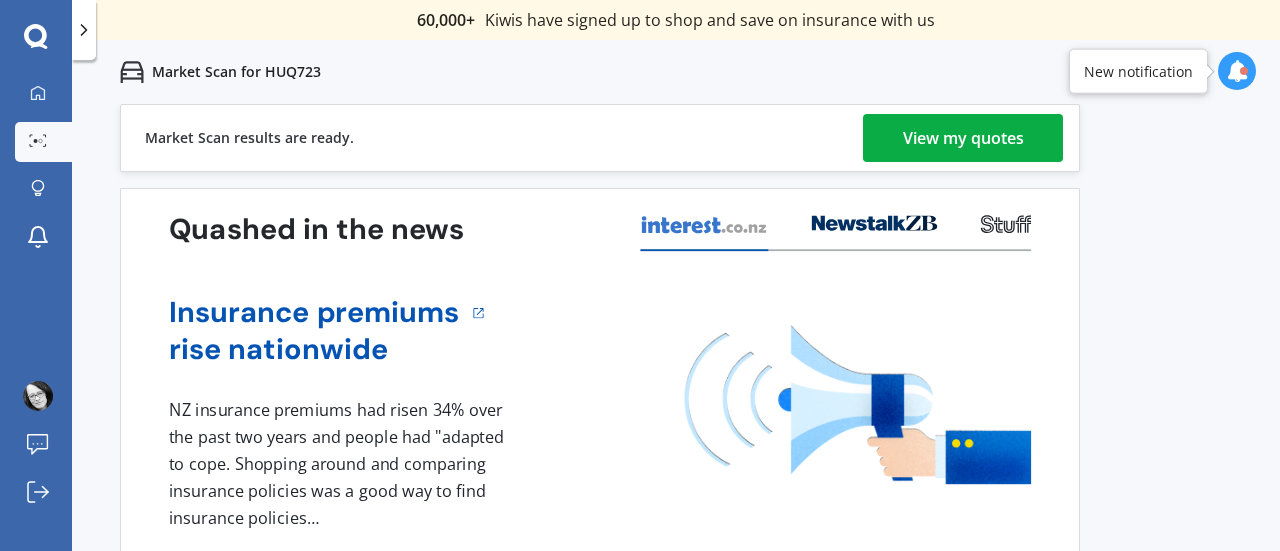 click on "View my quotes" at bounding box center (963, 138) 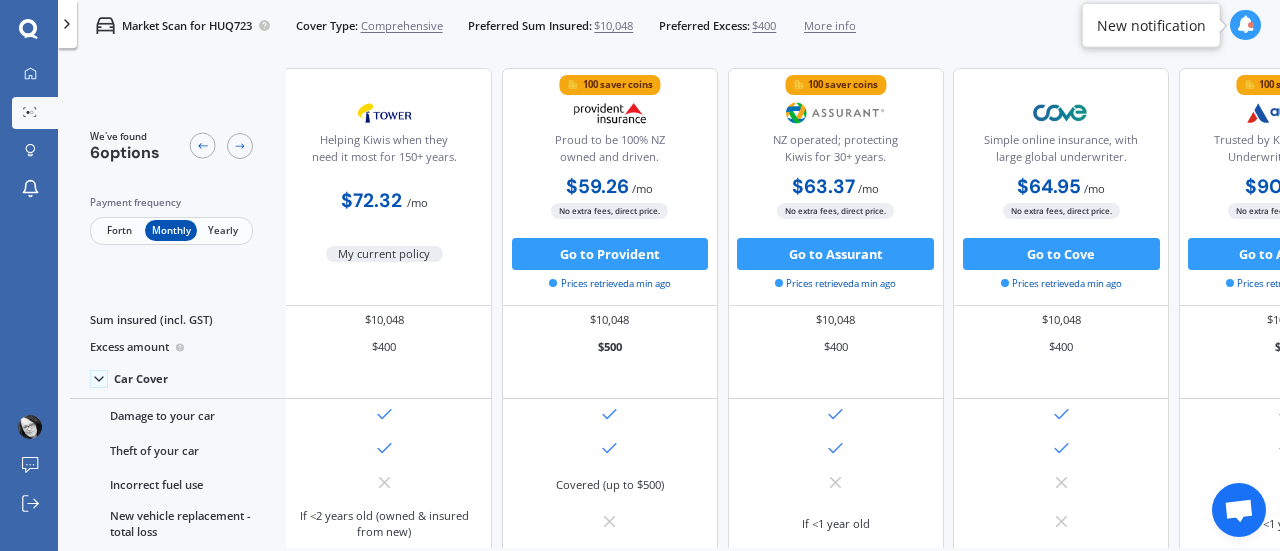 scroll, scrollTop: 0, scrollLeft: 0, axis: both 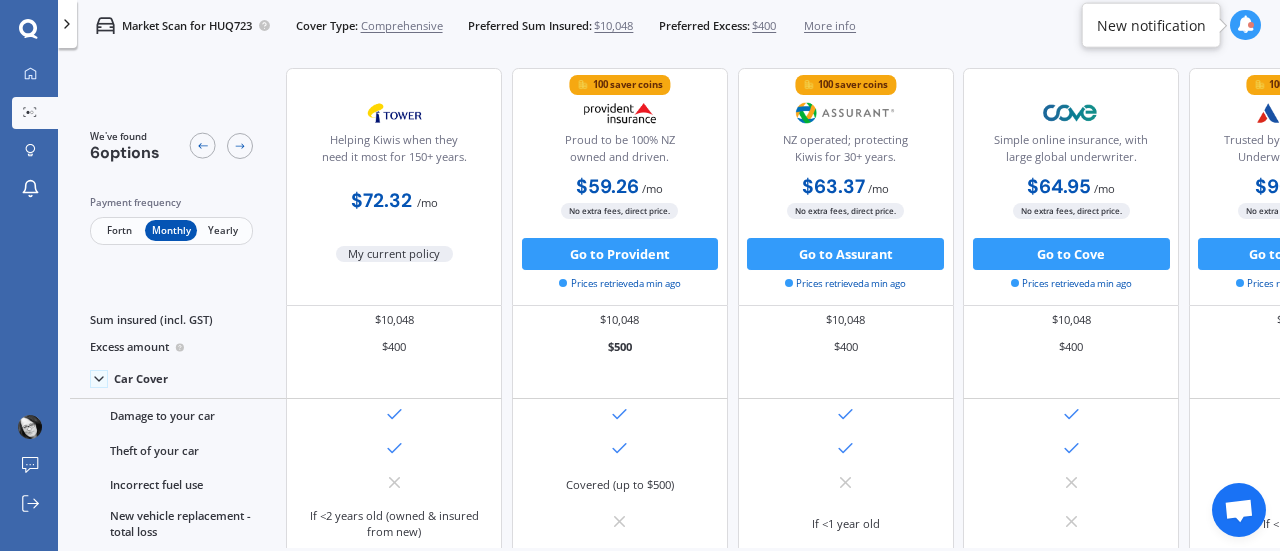 click on "Fortn" at bounding box center (119, 230) 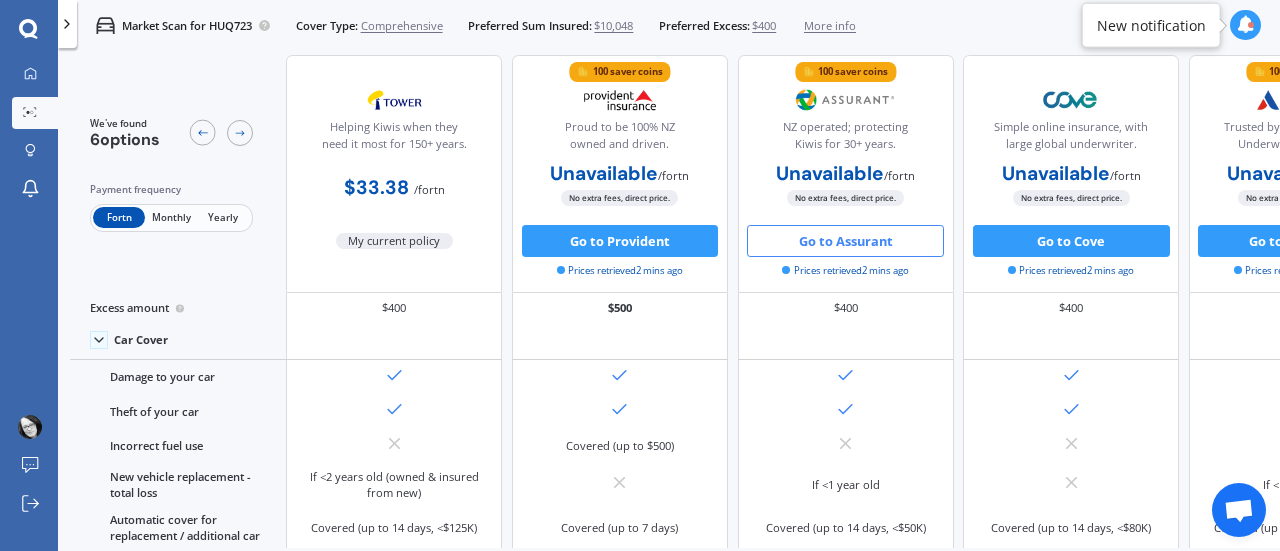 scroll, scrollTop: 0, scrollLeft: 0, axis: both 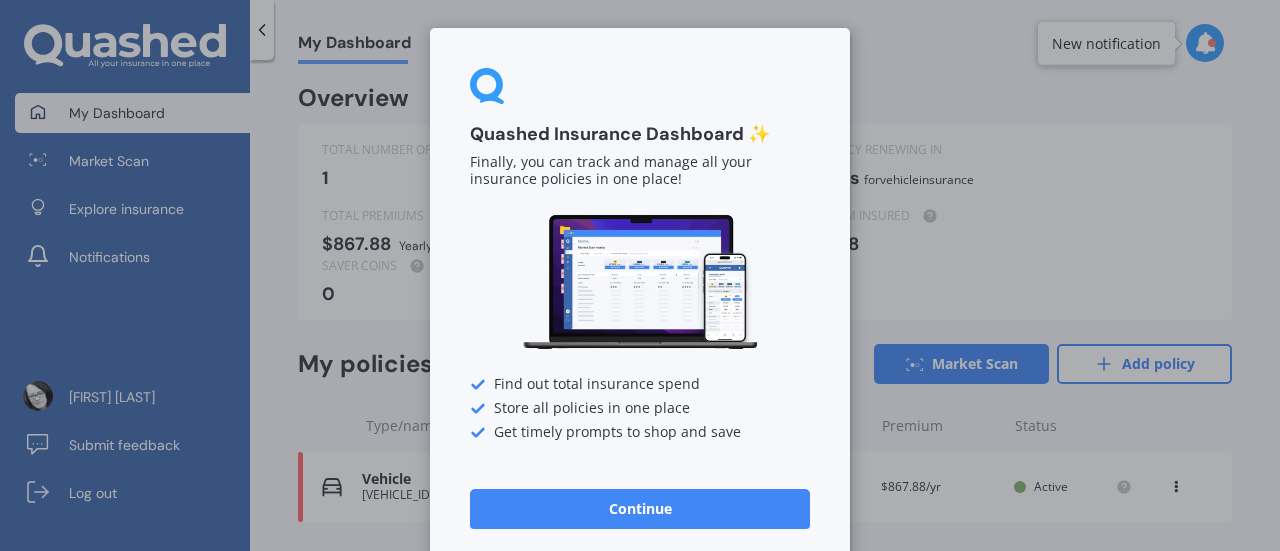 click on "Continue" at bounding box center (640, 509) 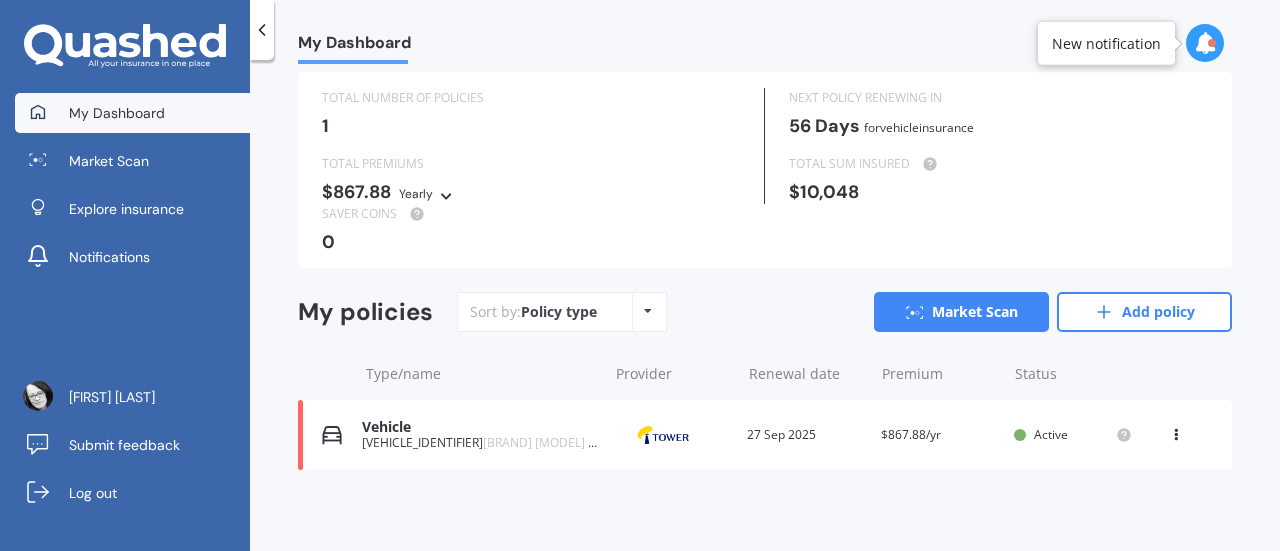 scroll, scrollTop: 54, scrollLeft: 0, axis: vertical 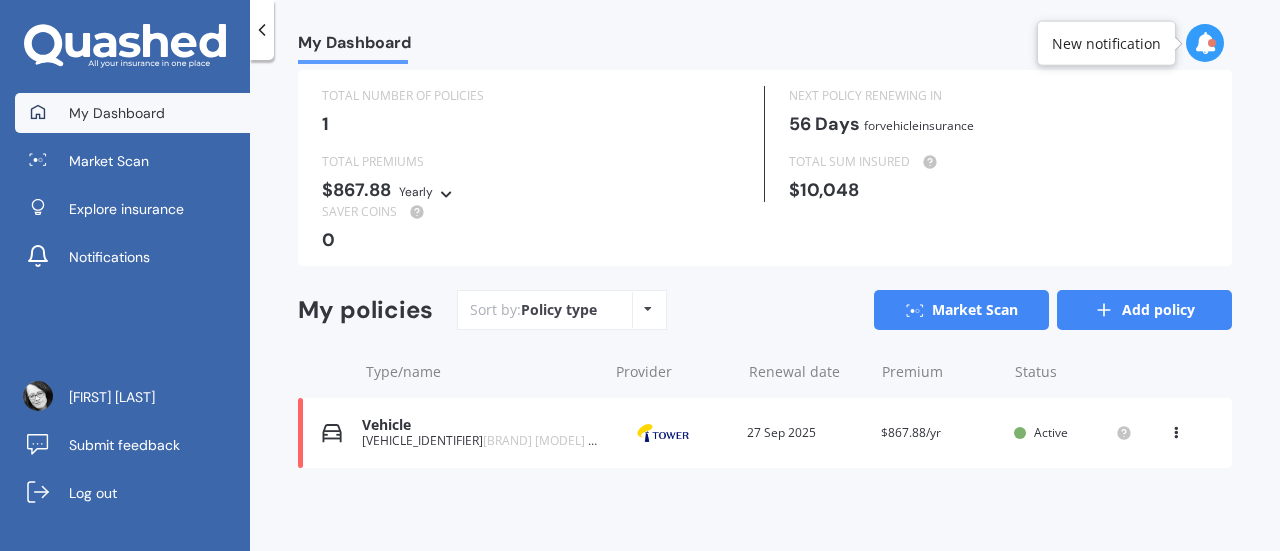 click 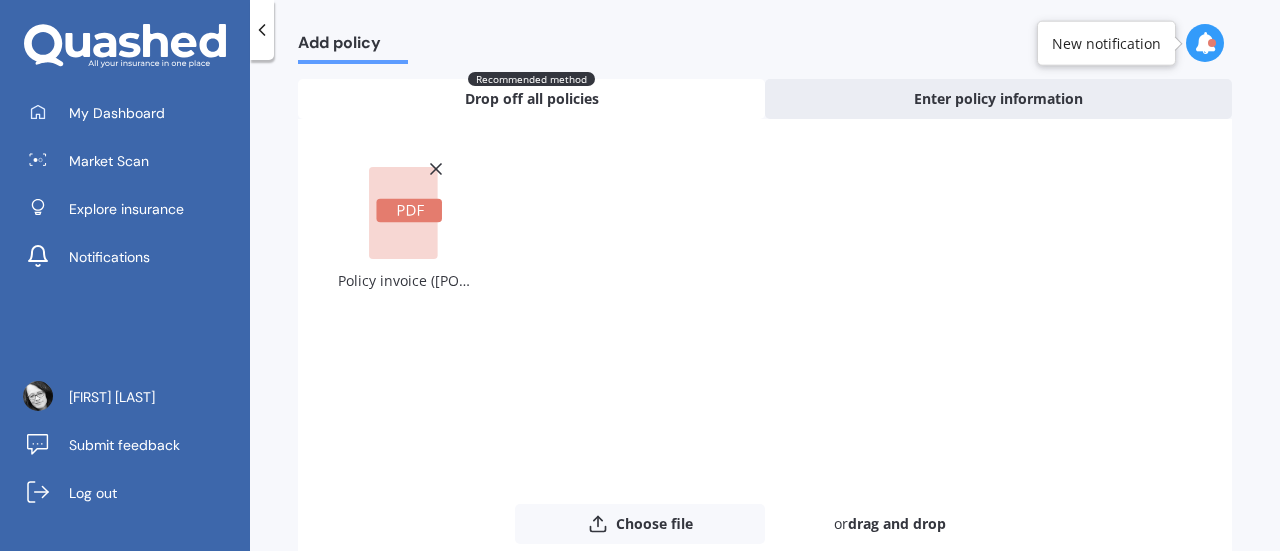 scroll, scrollTop: 0, scrollLeft: 0, axis: both 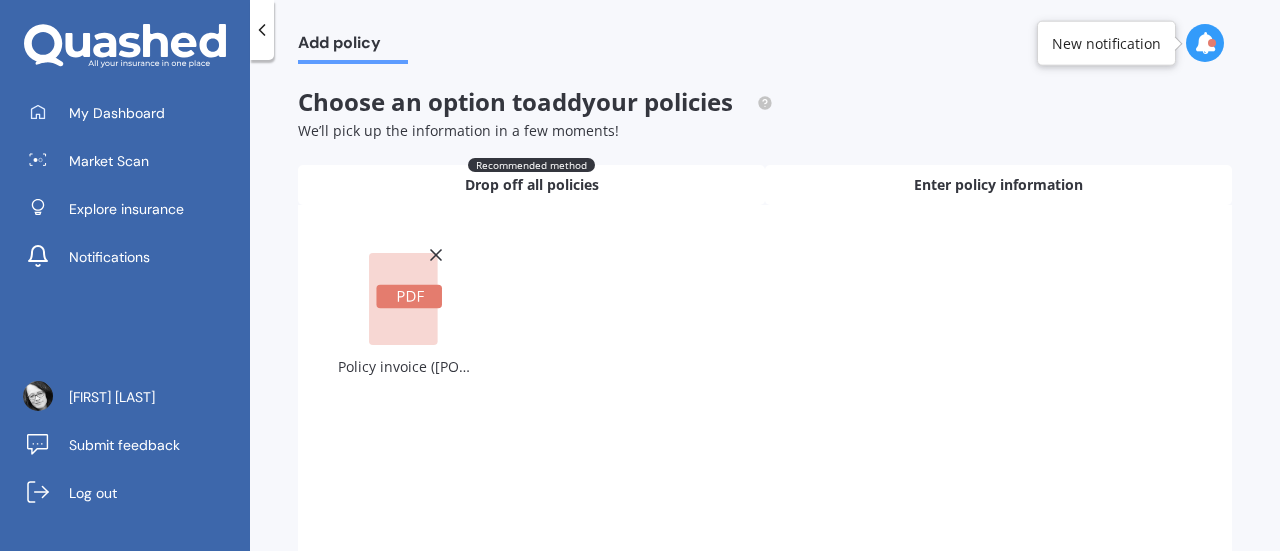 click on "Enter policy information" at bounding box center [998, 185] 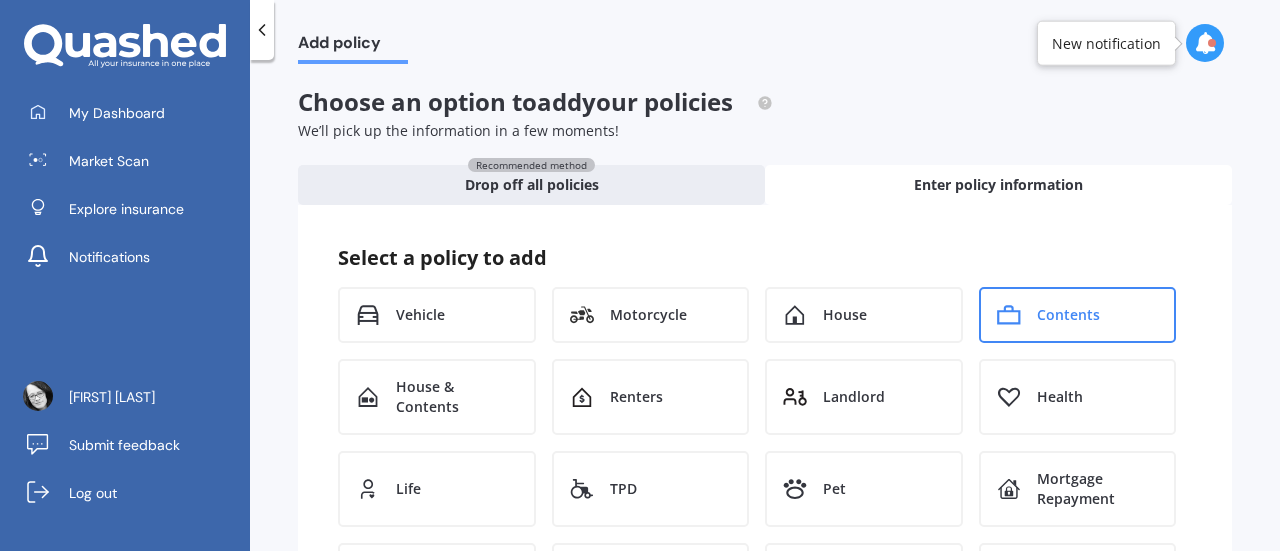 click on "Contents" at bounding box center (1078, 315) 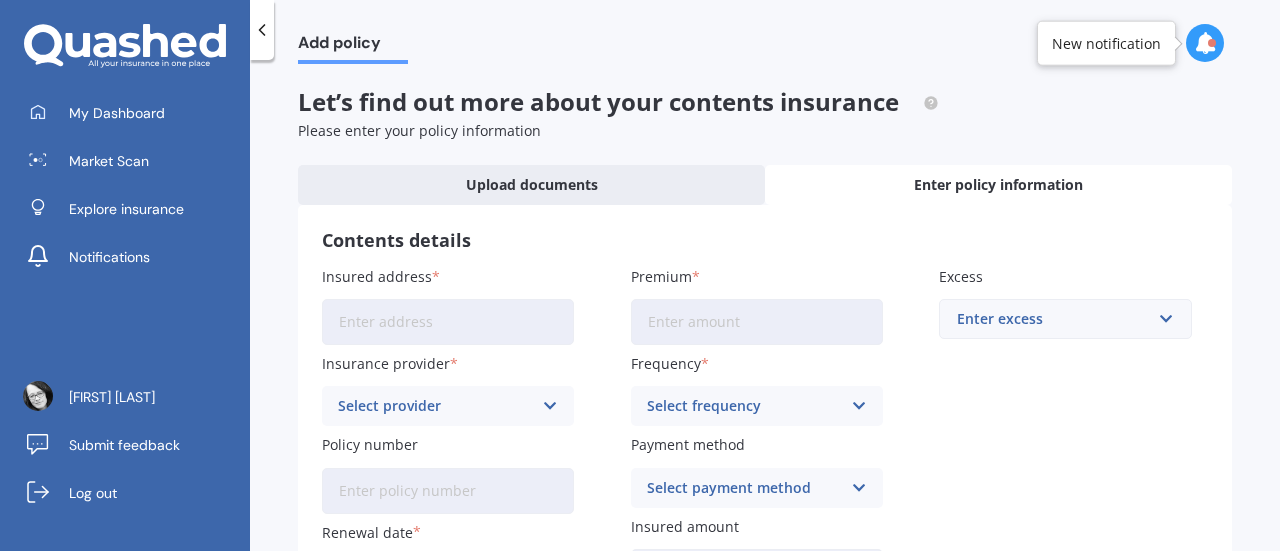 click on "Insured address" at bounding box center (448, 322) 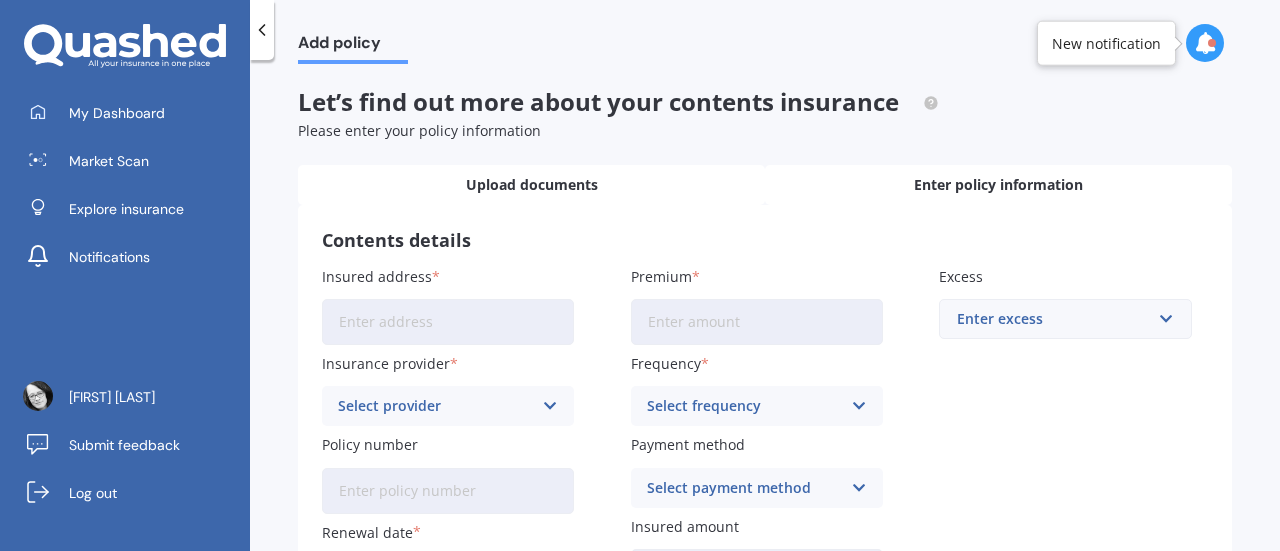 type on "[NUMBER] [STREET] [CITY] [CITY], Please select [POSTAL_CODE]" 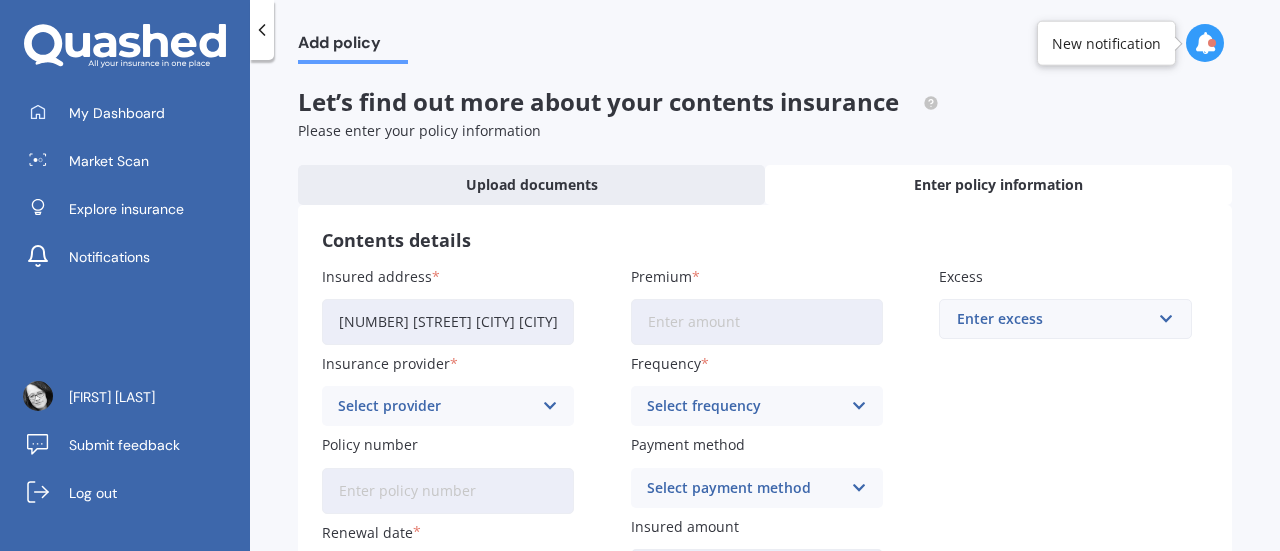 click at bounding box center [550, 406] 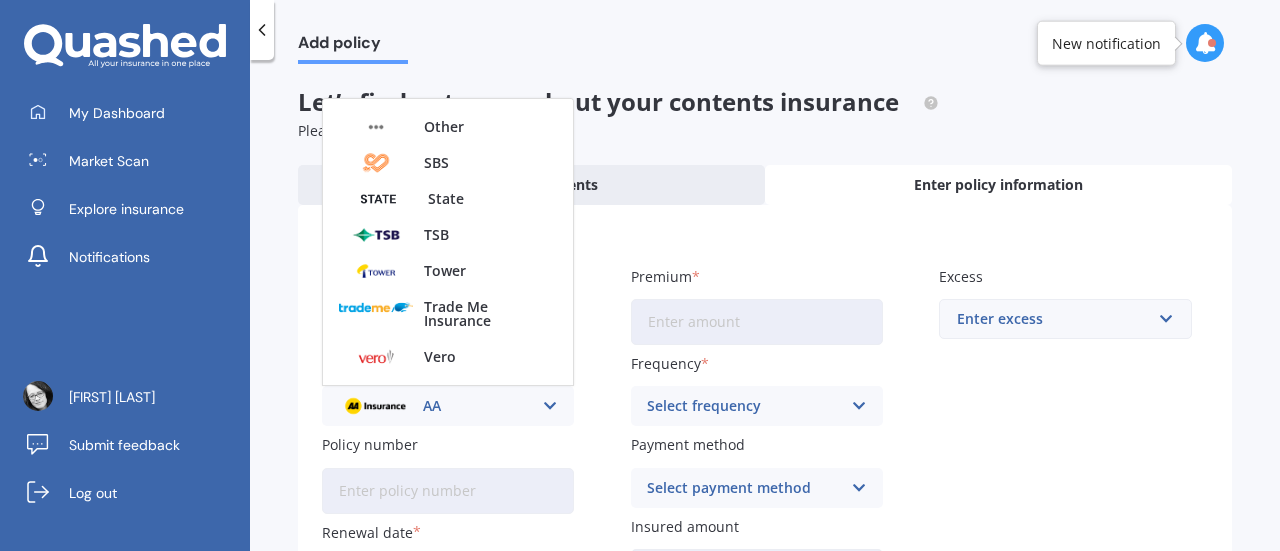 scroll, scrollTop: 569, scrollLeft: 0, axis: vertical 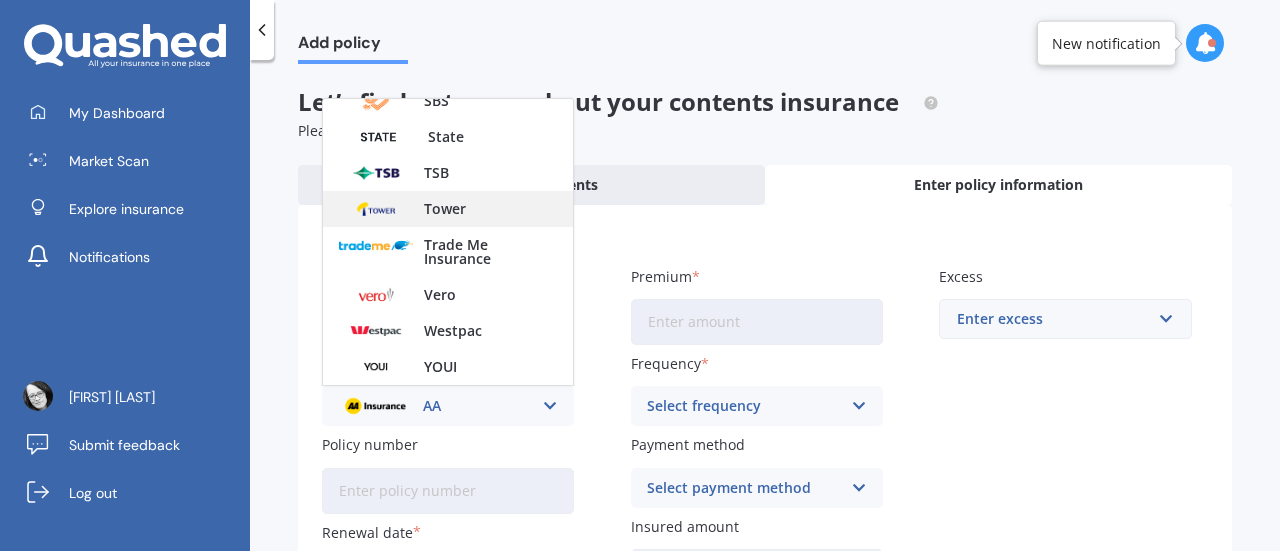 click on "Tower" at bounding box center [445, 209] 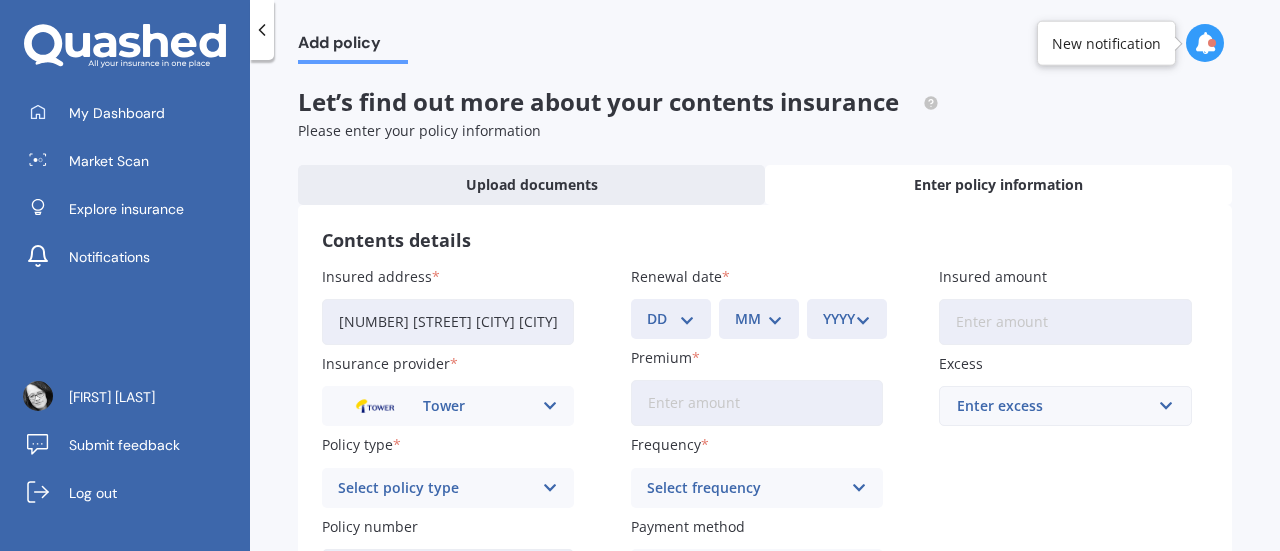 click at bounding box center (550, 488) 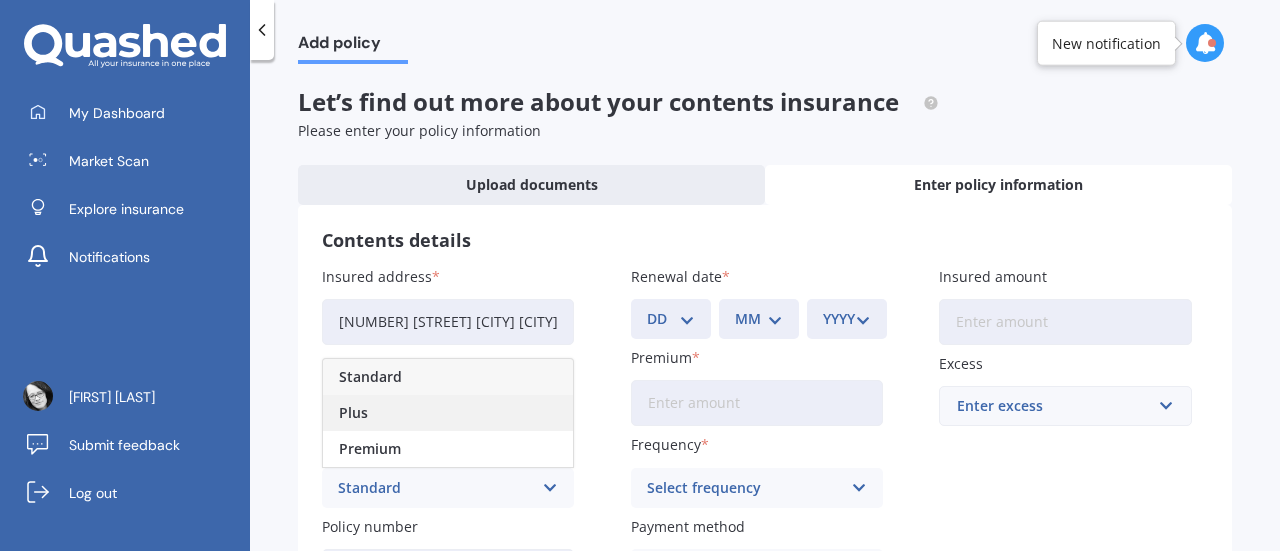 click on "Plus" at bounding box center (353, 413) 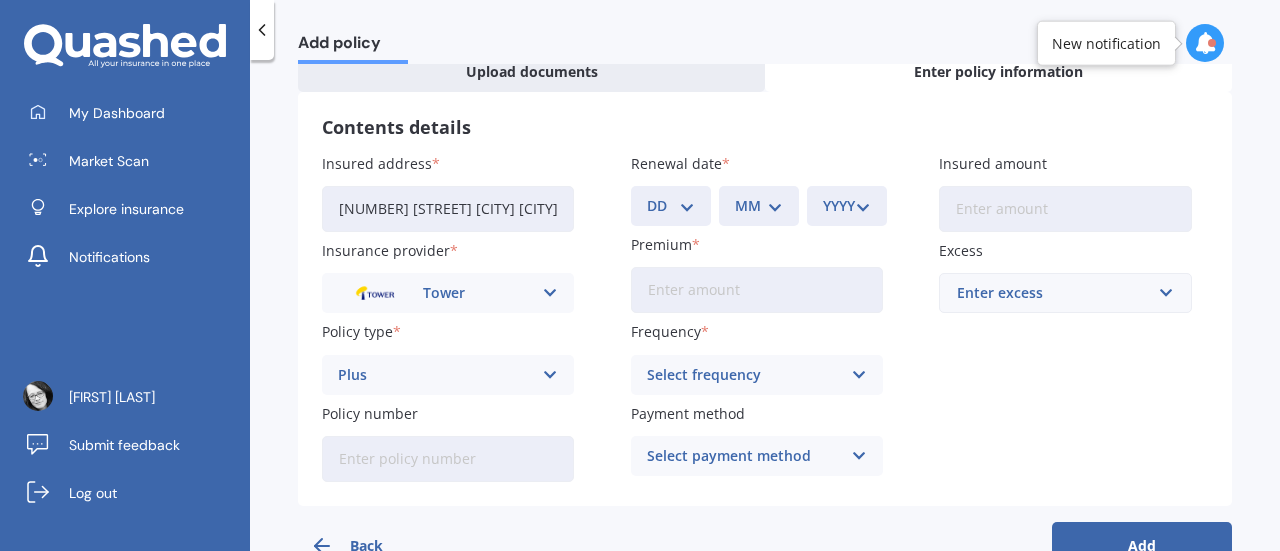 scroll, scrollTop: 114, scrollLeft: 0, axis: vertical 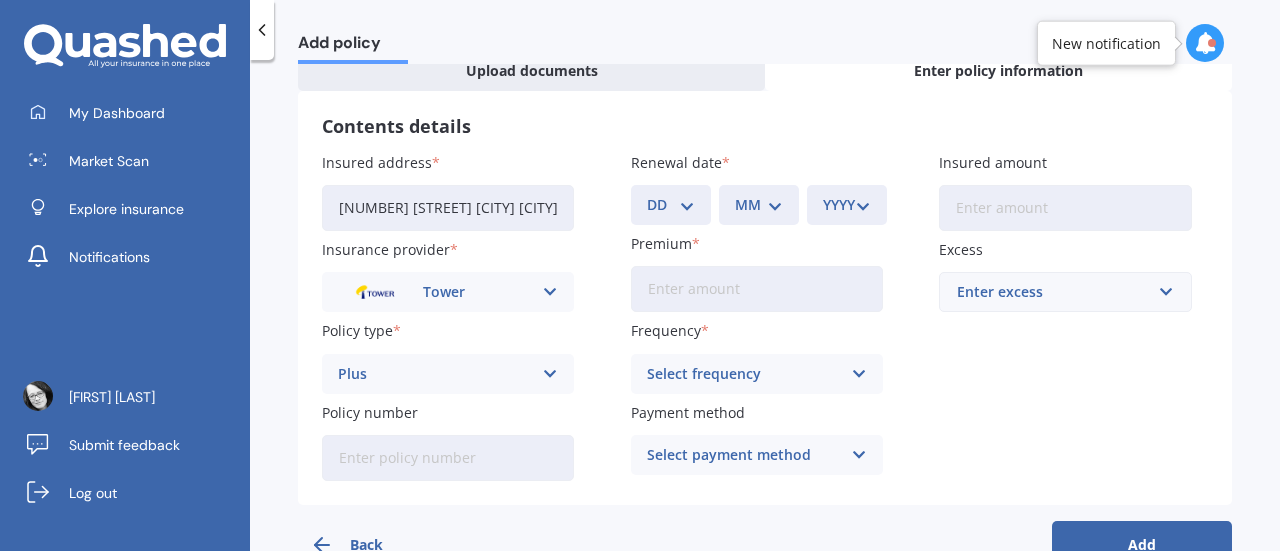 click on "Policy number" at bounding box center (448, 458) 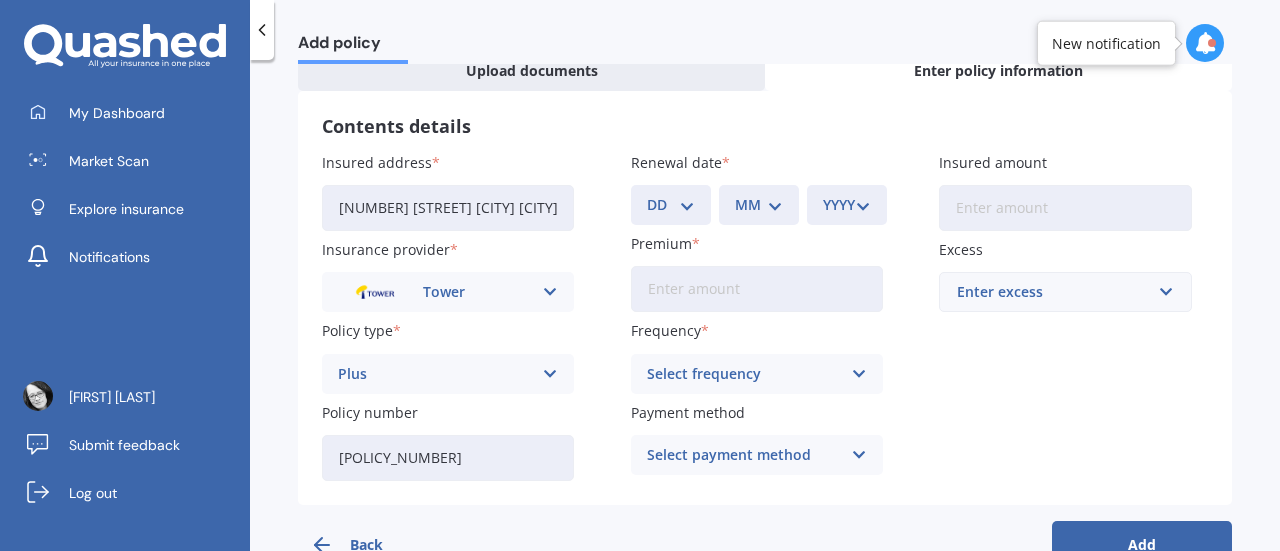 type on "[POLICY_NUMBER]" 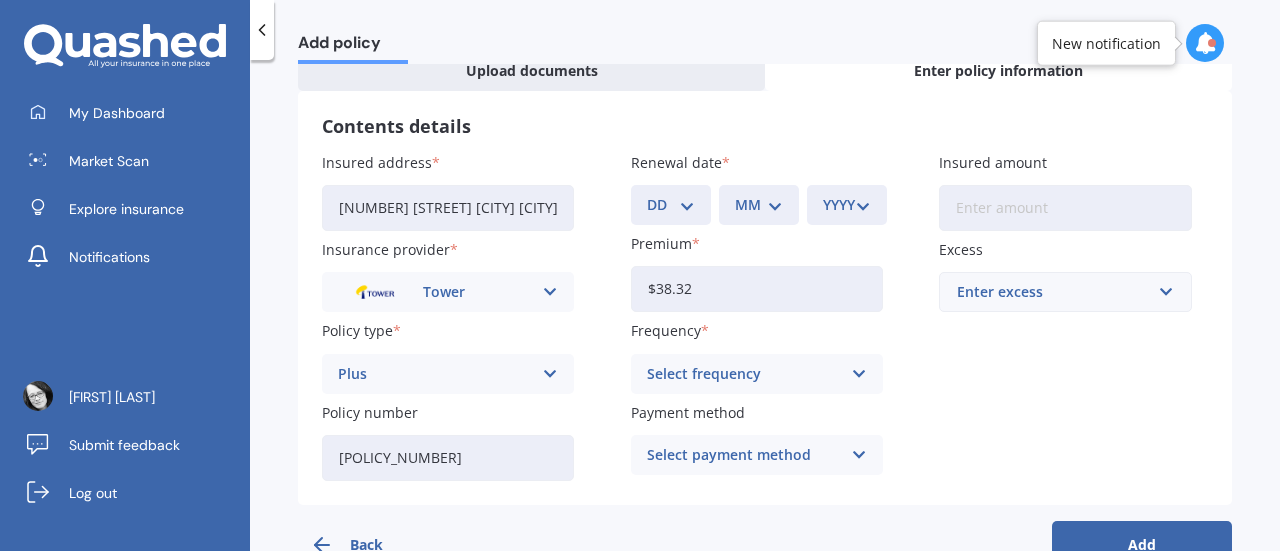 drag, startPoint x: 675, startPoint y: 284, endPoint x: 847, endPoint y: 379, distance: 196.49173 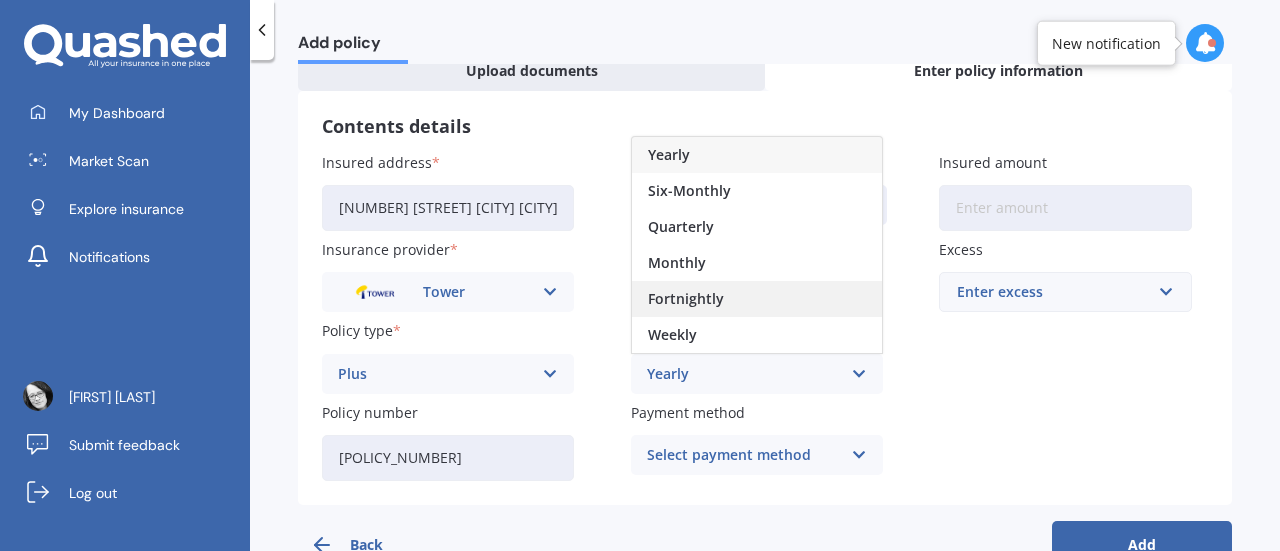 click on "Fortnightly" at bounding box center (686, 299) 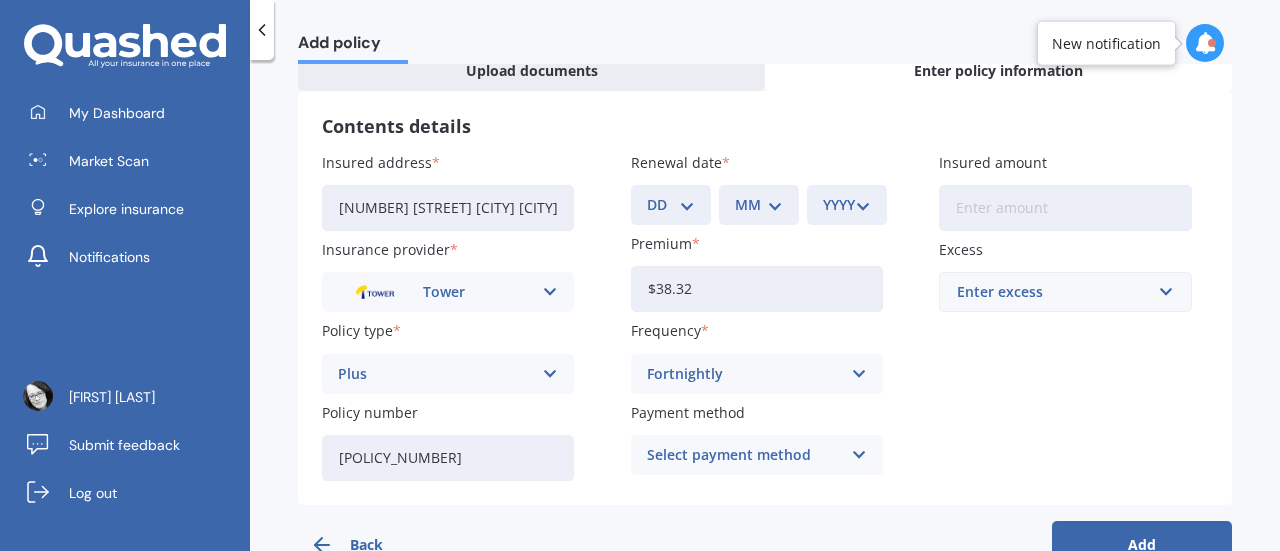 click at bounding box center (859, 455) 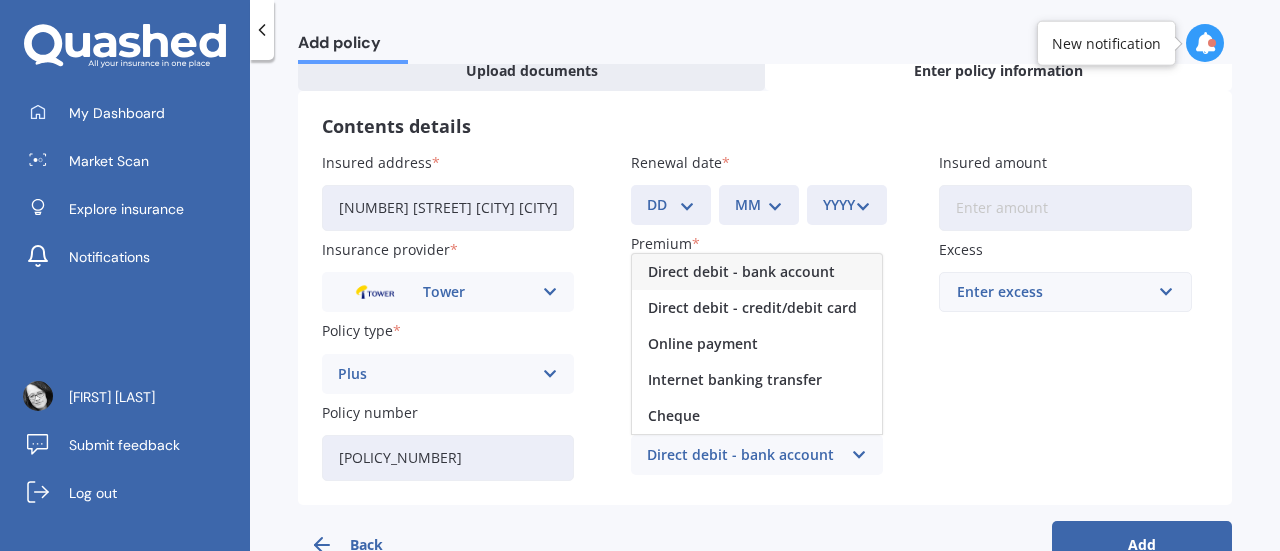 click on "Direct debit - bank account" at bounding box center [741, 272] 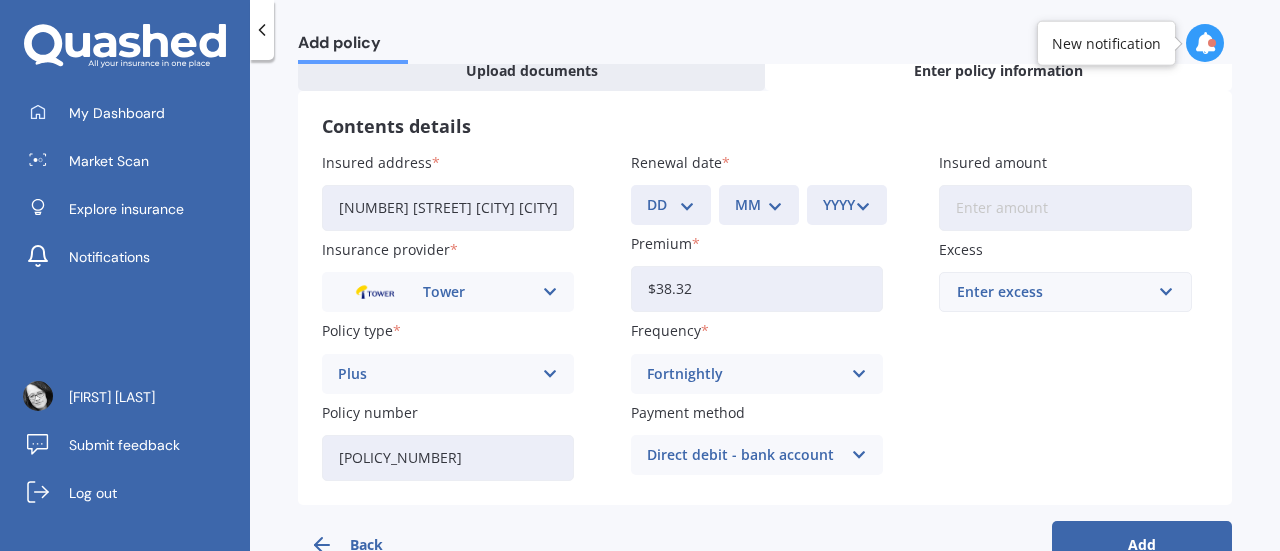 click on "Insured amount" at bounding box center (1065, 208) 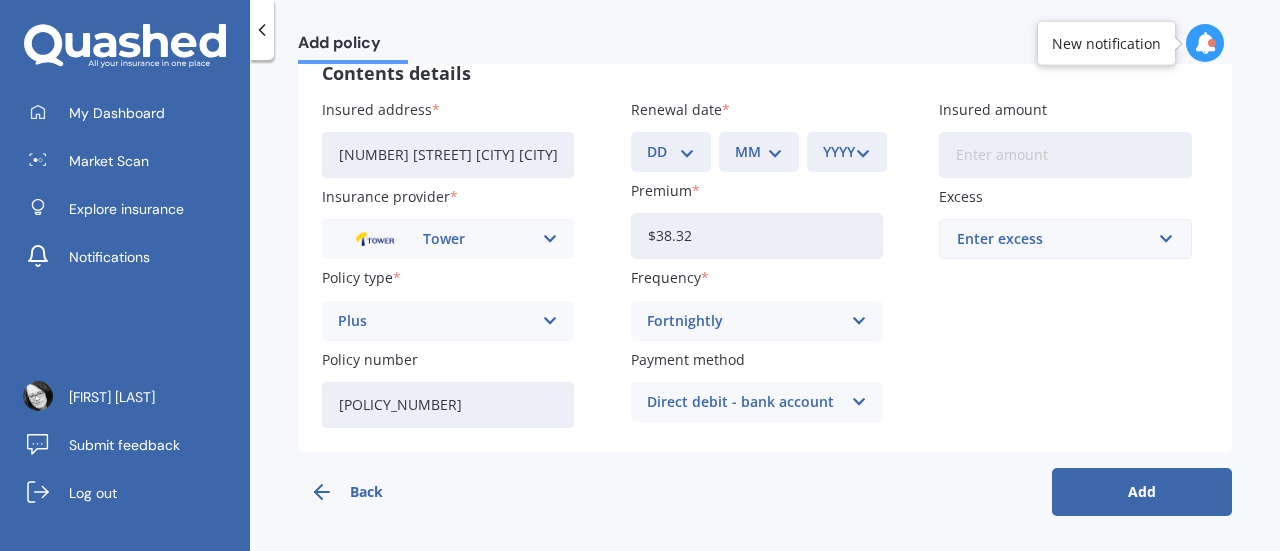 click on "Insured amount" at bounding box center [1065, 155] 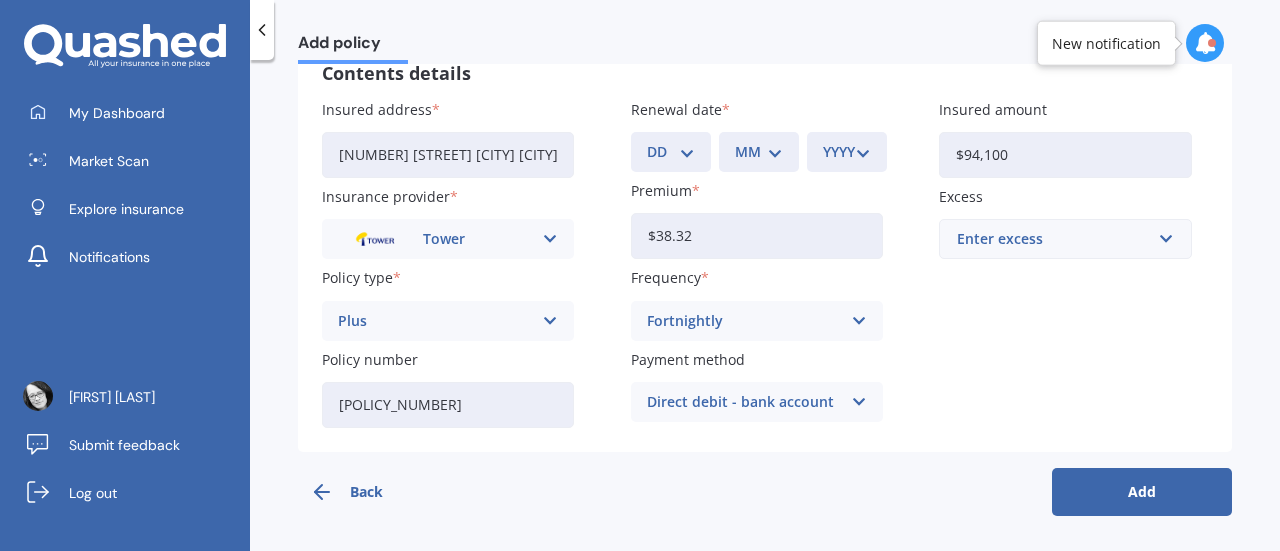 type on "$94,100" 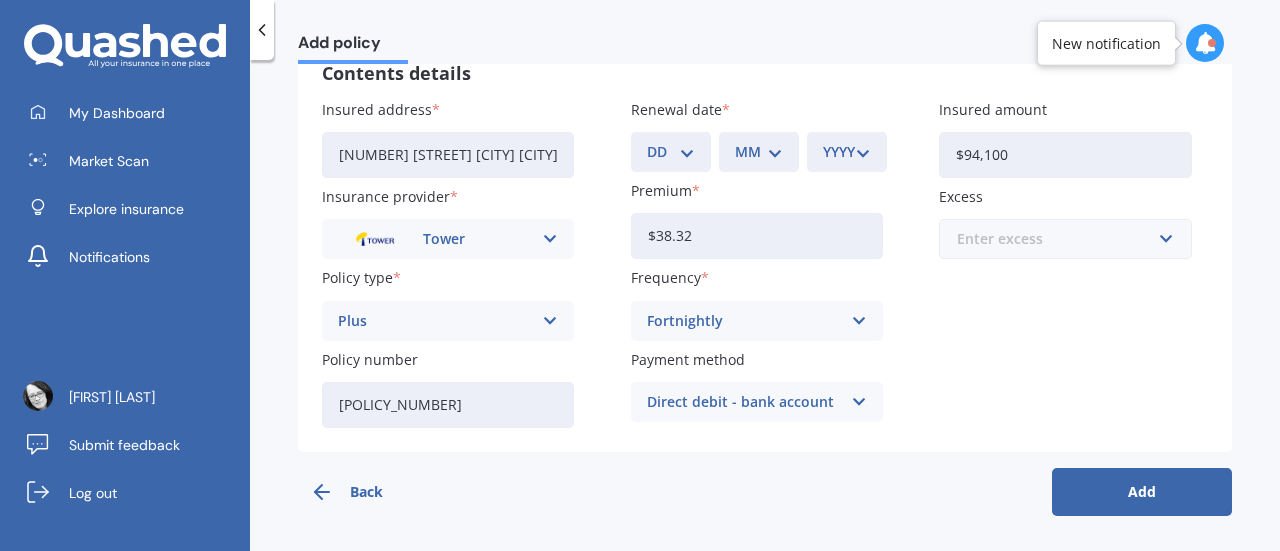 click at bounding box center [1058, 239] 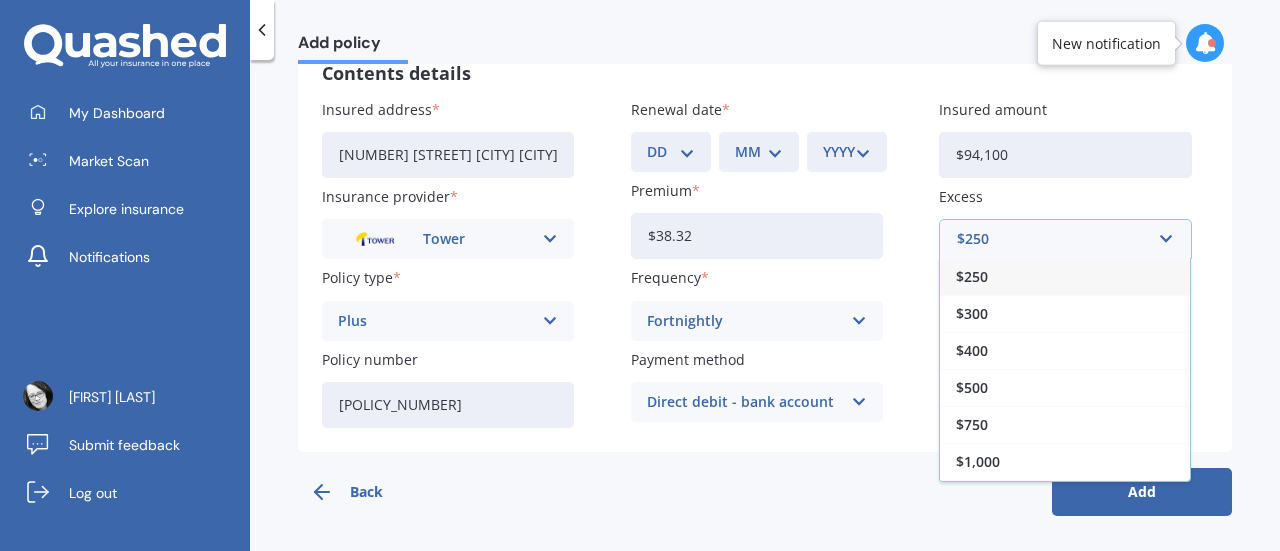 click on "$250" at bounding box center (1065, 276) 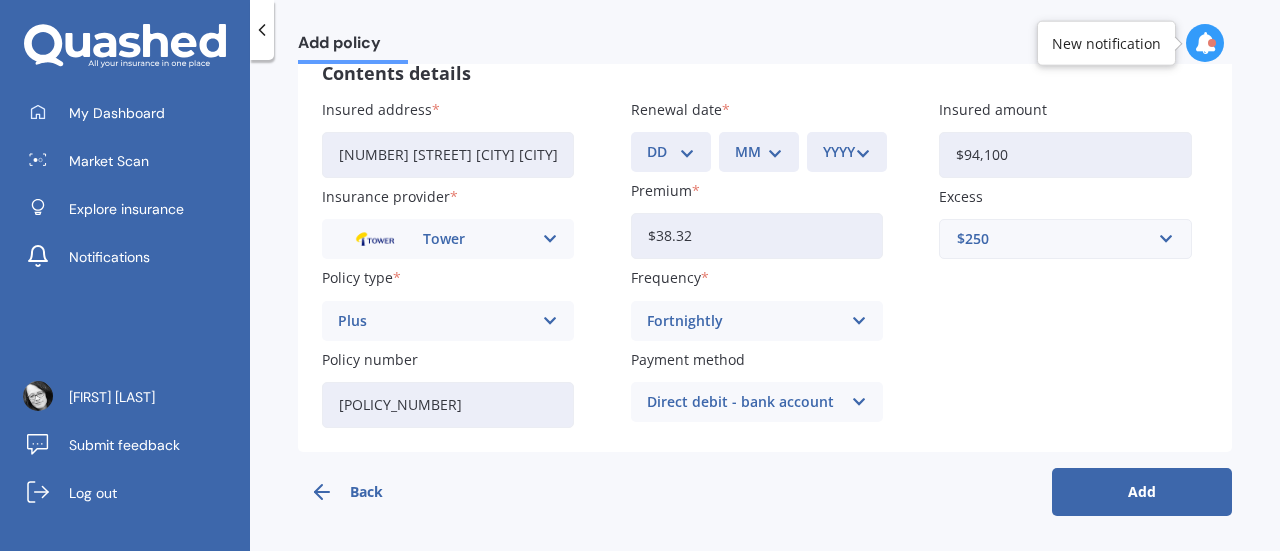 click on "Add" at bounding box center (1142, 492) 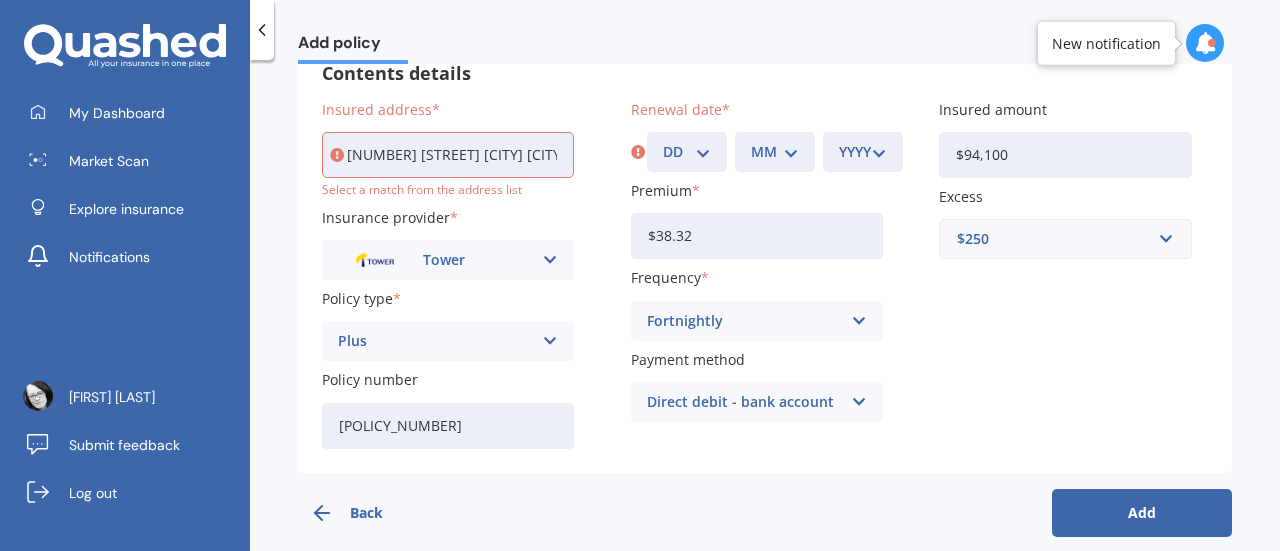 click on "DD 01 02 03 04 05 06 07 08 09 10 11 12 13 14 15 16 17 18 19 20 21 22 23 24 25 26 27 28 29 30 31" at bounding box center (687, 152) 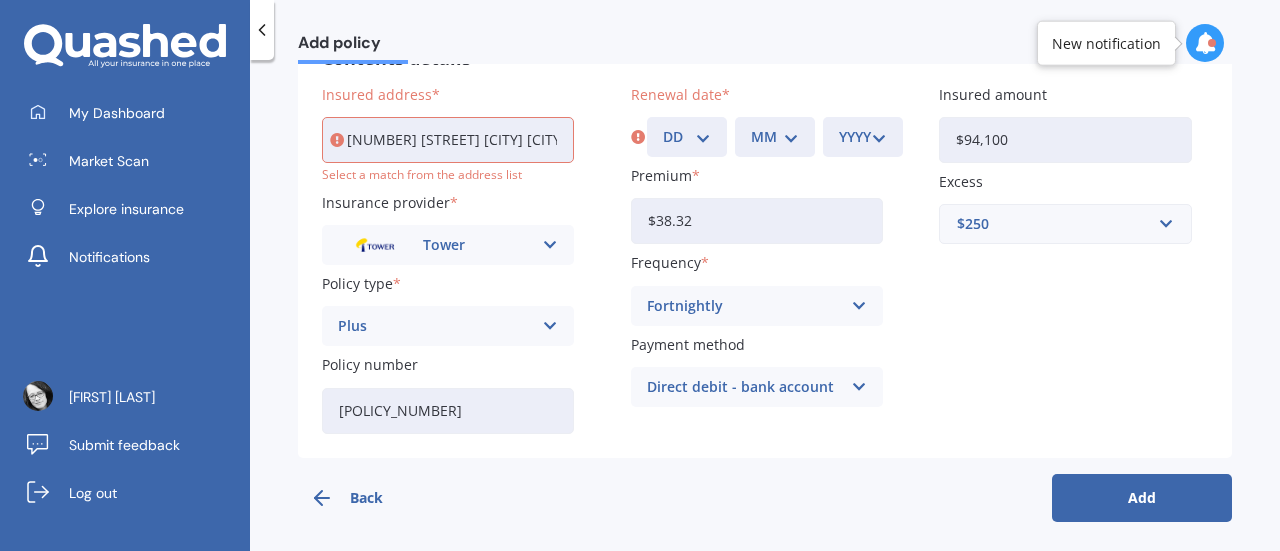 scroll, scrollTop: 188, scrollLeft: 0, axis: vertical 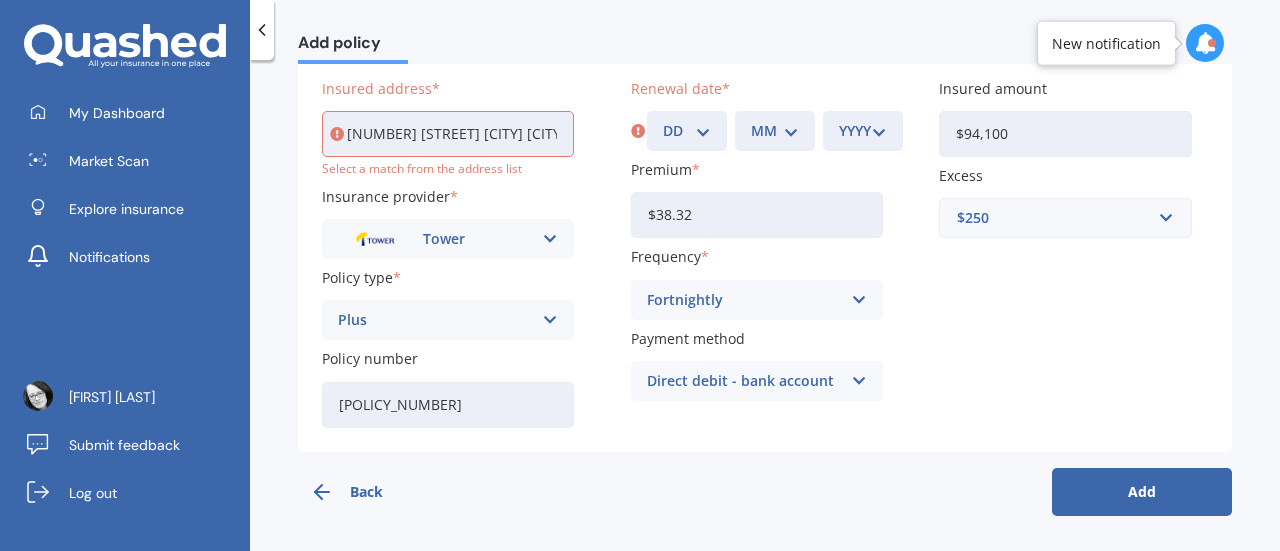 click on "DD 01 02 03 04 05 06 07 08 09 10 11 12 13 14 15 16 17 18 19 20 21 22 23 24 25 26 27 28 29 30 31" at bounding box center [687, 131] 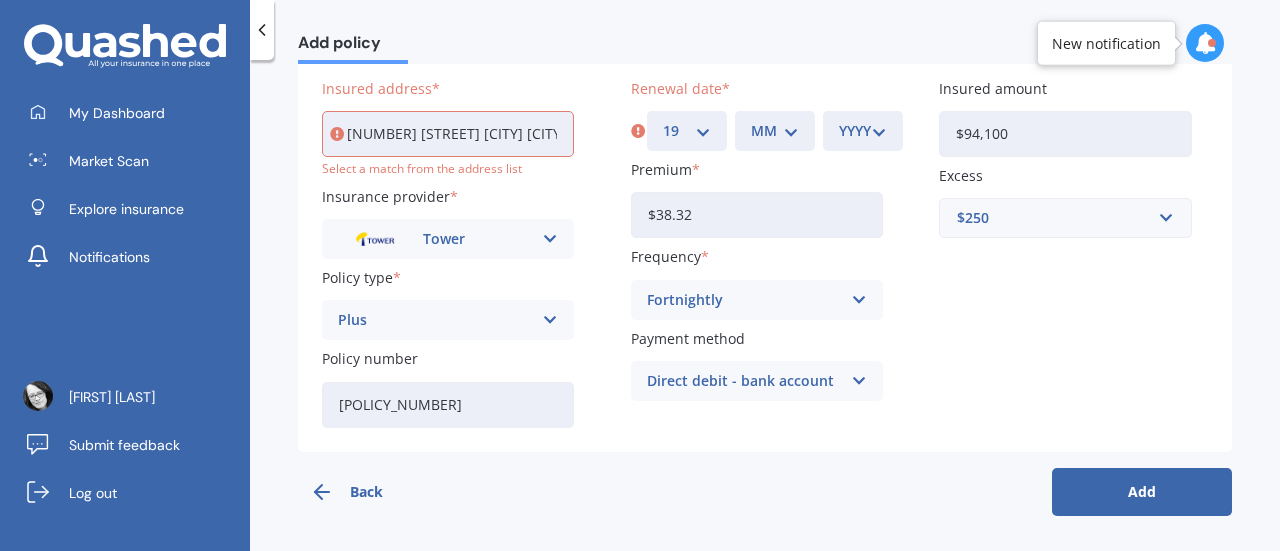 click on "DD 01 02 03 04 05 06 07 08 09 10 11 12 13 14 15 16 17 18 19 20 21 22 23 24 25 26 27 28 29 30 31" at bounding box center [687, 131] 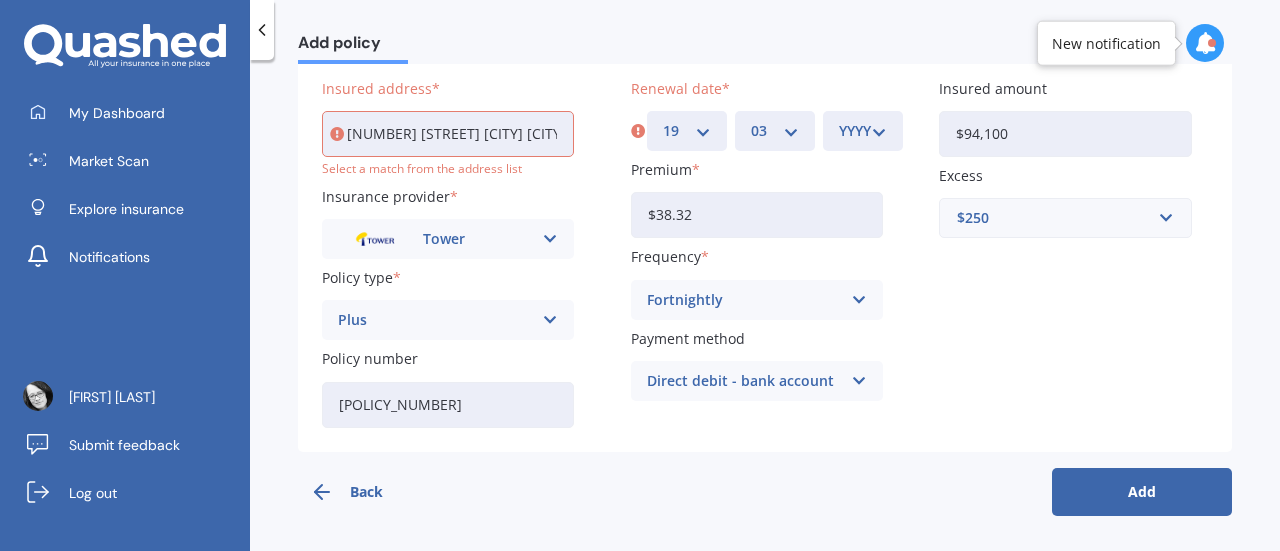 click on "MM 01 02 03 04 05 06 07 08 09 10 11 12" at bounding box center [775, 131] 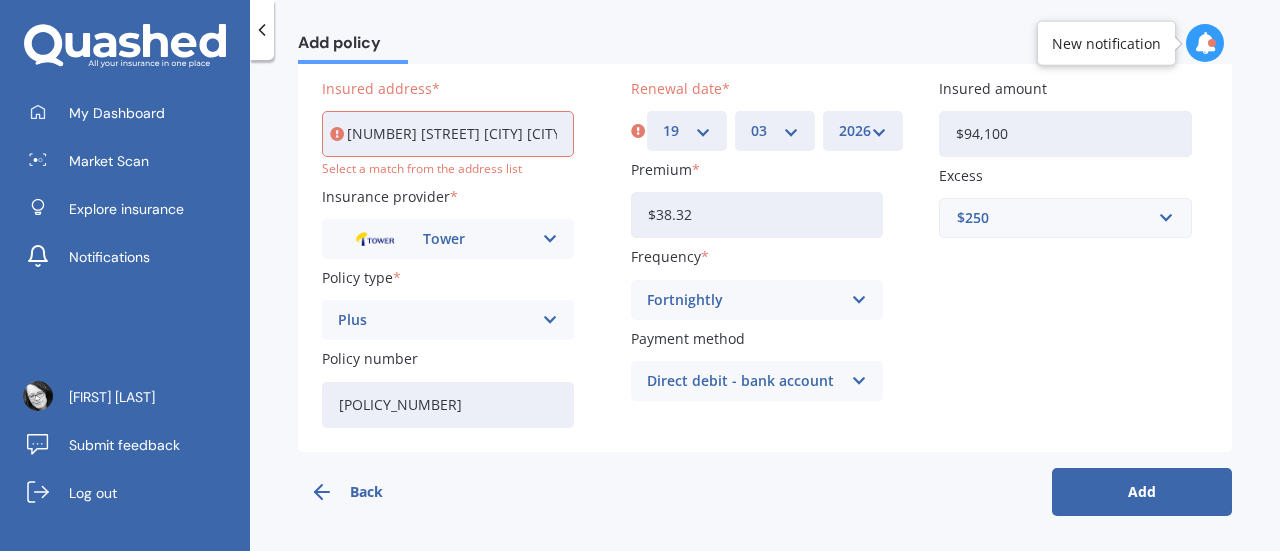 click on "YYYY 2027 2026 2025 2024 2023 2022 2021 2020 2019 2018 2017 2016 2015 2014 2013 2012 2011 2010 2009 2008 2007 2006 2005 2004 2003 2002 2001 2000 1999 1998 1997 1996 1995 1994 1993 1992 1991 1990 1989 1988 1987 1986 1985 1984 1983 1982 1981 1980 1979 1978 1977 1976 1975 1974 1973 1972 1971 1970 1969 1968 1967 1966 1965 1964 1963 1962 1961 1960 1959 1958 1957 1956 1955 1954 1953 1952 1951 1950 1949 1948 1947 1946 1945 1944 1943 1942 1941 1940 1939 1938 1937 1936 1935 1934 1933 1932 1931 1930 1929 1928" at bounding box center [863, 131] 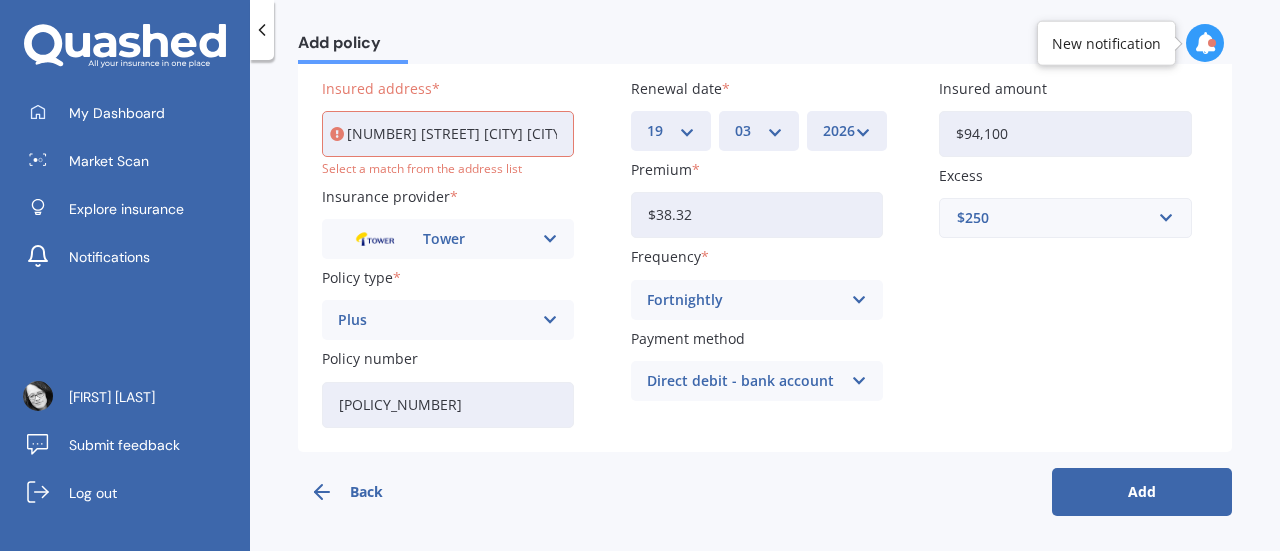 click on "Add" at bounding box center [1142, 492] 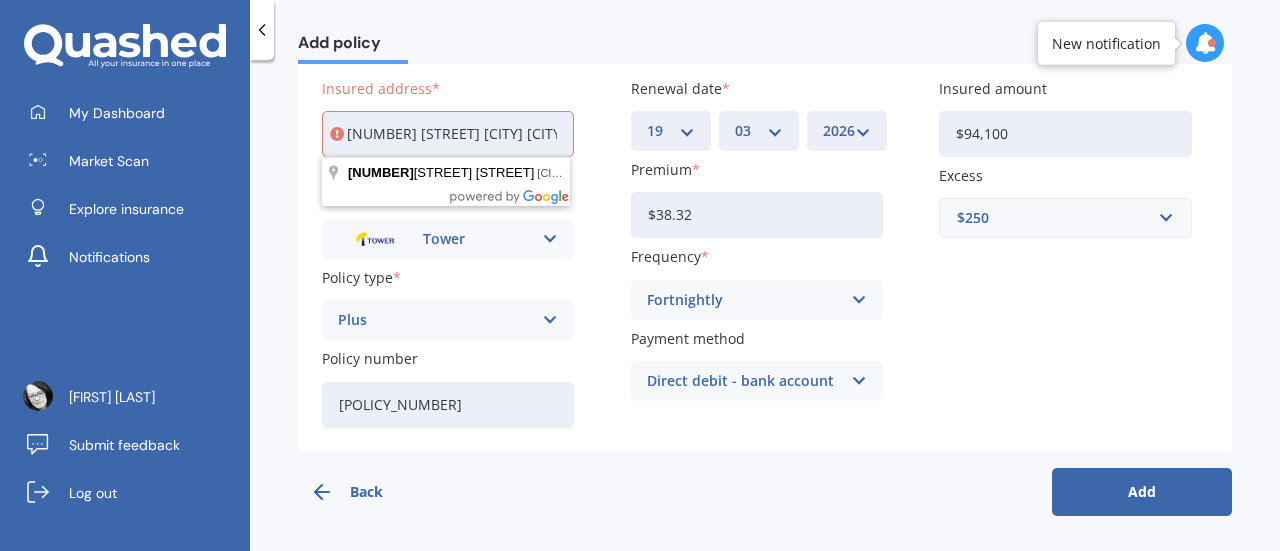 scroll, scrollTop: 0, scrollLeft: 229, axis: horizontal 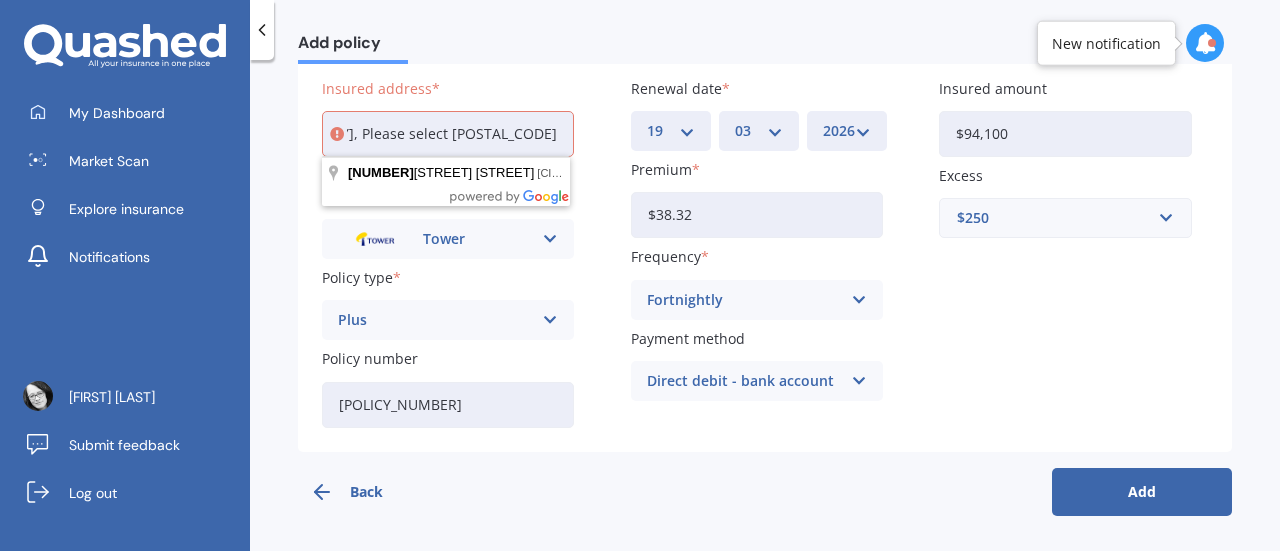 drag, startPoint x: 348, startPoint y: 132, endPoint x: 664, endPoint y: 156, distance: 316.9101 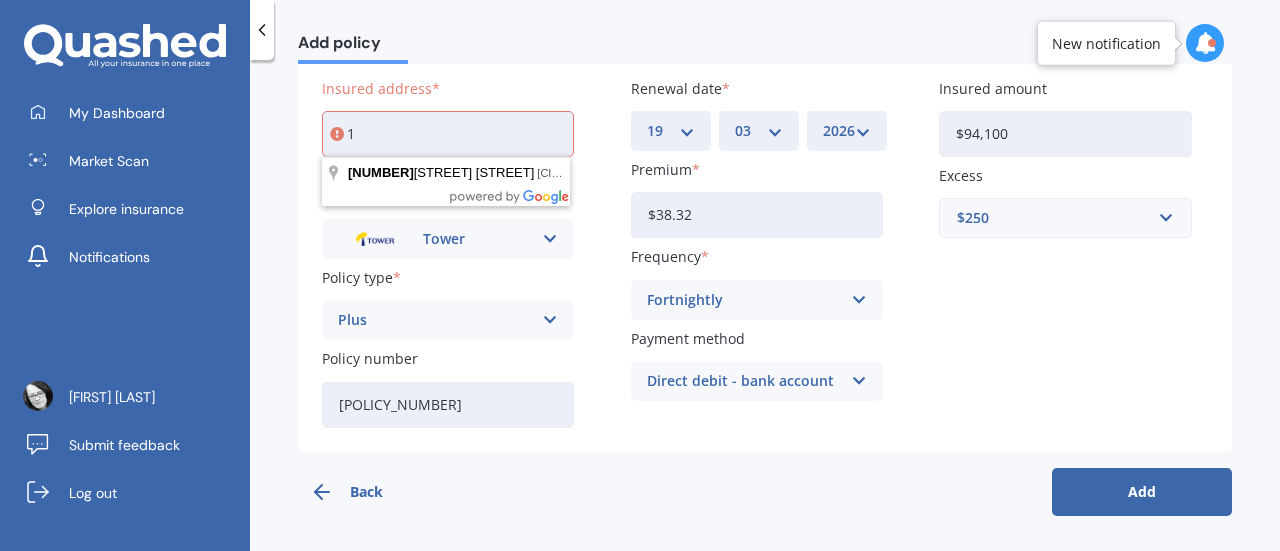 scroll, scrollTop: 0, scrollLeft: 0, axis: both 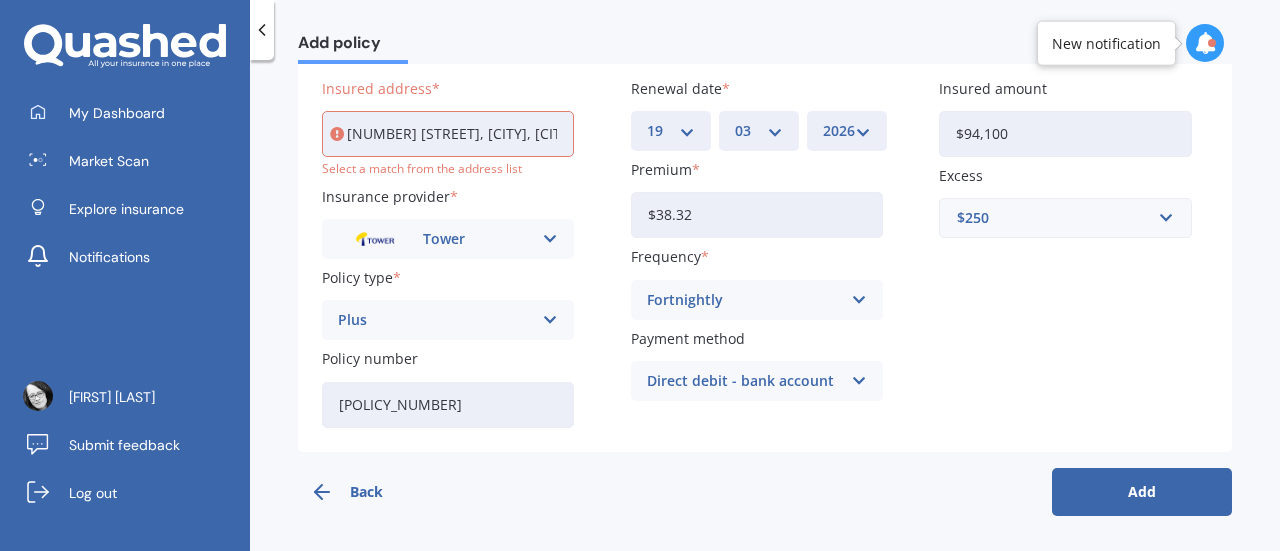 type on "[NUMBER] [STREET], [CITY], [CITY] [POSTAL_CODE]" 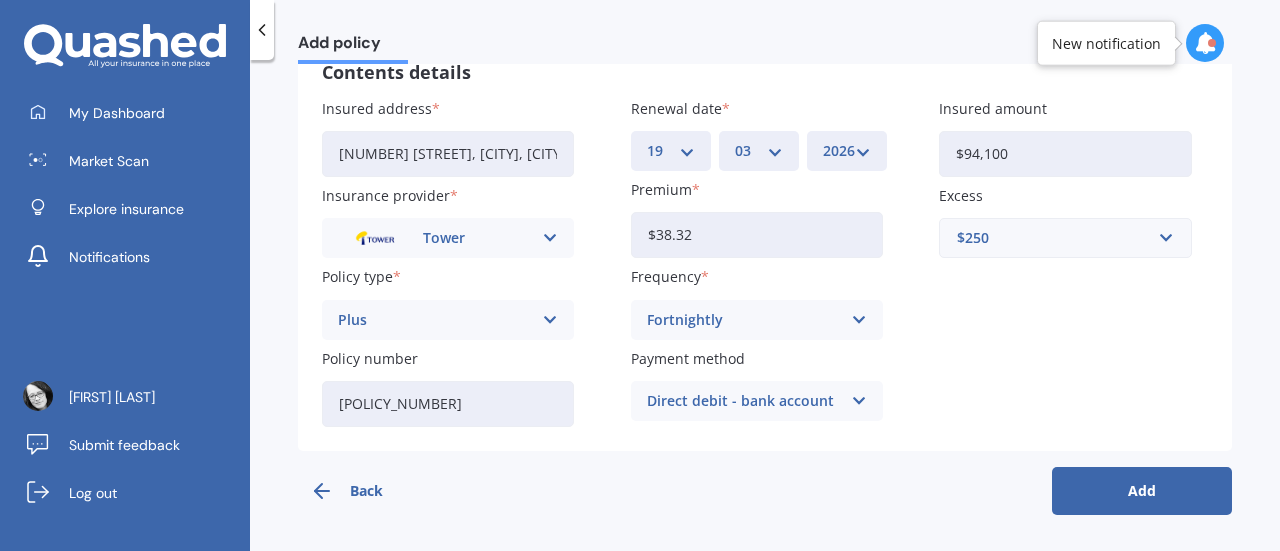 scroll, scrollTop: 167, scrollLeft: 0, axis: vertical 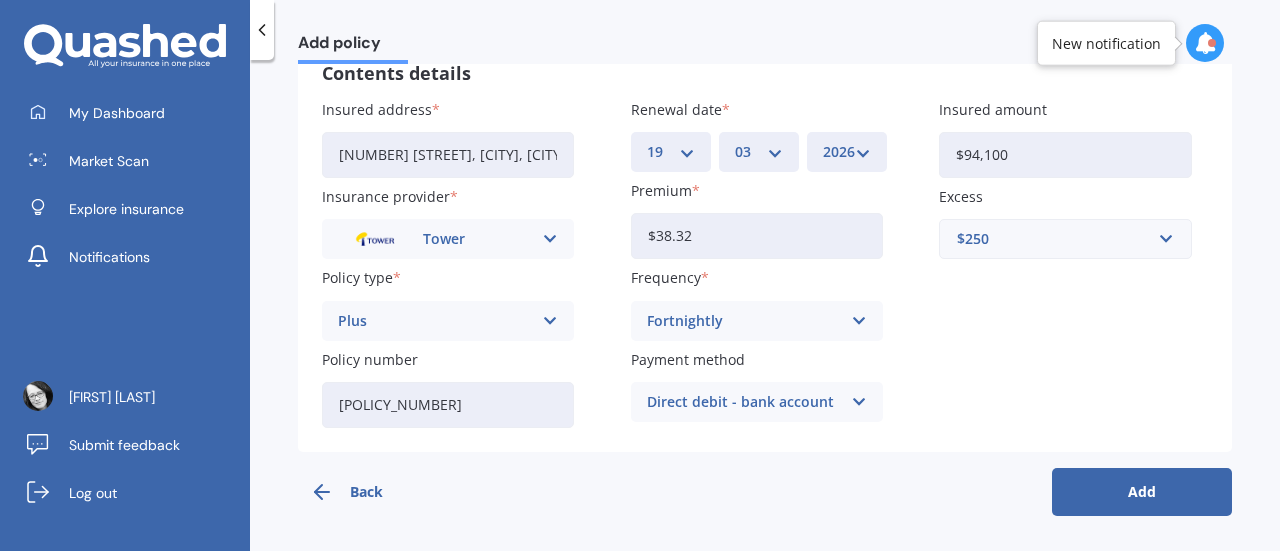 click on "Add" at bounding box center (1142, 492) 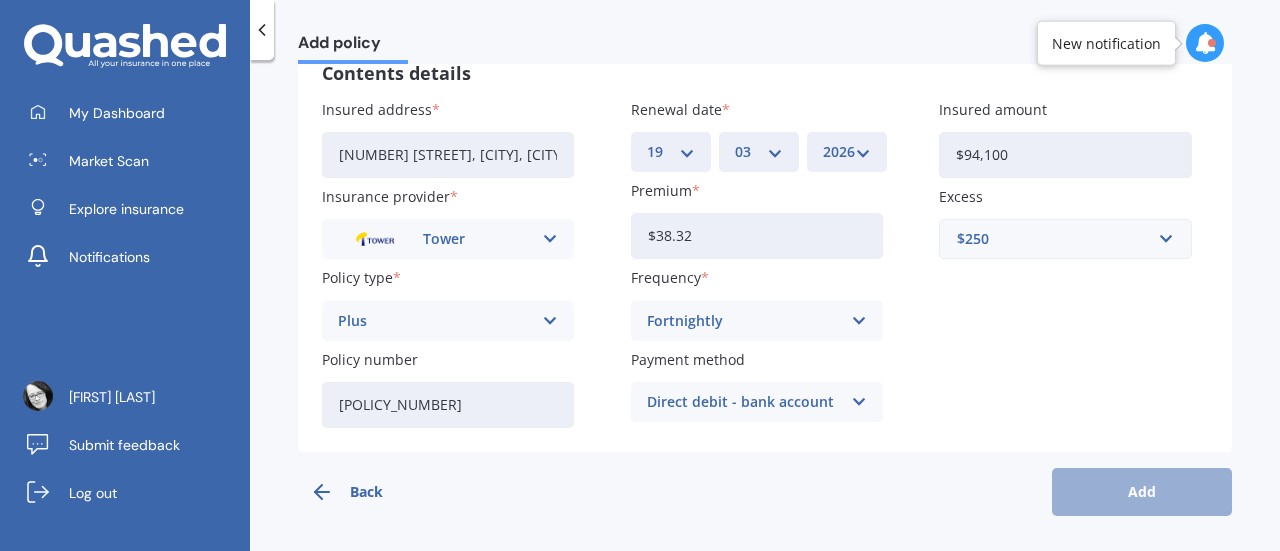 scroll, scrollTop: 0, scrollLeft: 0, axis: both 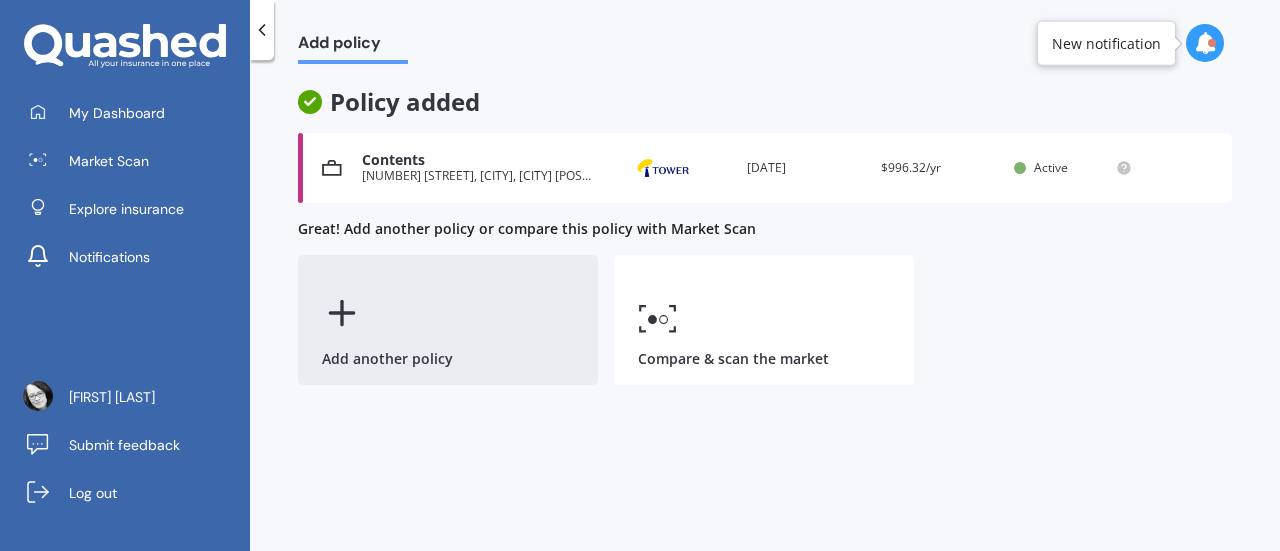click on "Add another policy" at bounding box center (448, 320) 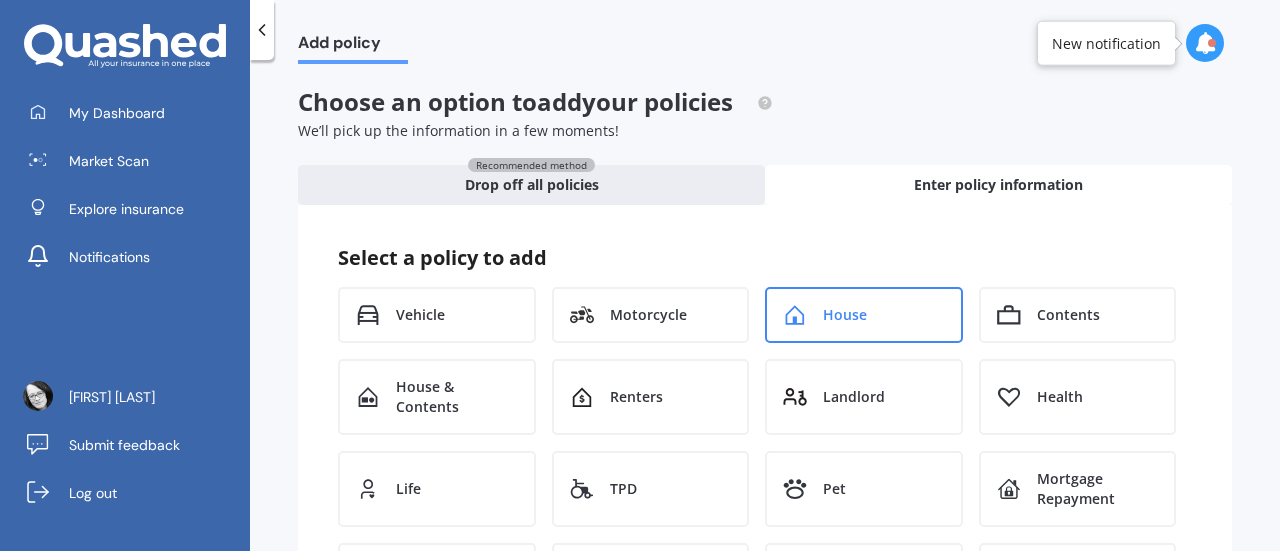 click on "House" at bounding box center [864, 315] 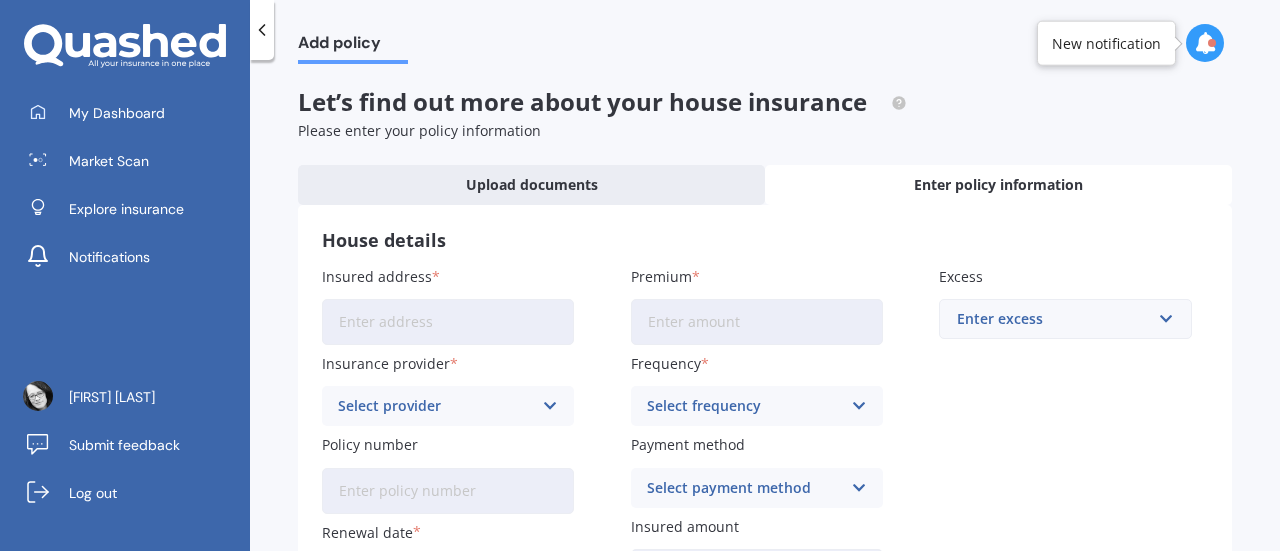 click on "Insured address" at bounding box center [448, 322] 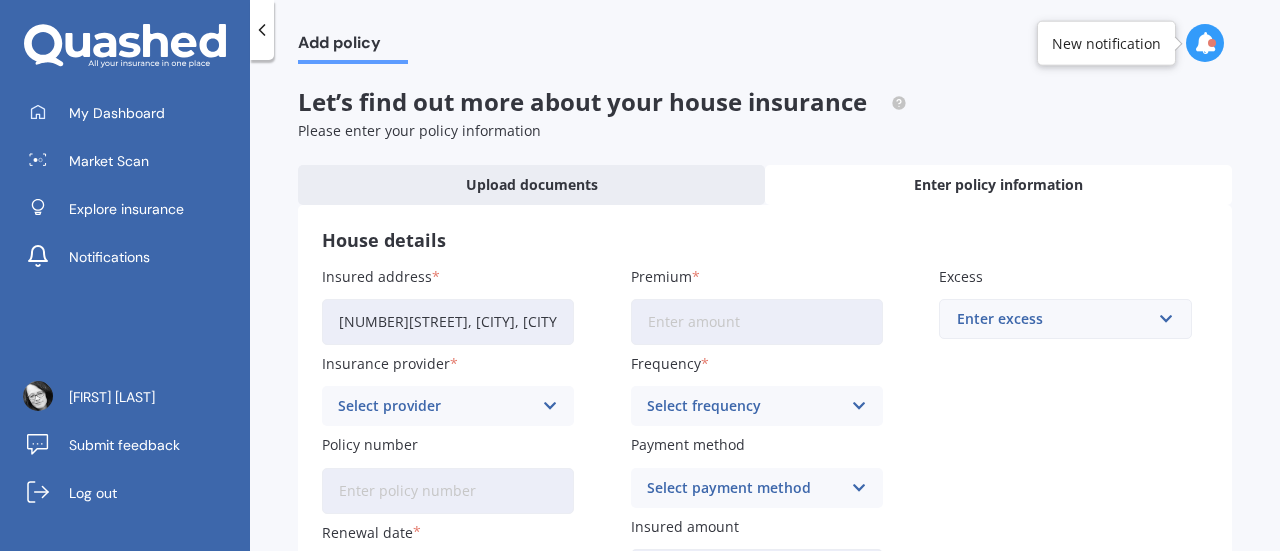 type on "[NUMBER] [STREET], [CITY], [CITY] [POSTAL_CODE]" 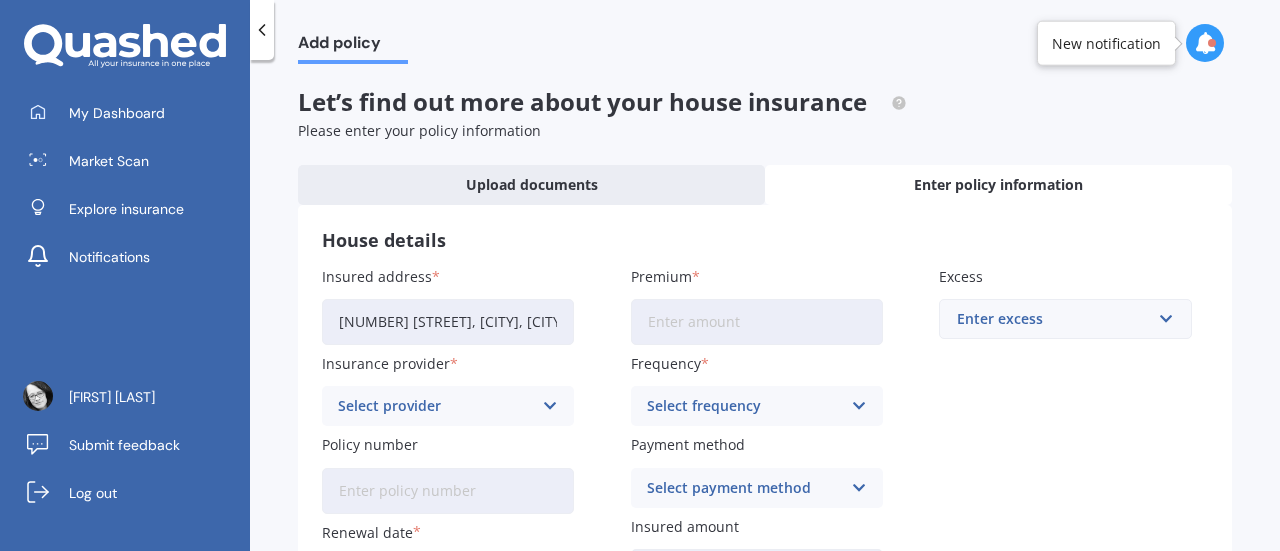 click on "Select provider" at bounding box center [435, 406] 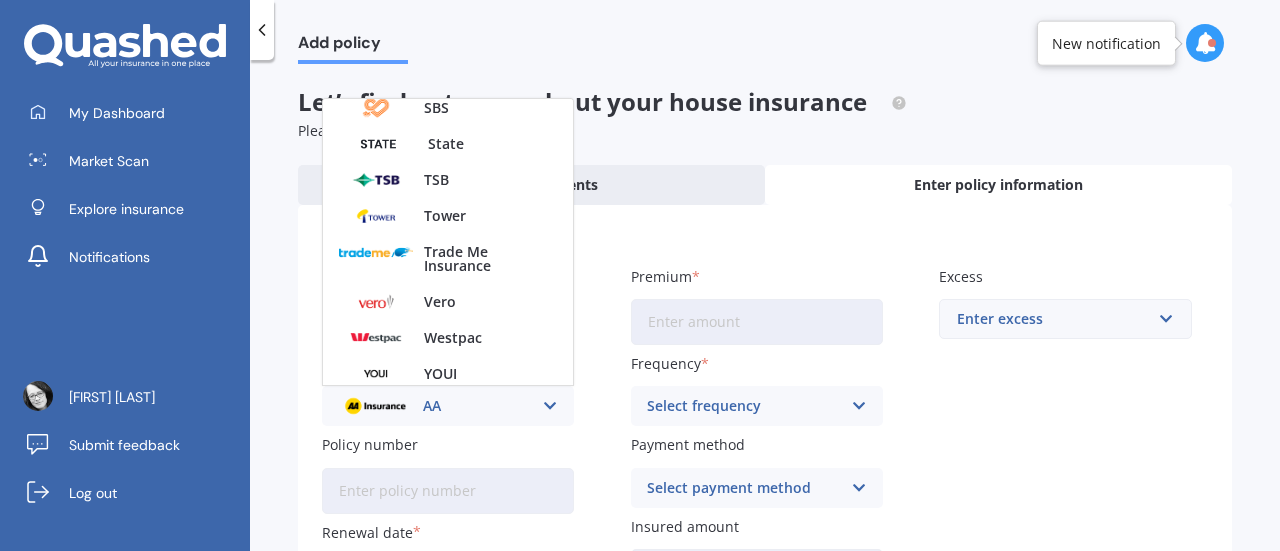 scroll, scrollTop: 569, scrollLeft: 0, axis: vertical 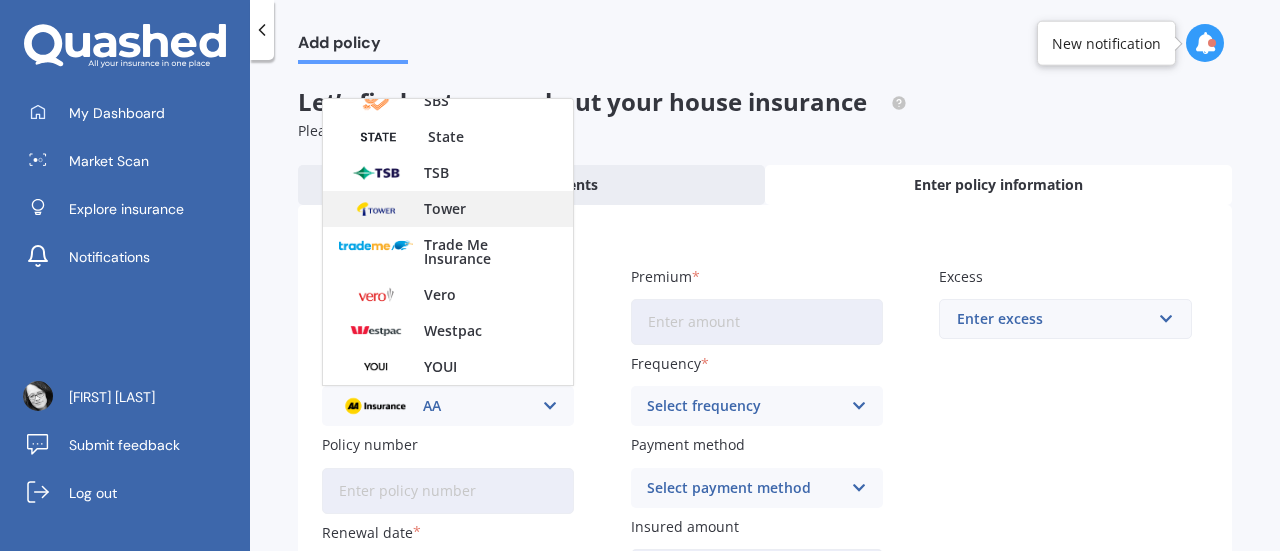 click on "Tower" at bounding box center [445, 209] 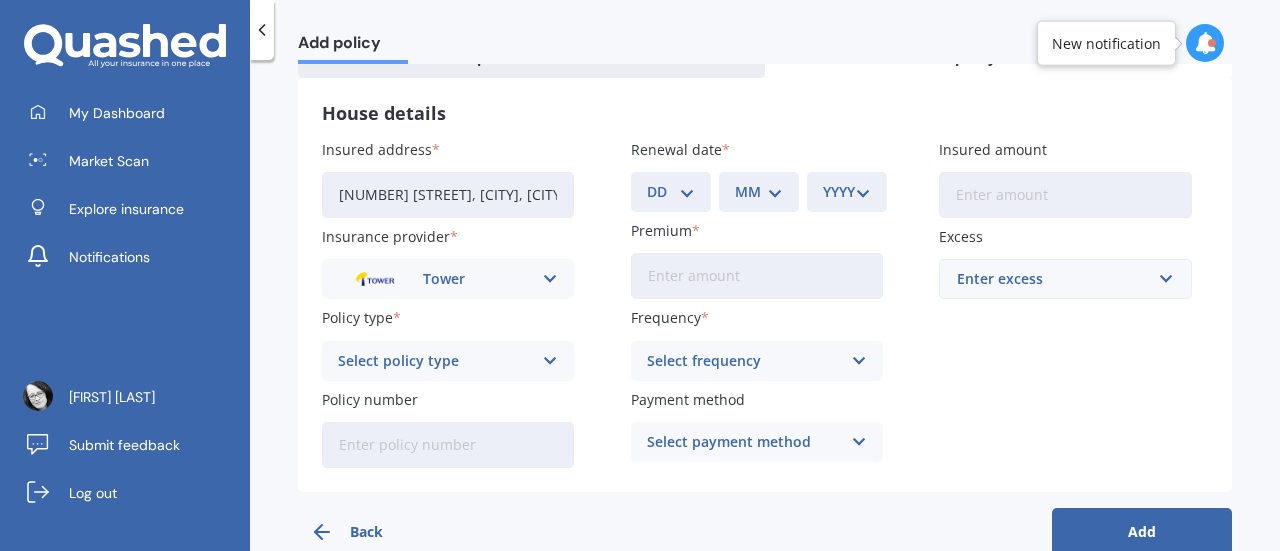 scroll, scrollTop: 128, scrollLeft: 0, axis: vertical 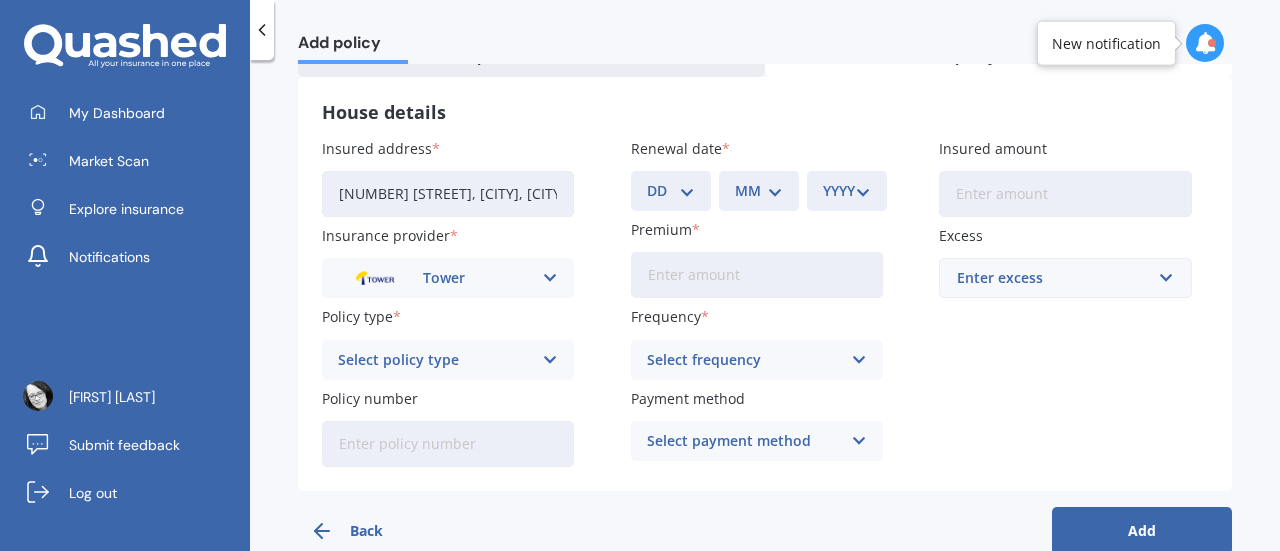 click at bounding box center (550, 360) 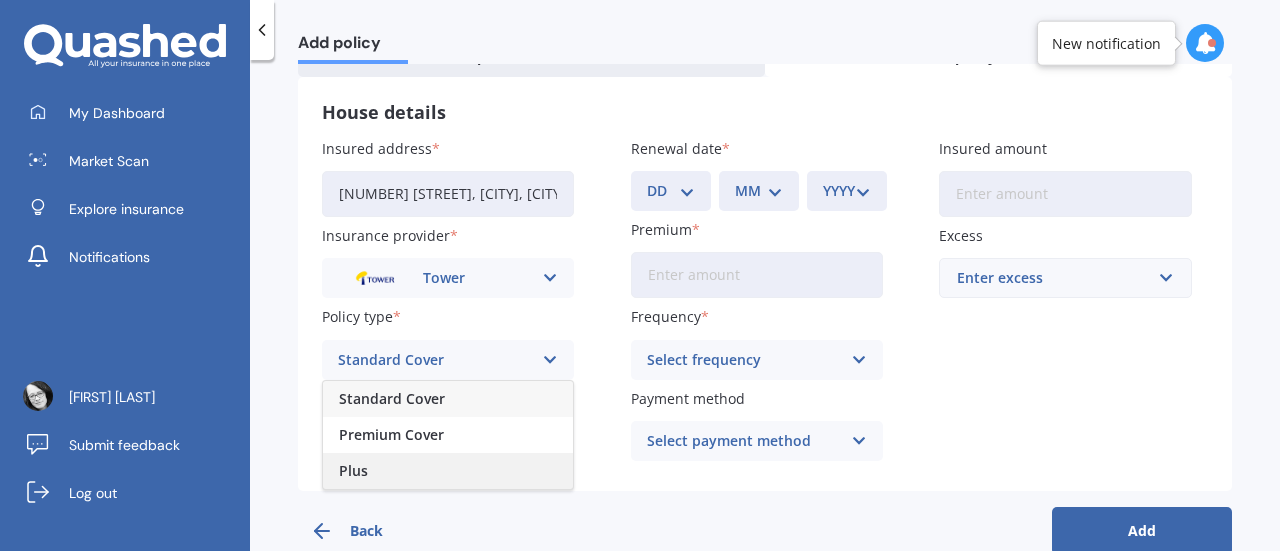 click on "Plus" at bounding box center [448, 471] 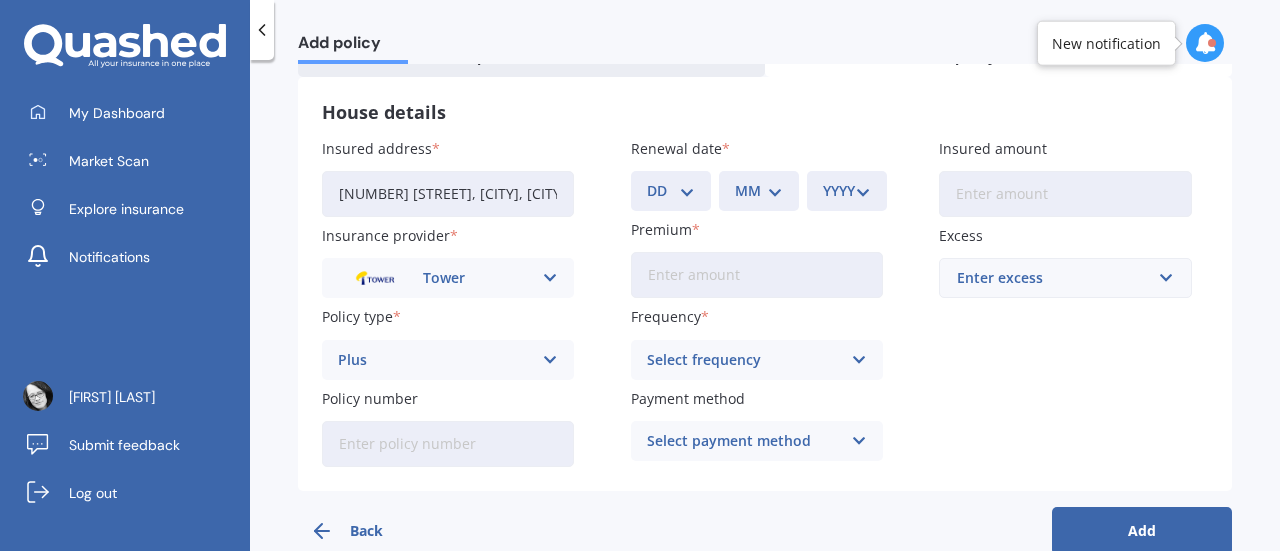 click on "Policy number" at bounding box center (448, 444) 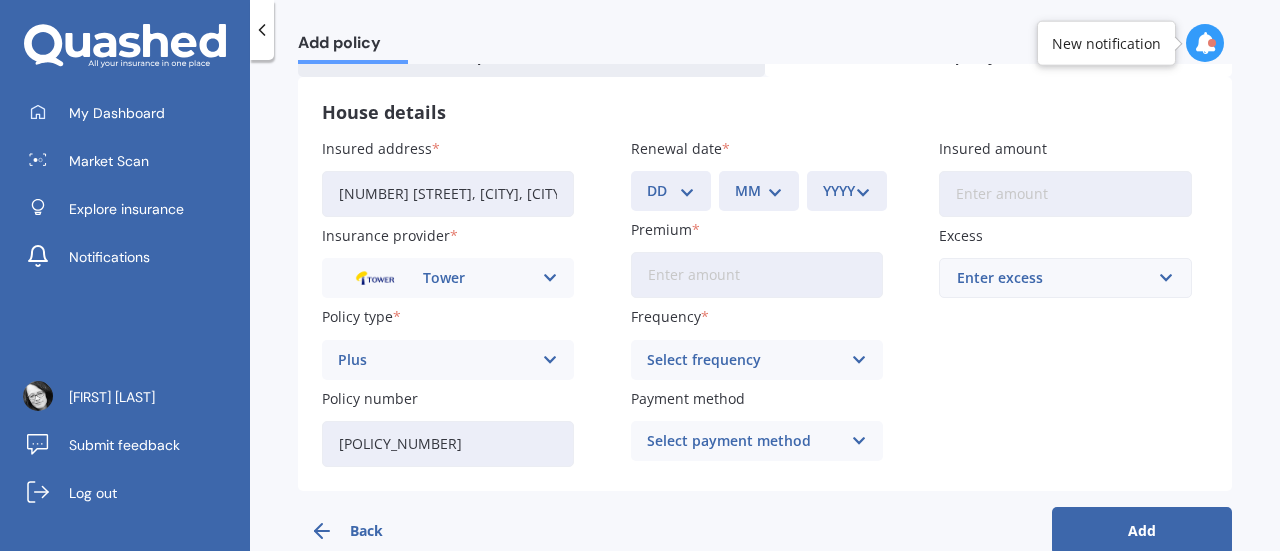 type on "[POLICY_NUMBER]" 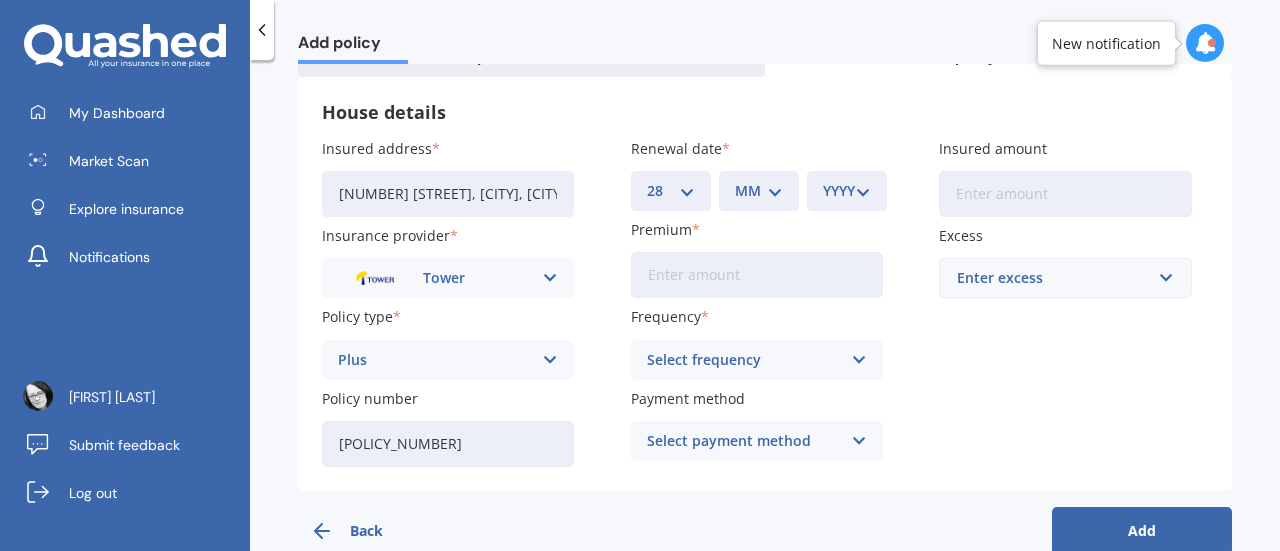 click on "DD 01 02 03 04 05 06 07 08 09 10 11 12 13 14 15 16 17 18 19 20 21 22 23 24 25 26 27 28 29 30 31" at bounding box center [671, 191] 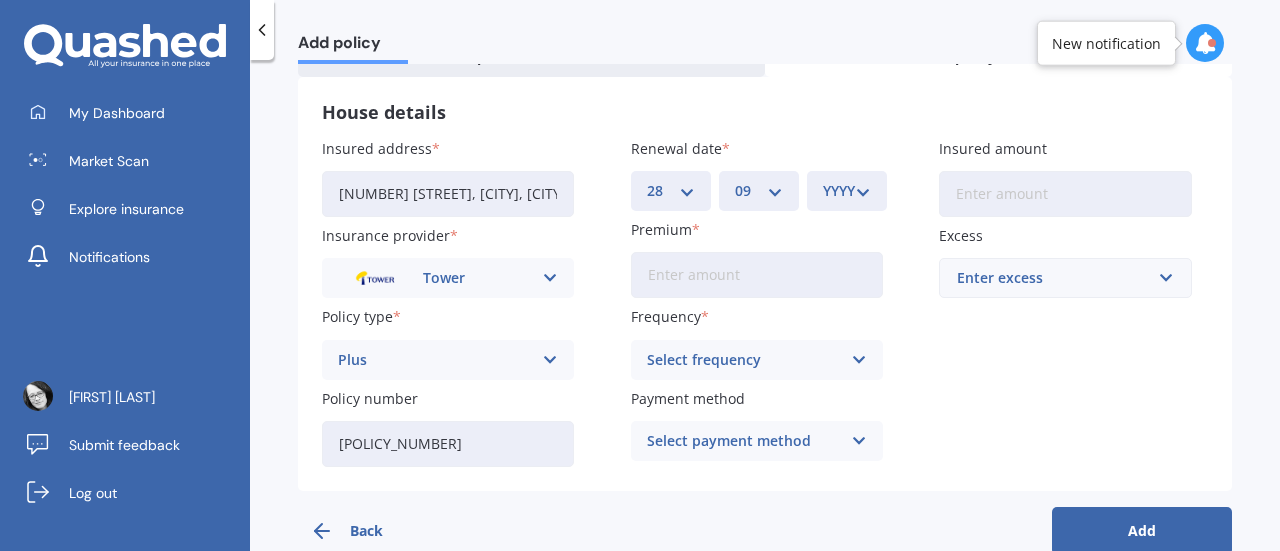 click on "MM 01 02 03 04 05 06 07 08 09 10 11 12" at bounding box center [759, 191] 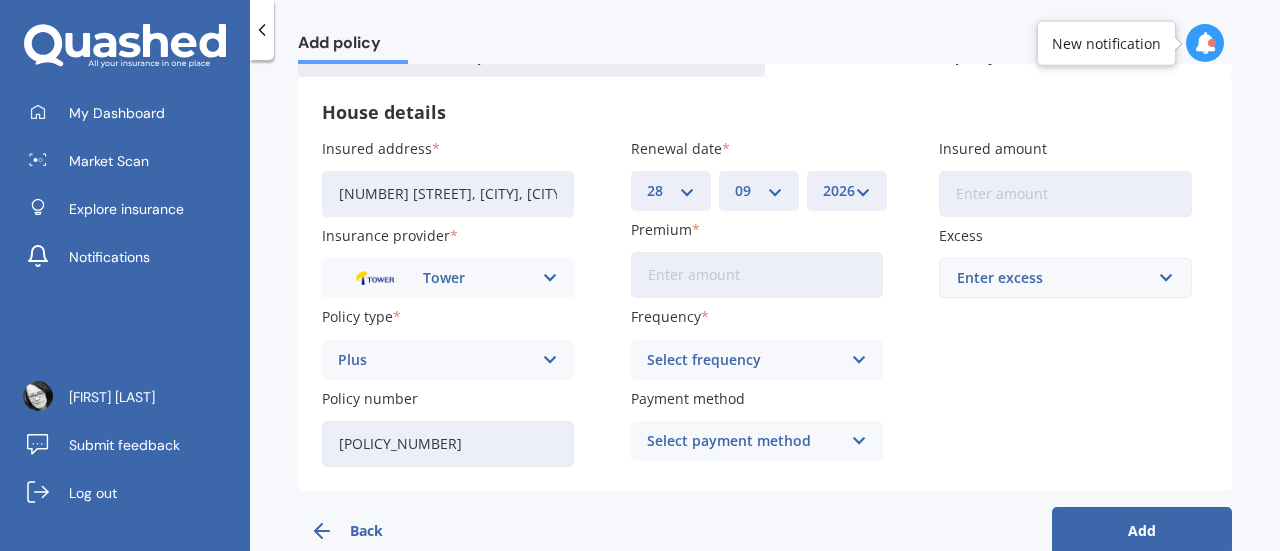 click on "YYYY 2027 2026 2025 2024 2023 2022 2021 2020 2019 2018 2017 2016 2015 2014 2013 2012 2011 2010 2009 2008 2007 2006 2005 2004 2003 2002 2001 2000 1999 1998 1997 1996 1995 1994 1993 1992 1991 1990 1989 1988 1987 1986 1985 1984 1983 1982 1981 1980 1979 1978 1977 1976 1975 1974 1973 1972 1971 1970 1969 1968 1967 1966 1965 1964 1963 1962 1961 1960 1959 1958 1957 1956 1955 1954 1953 1952 1951 1950 1949 1948 1947 1946 1945 1944 1943 1942 1941 1940 1939 1938 1937 1936 1935 1934 1933 1932 1931 1930 1929 1928" at bounding box center (847, 191) 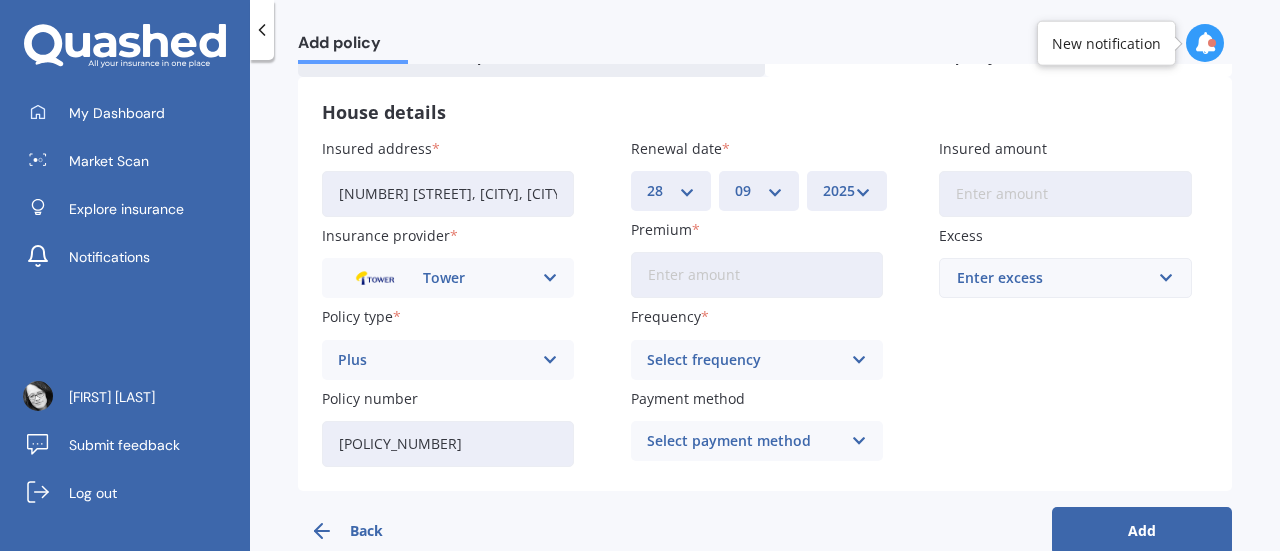 click on "YYYY 2027 2026 2025 2024 2023 2022 2021 2020 2019 2018 2017 2016 2015 2014 2013 2012 2011 2010 2009 2008 2007 2006 2005 2004 2003 2002 2001 2000 1999 1998 1997 1996 1995 1994 1993 1992 1991 1990 1989 1988 1987 1986 1985 1984 1983 1982 1981 1980 1979 1978 1977 1976 1975 1974 1973 1972 1971 1970 1969 1968 1967 1966 1965 1964 1963 1962 1961 1960 1959 1958 1957 1956 1955 1954 1953 1952 1951 1950 1949 1948 1947 1946 1945 1944 1943 1942 1941 1940 1939 1938 1937 1936 1935 1934 1933 1932 1931 1930 1929 1928" at bounding box center (847, 191) 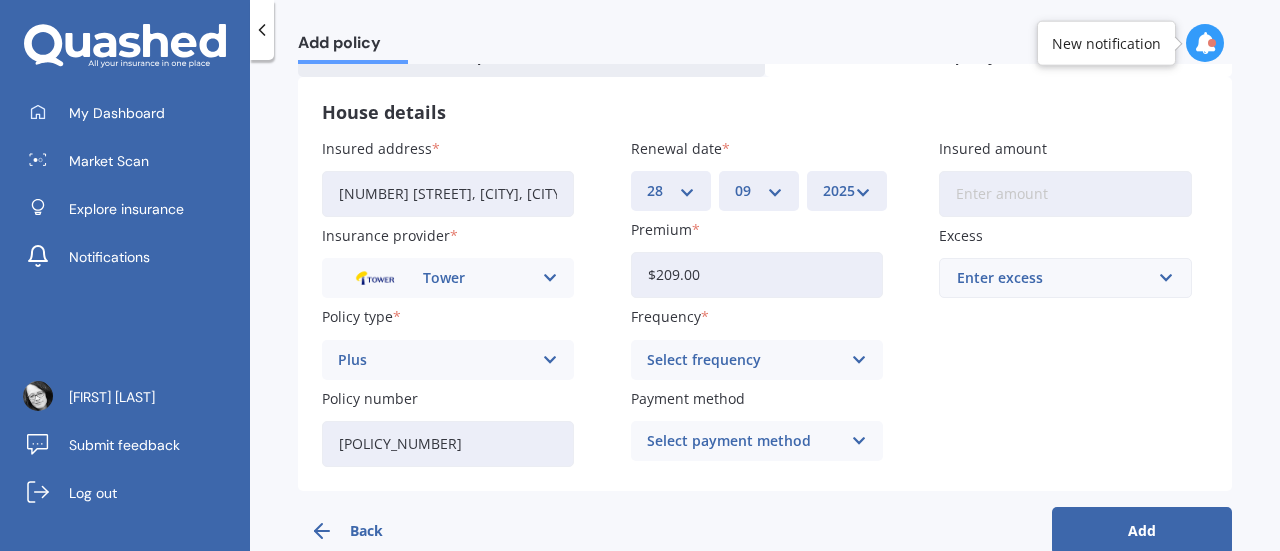 click on "$209.00" at bounding box center [757, 275] 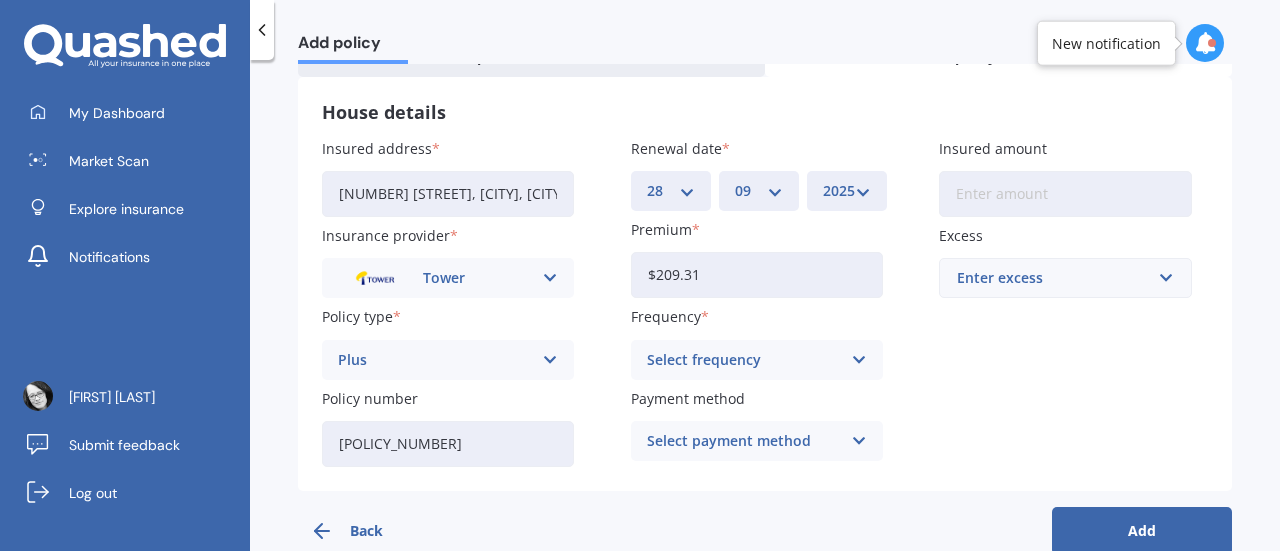 type on "$209.31" 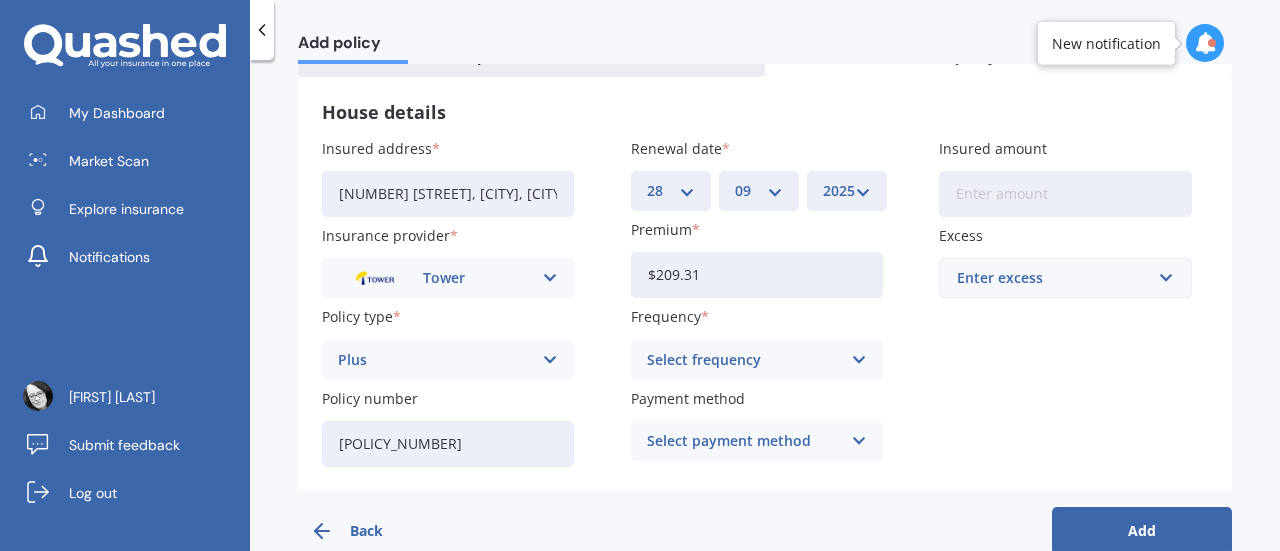 click on "Select frequency" at bounding box center (744, 360) 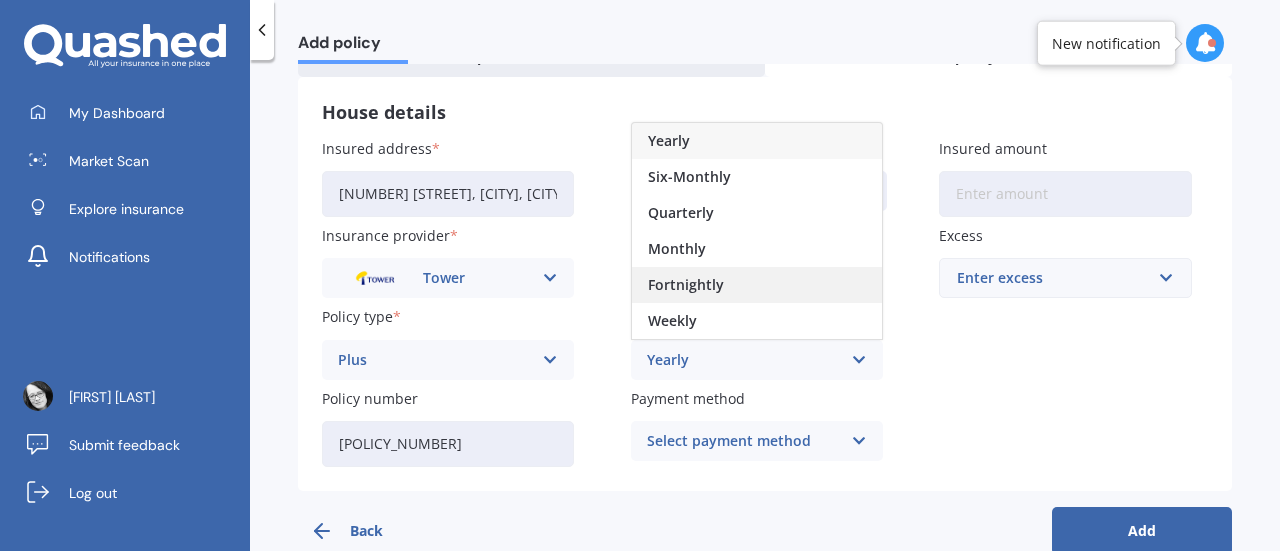 click on "Fortnightly" at bounding box center (757, 285) 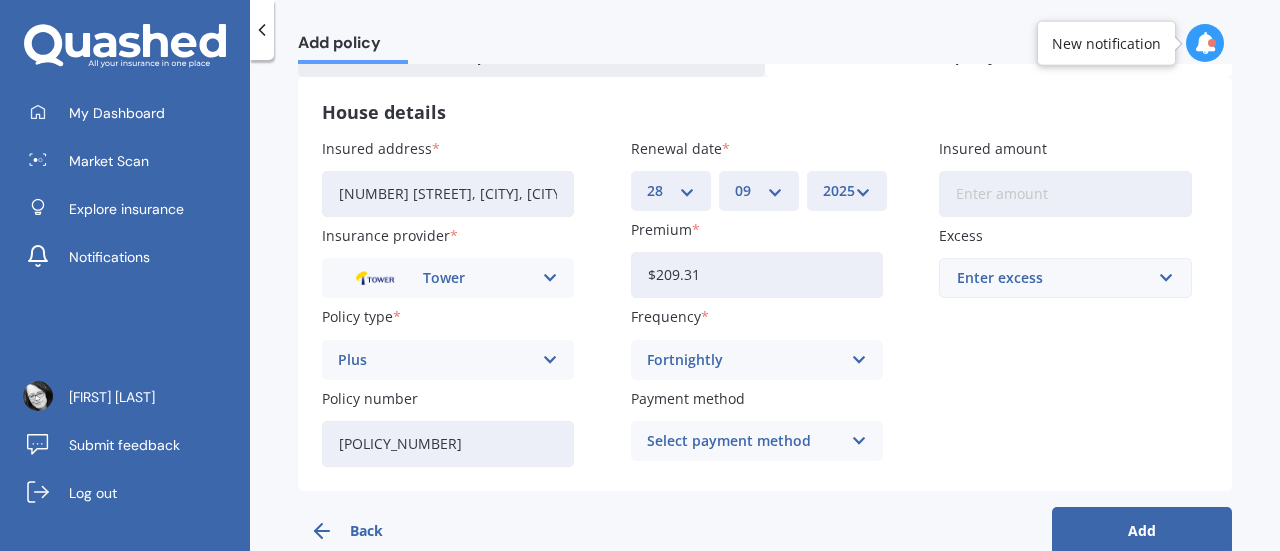 click on "Select payment method" at bounding box center (744, 441) 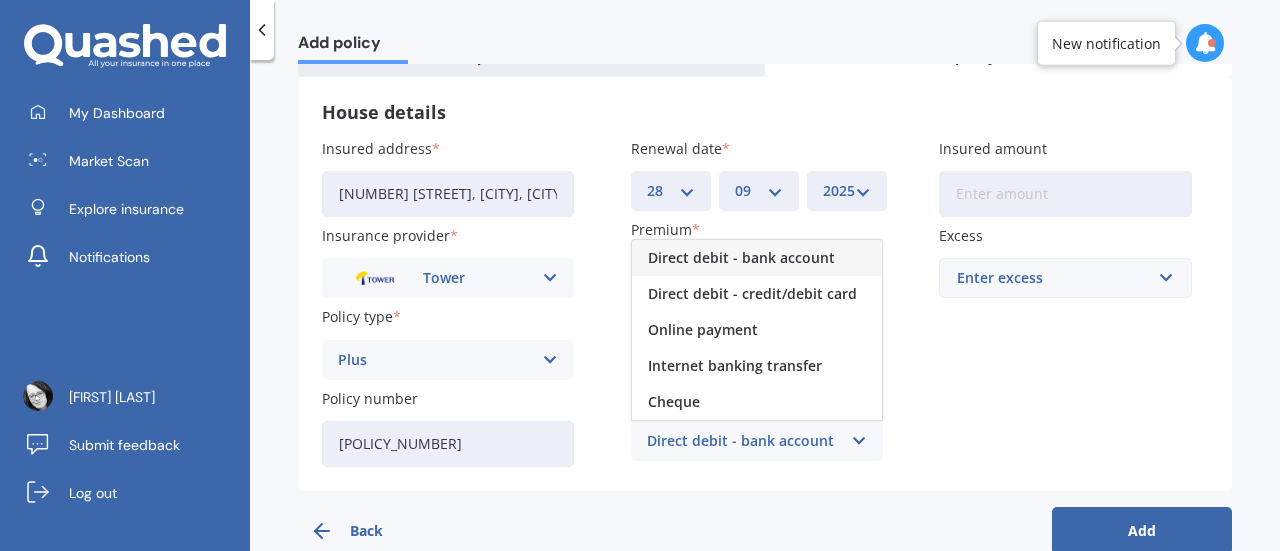 click on "Direct debit - bank account" at bounding box center [741, 258] 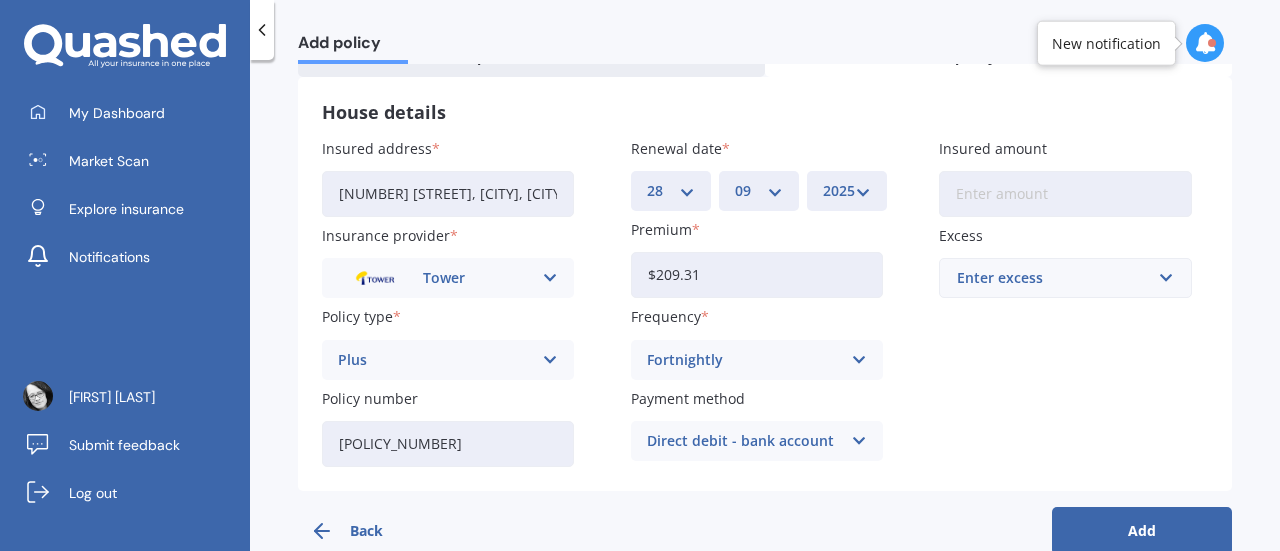 click on "Insured amount" at bounding box center (1065, 194) 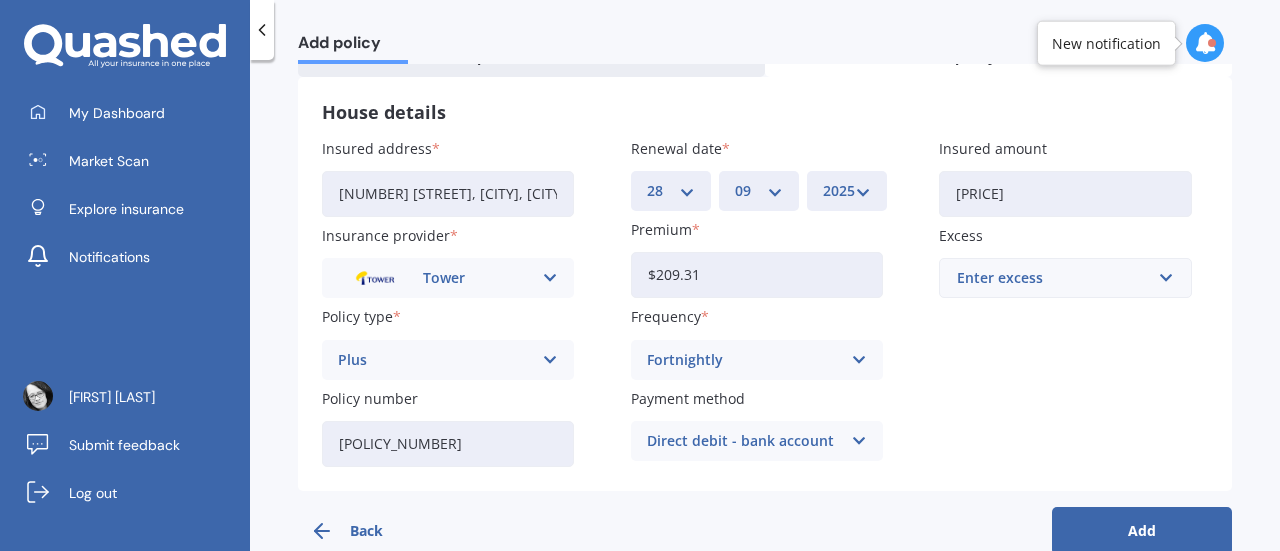 type on "[PRICE]" 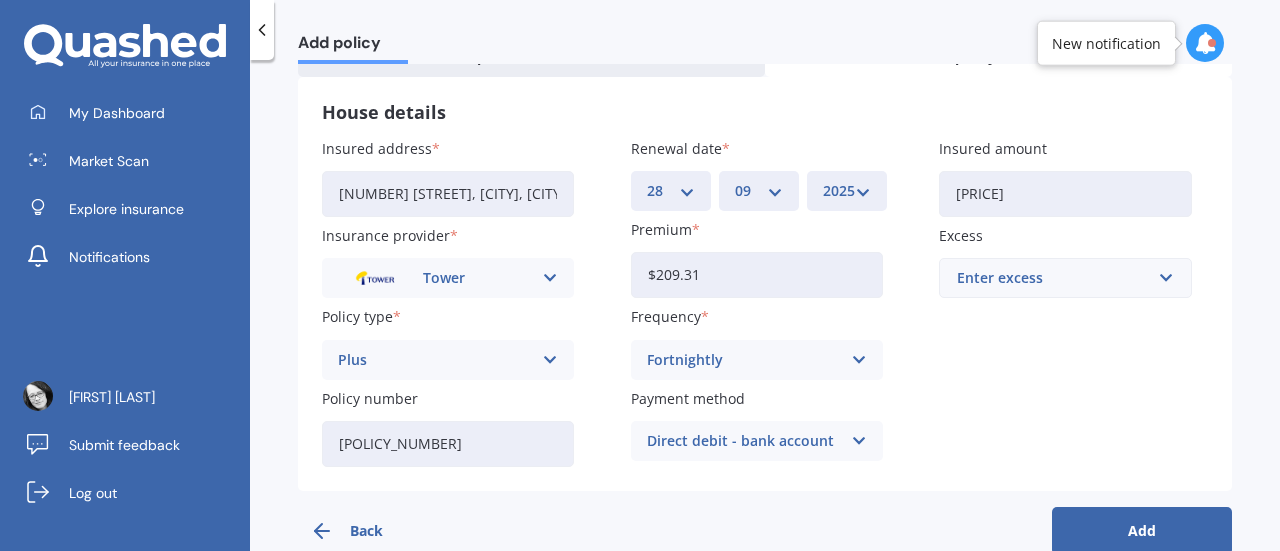 click on "Enter excess" at bounding box center (1053, 278) 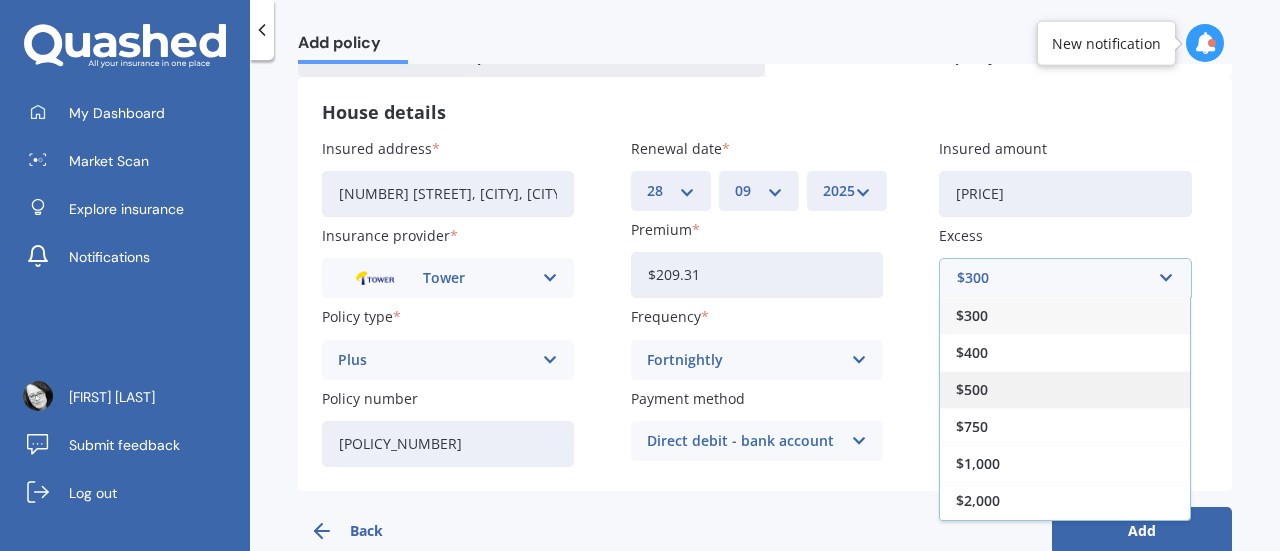 click on "$500" at bounding box center [972, 390] 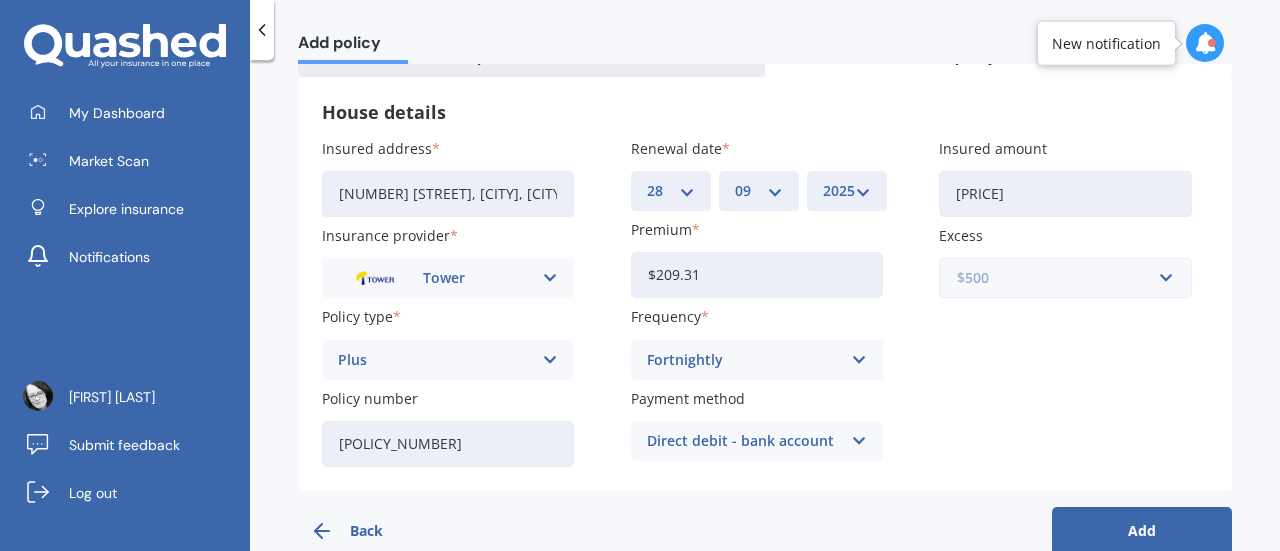 scroll, scrollTop: 167, scrollLeft: 0, axis: vertical 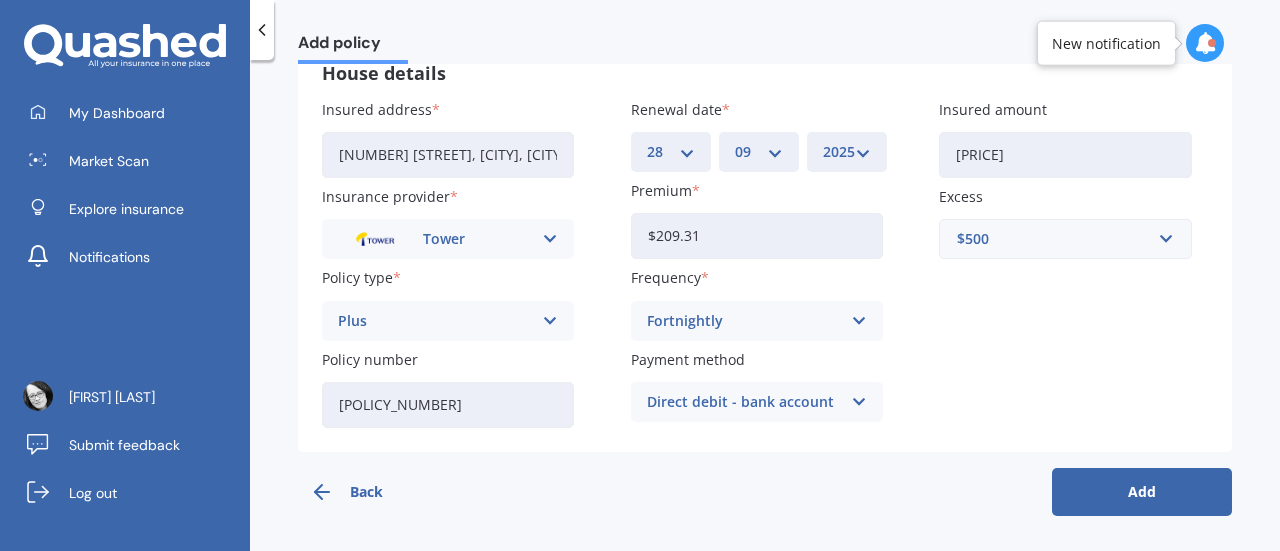 click on "Add" at bounding box center [1142, 492] 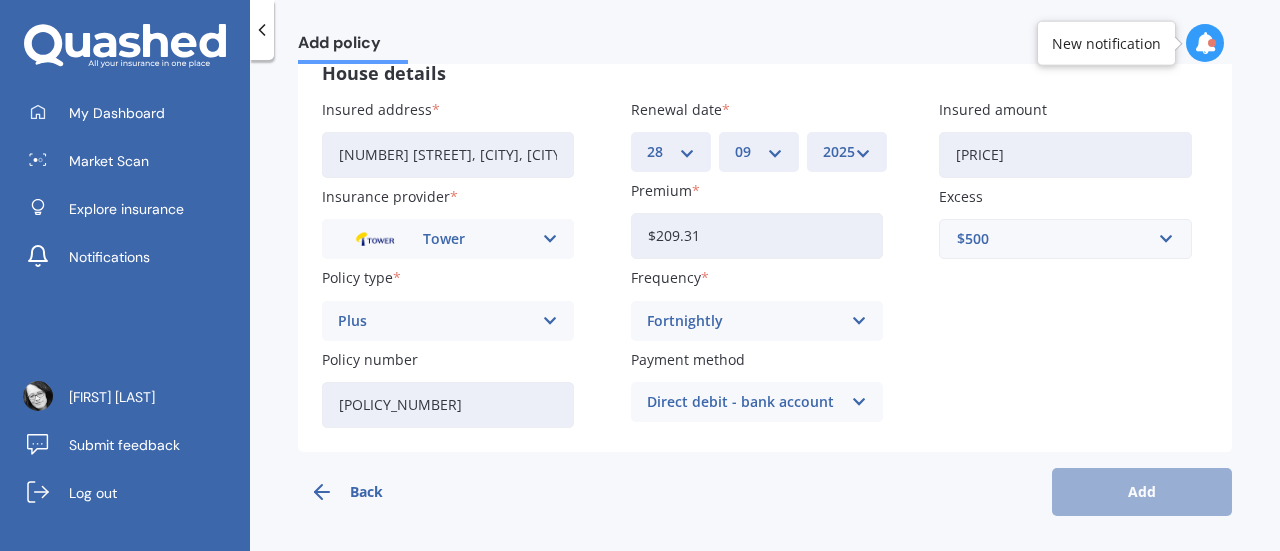 scroll, scrollTop: 0, scrollLeft: 0, axis: both 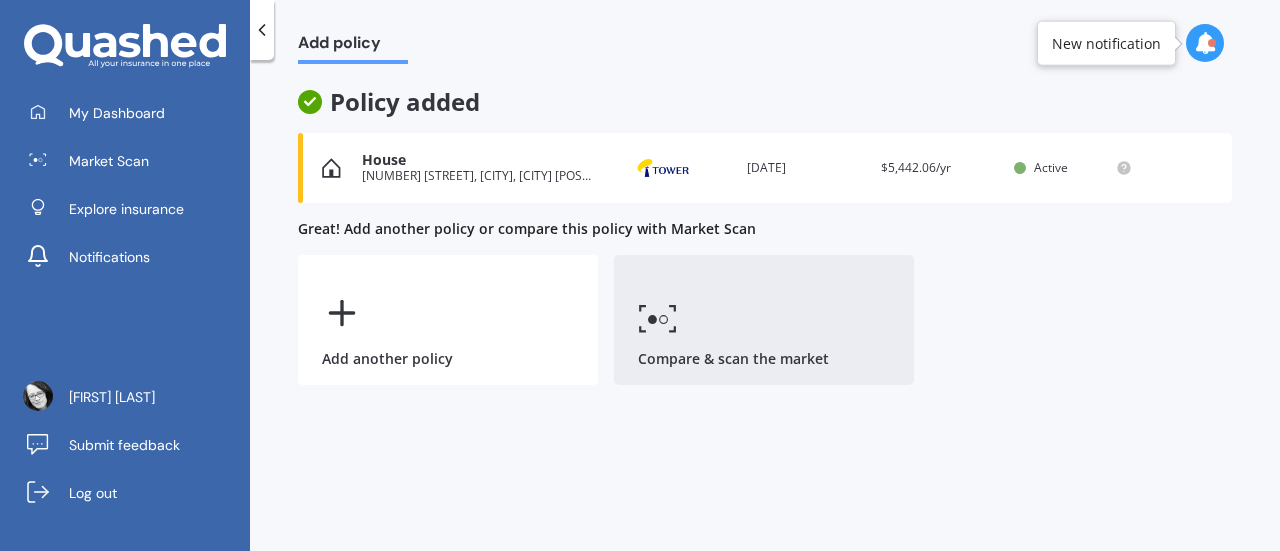 click on "Compare & scan the market" at bounding box center (764, 320) 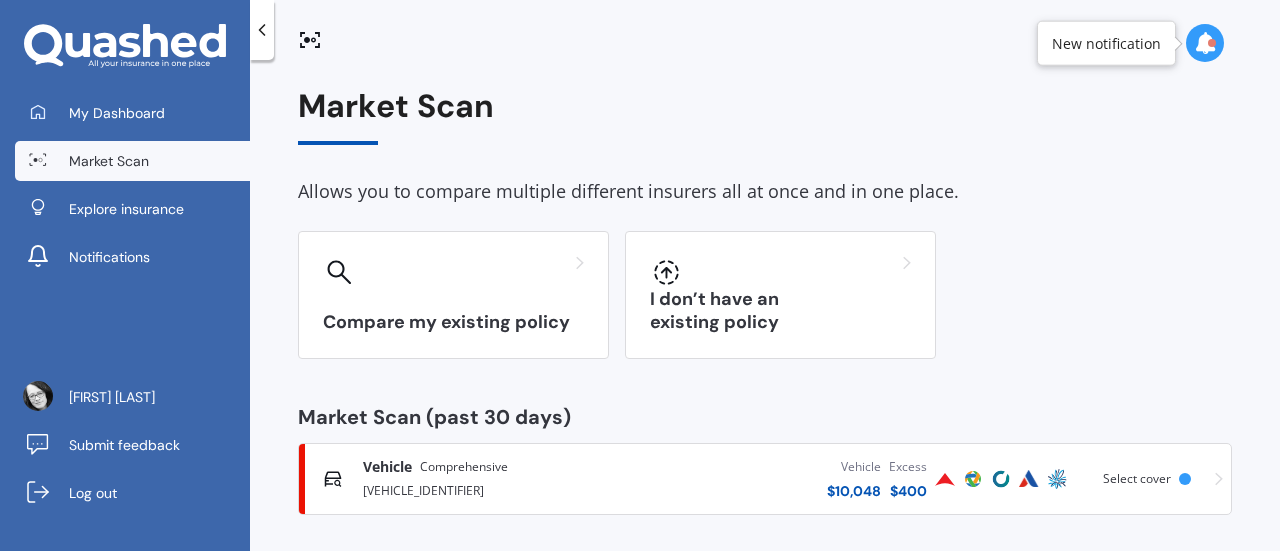 scroll, scrollTop: 8, scrollLeft: 0, axis: vertical 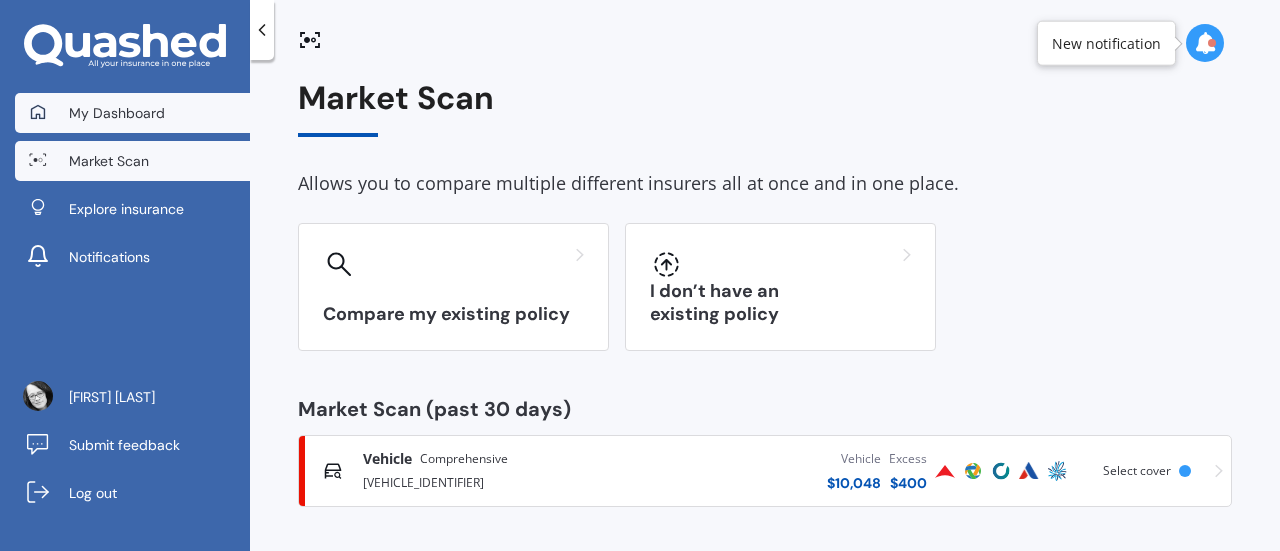 click on "My Dashboard" at bounding box center [117, 113] 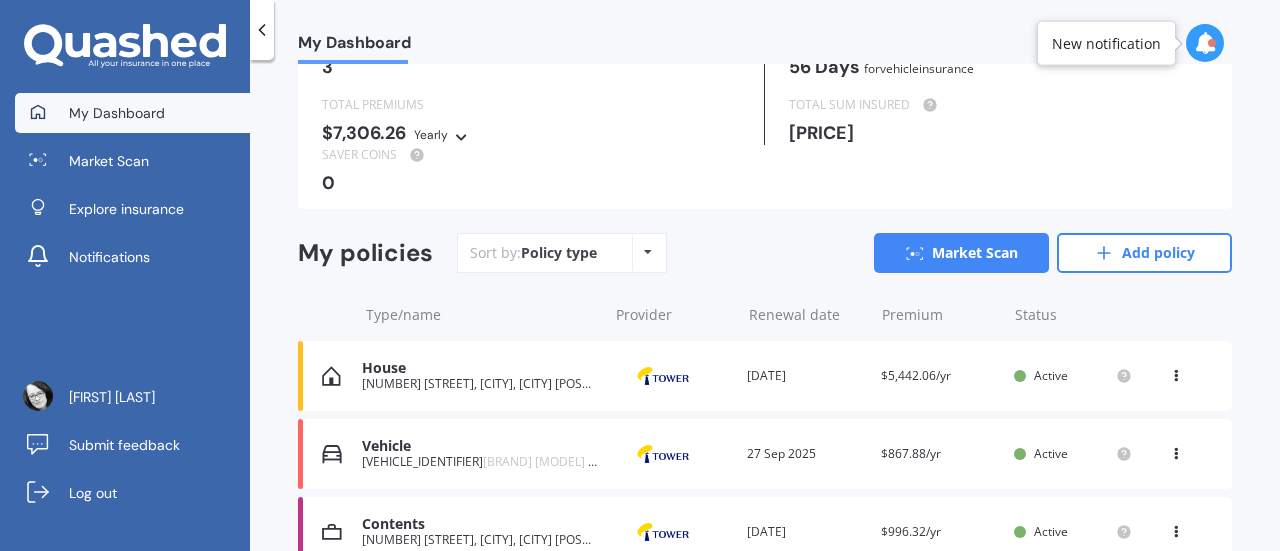 scroll, scrollTop: 106, scrollLeft: 0, axis: vertical 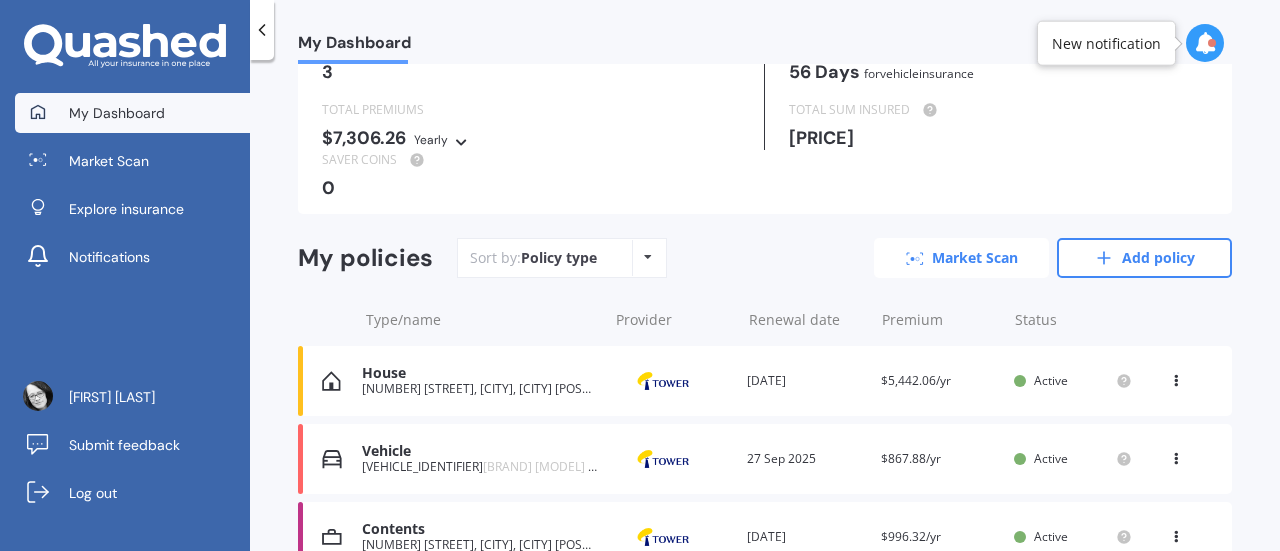 click on "Market Scan" at bounding box center [961, 258] 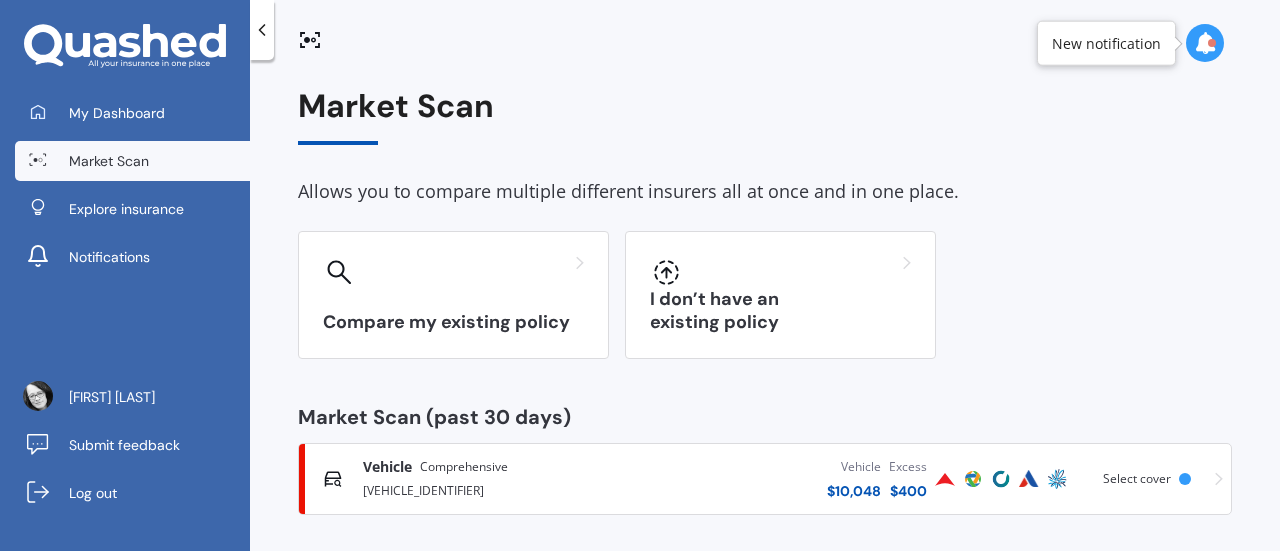 scroll, scrollTop: 8, scrollLeft: 0, axis: vertical 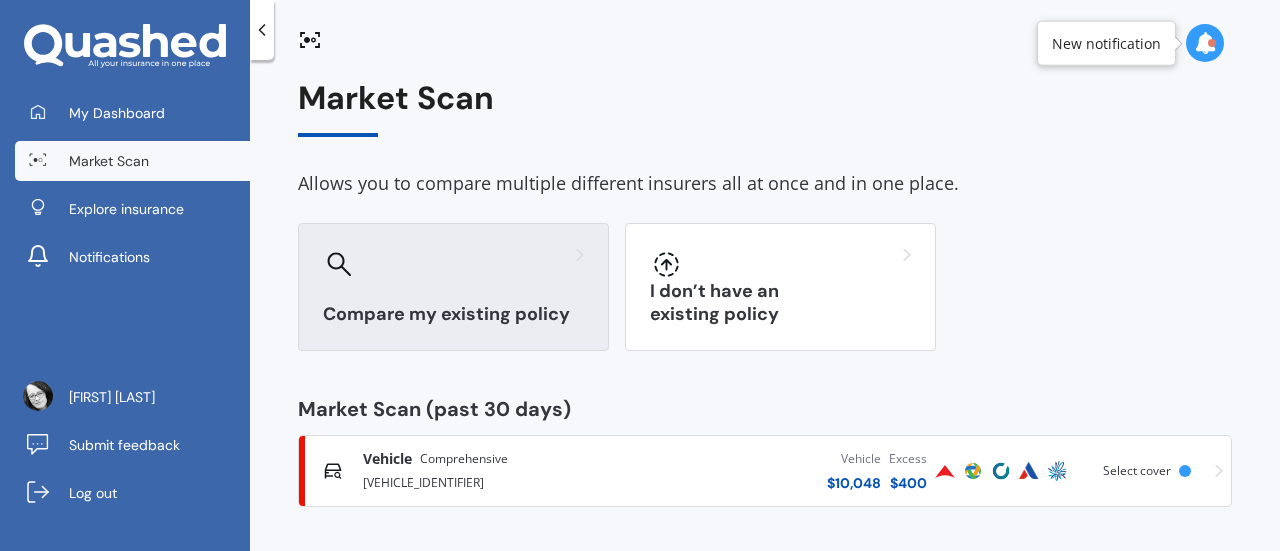 click on "Compare my existing policy" at bounding box center [453, 287] 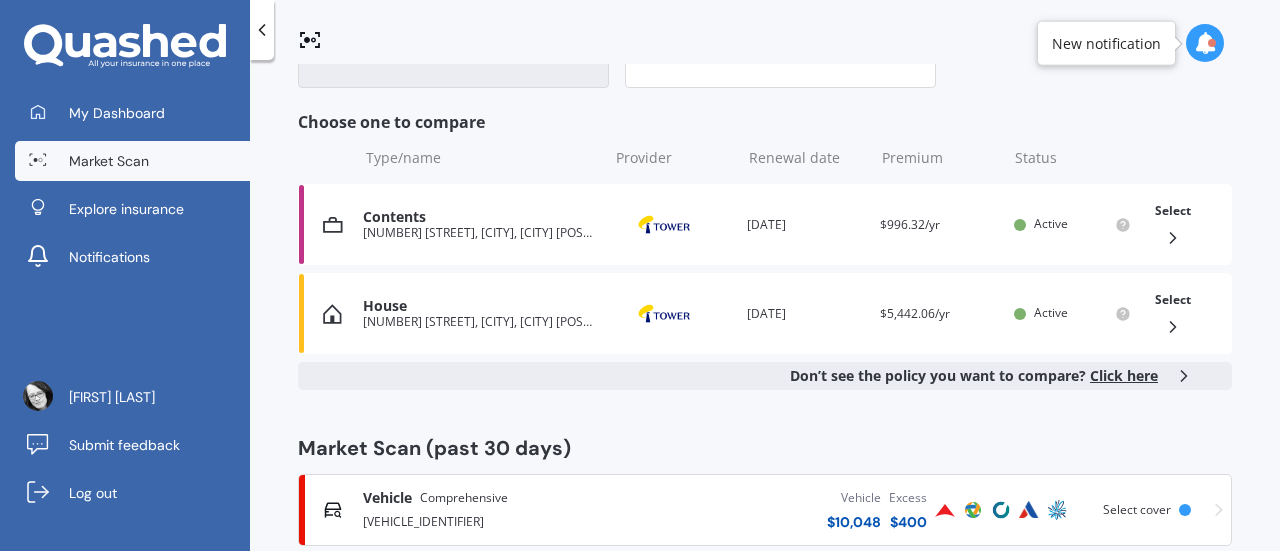 scroll, scrollTop: 272, scrollLeft: 0, axis: vertical 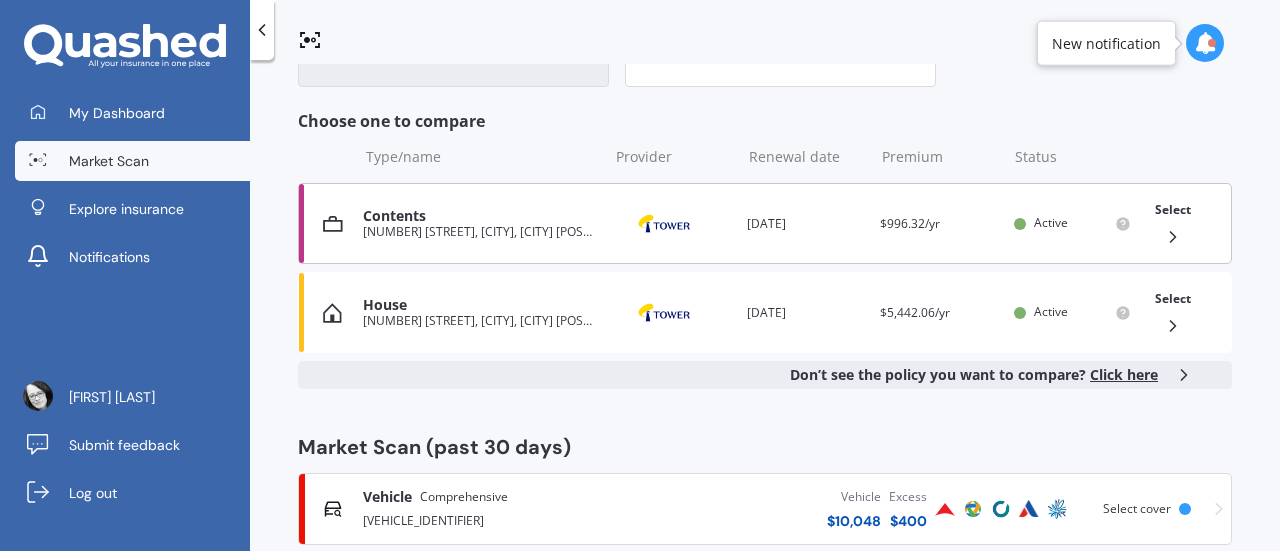 click 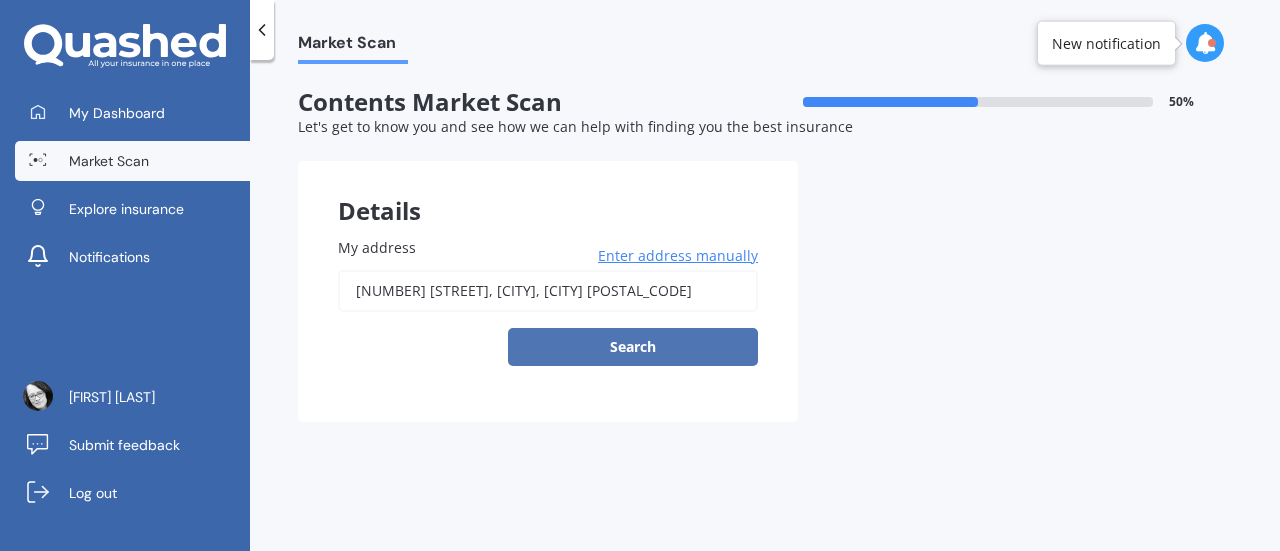 click on "Search" at bounding box center (633, 347) 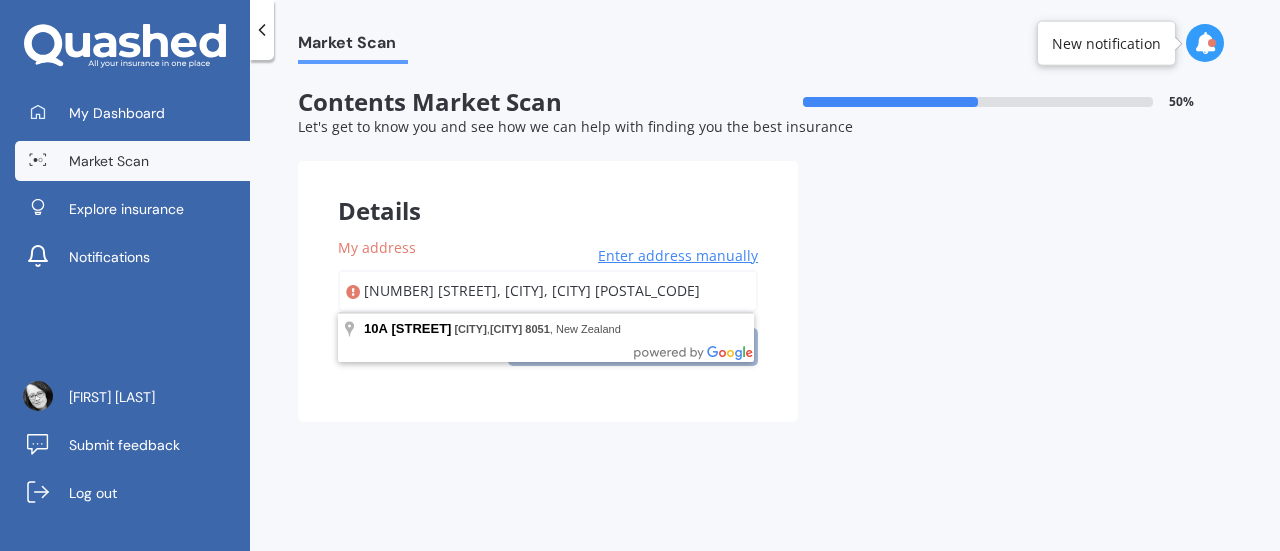 drag, startPoint x: 622, startPoint y: 299, endPoint x: 252, endPoint y: 295, distance: 370.0216 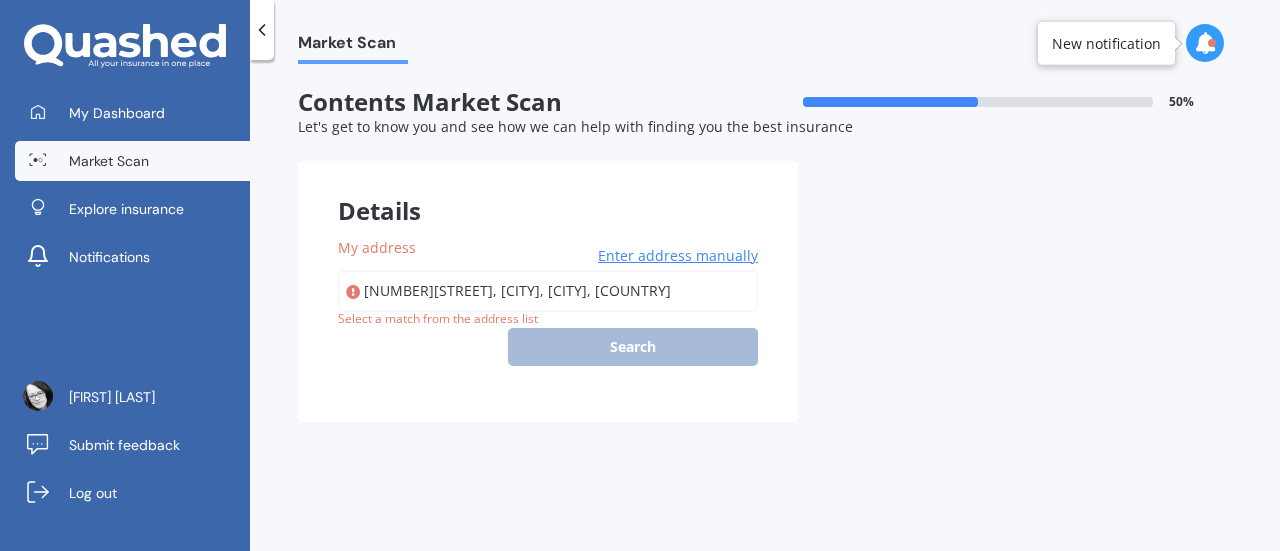 type on "[NUMBER] [STREET], [CITY], [CITY] [POSTAL_CODE]" 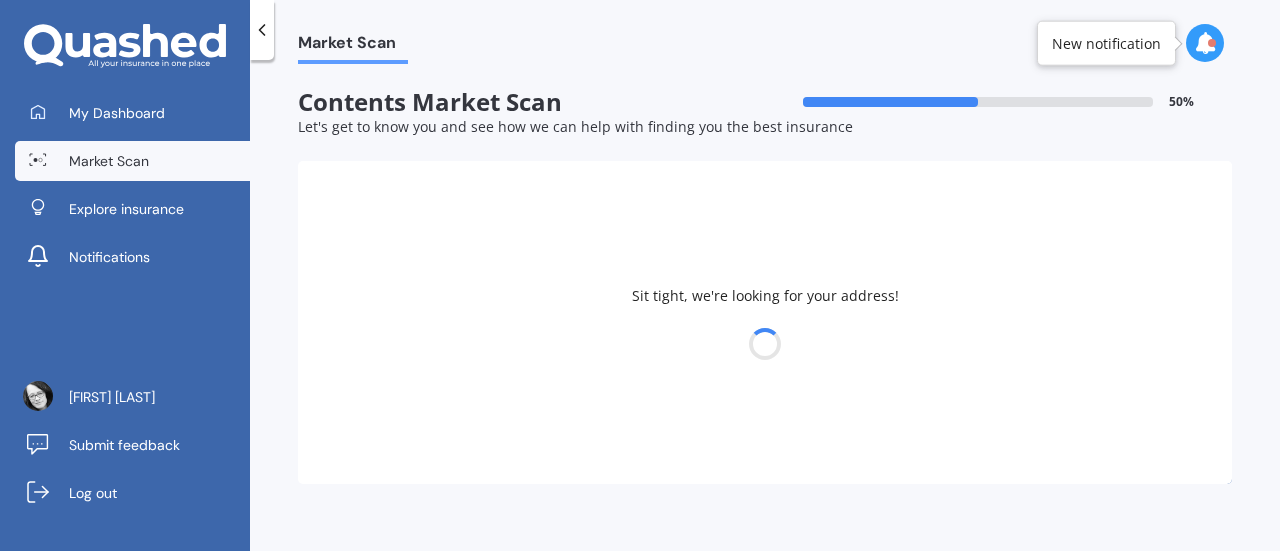 select on "03" 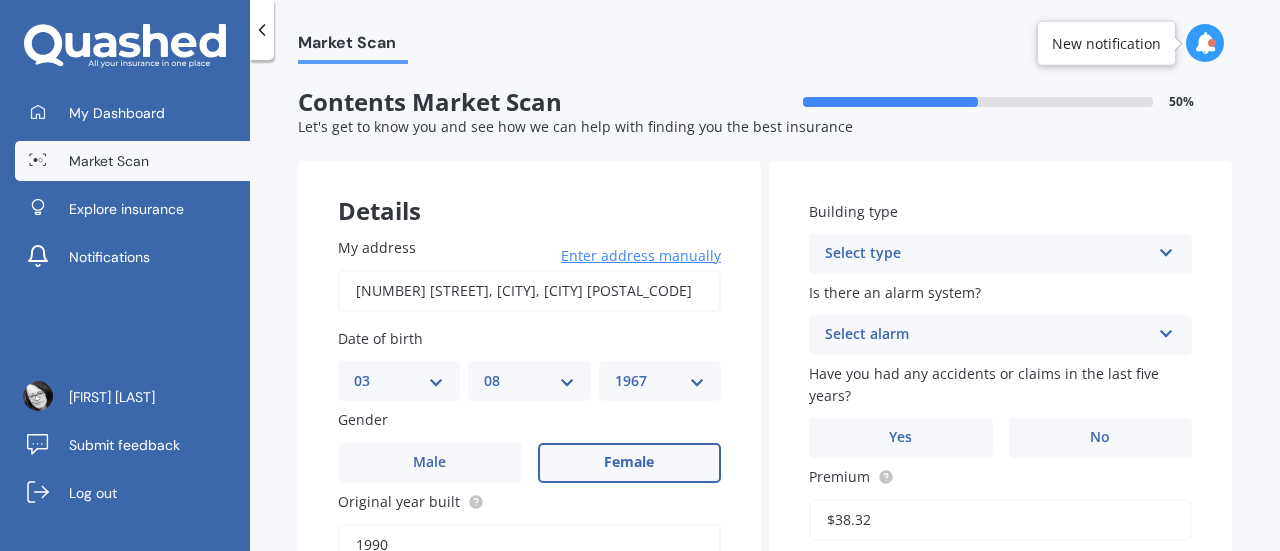 click at bounding box center [1166, 330] 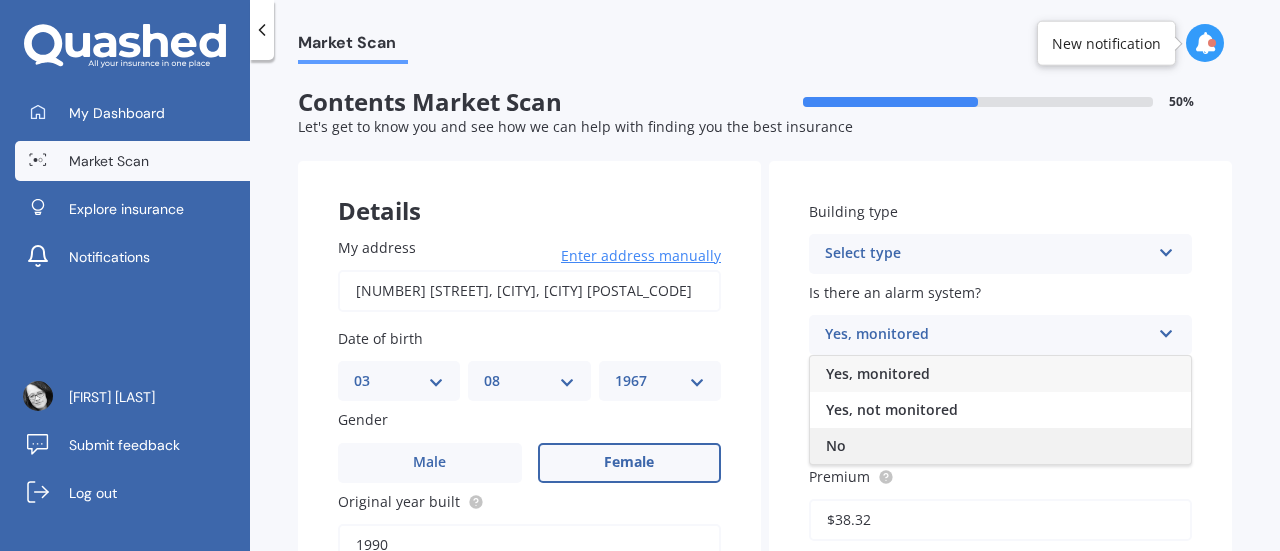 click on "No" at bounding box center [1000, 446] 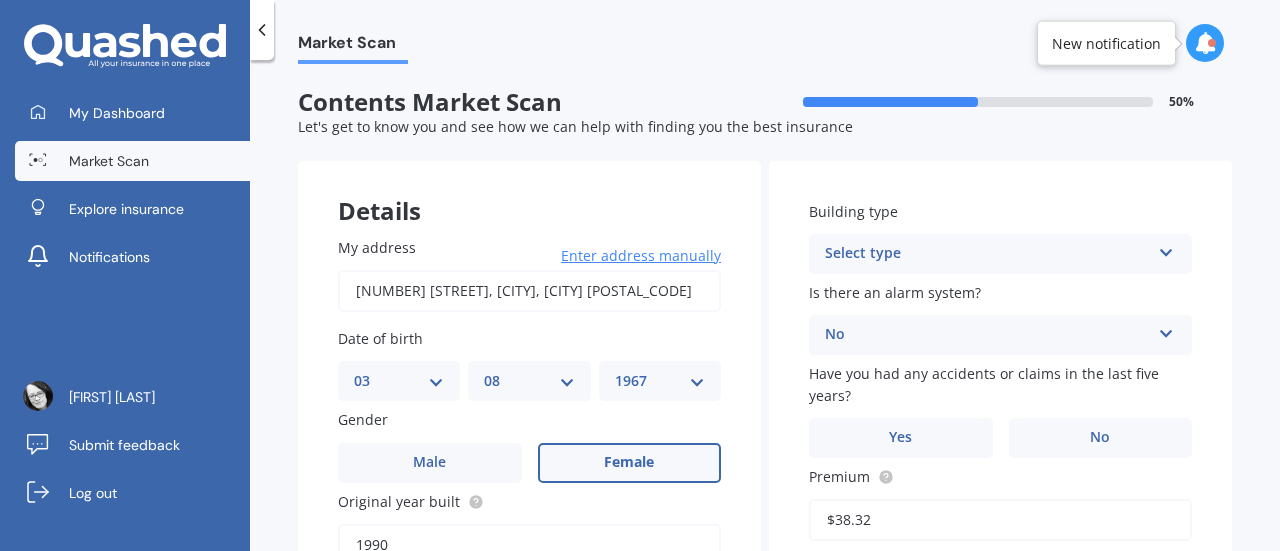click on "Select type Freestanding Multi-unit (in a block of 6 or less) Multi-unit (in a block of 7-10)" at bounding box center (1000, 254) 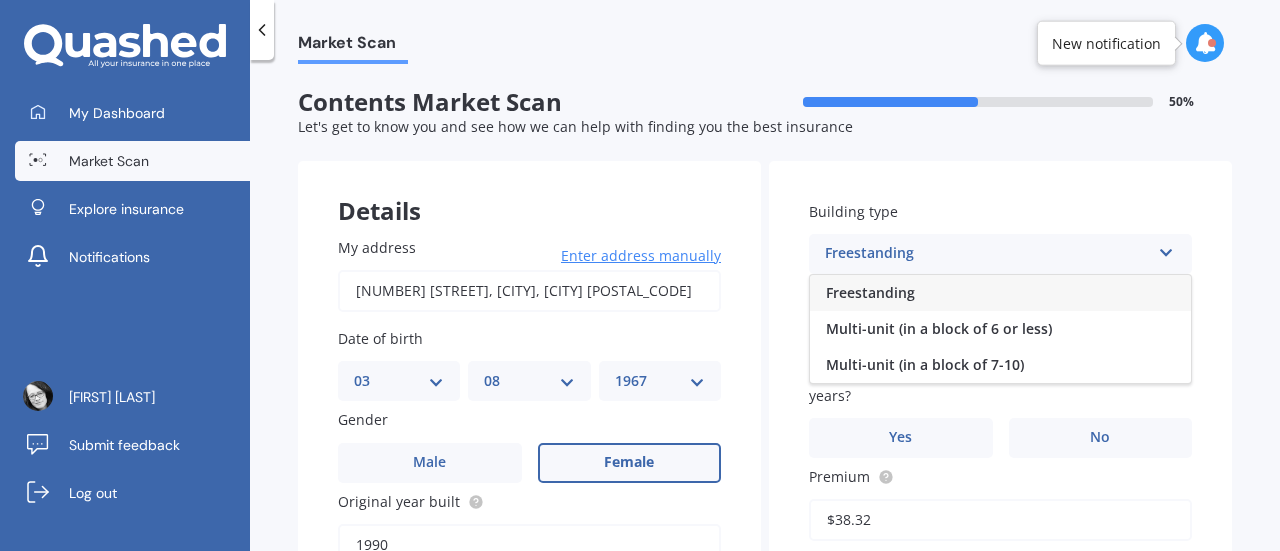 click on "Freestanding" at bounding box center [870, 292] 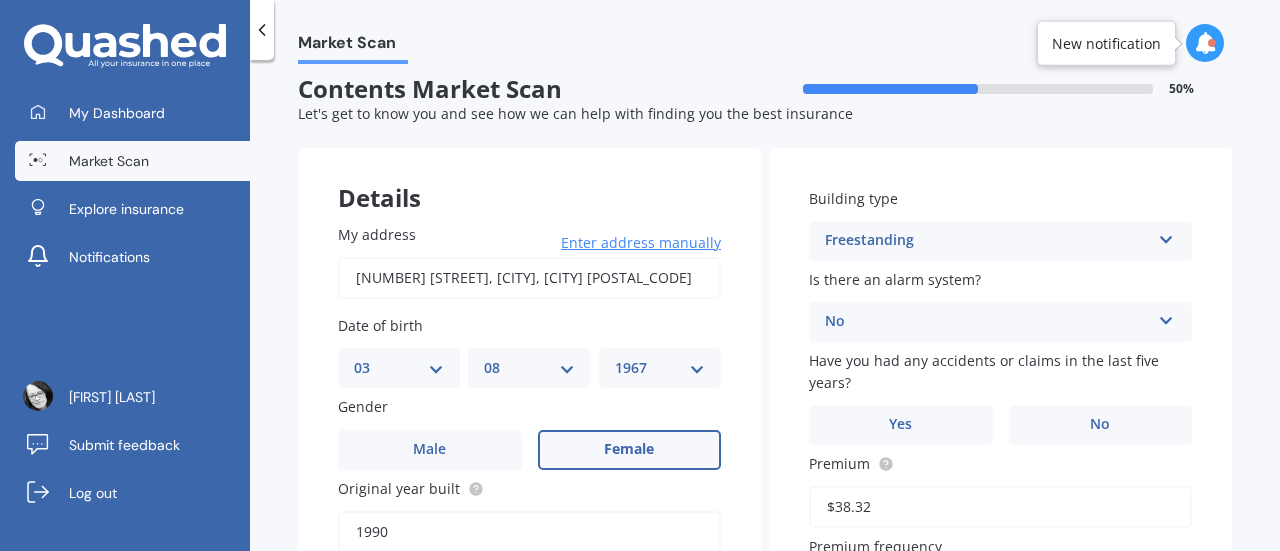 scroll, scrollTop: 12, scrollLeft: 0, axis: vertical 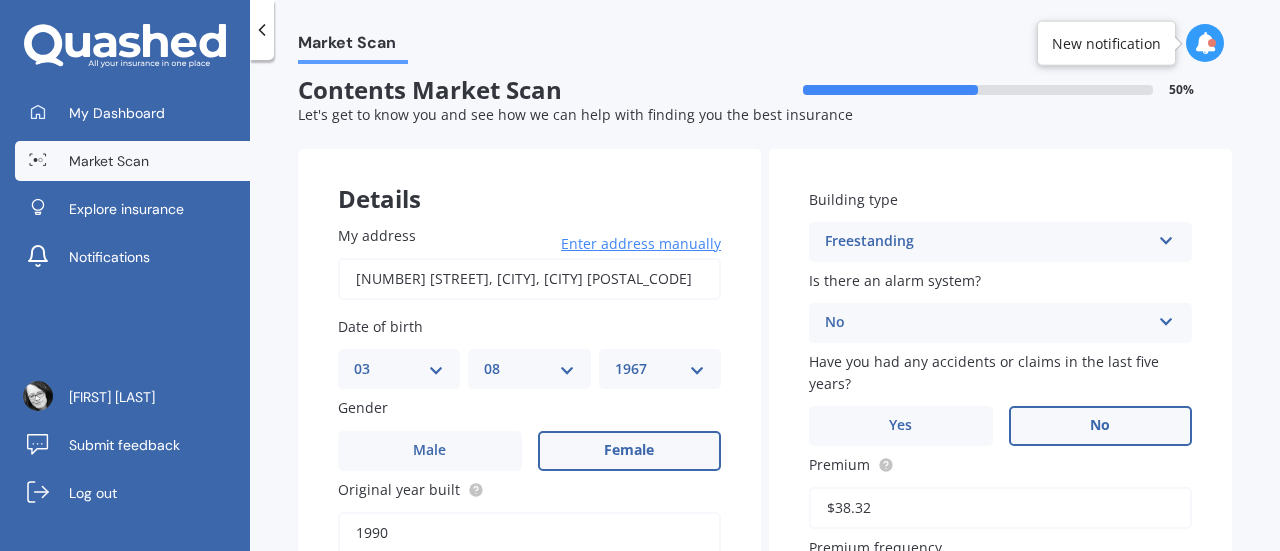 click on "No" at bounding box center [1100, 425] 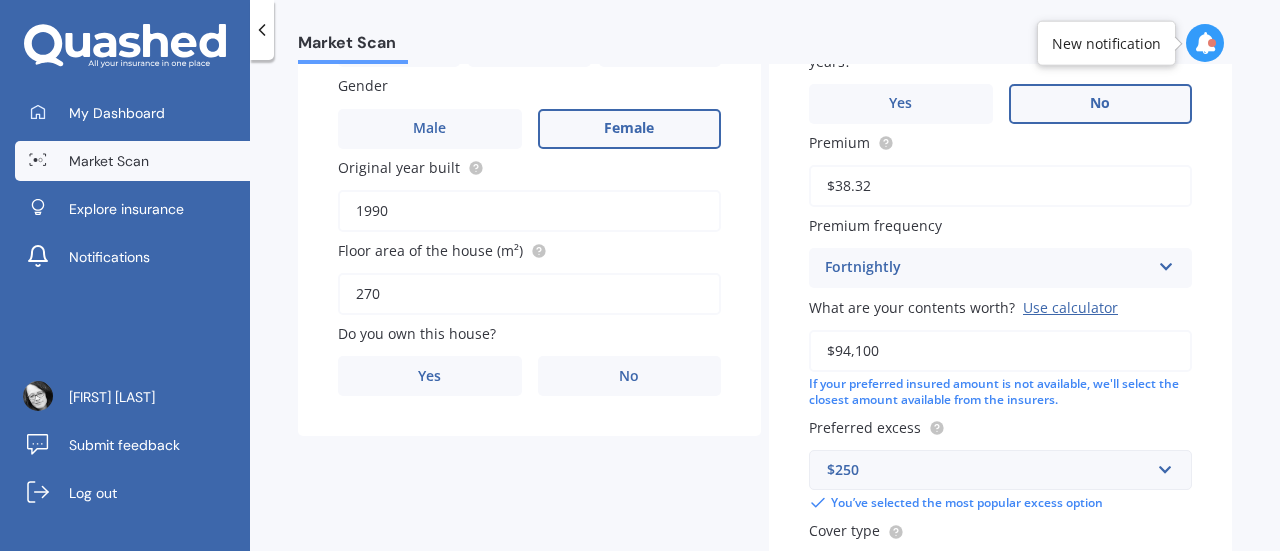 scroll, scrollTop: 363, scrollLeft: 0, axis: vertical 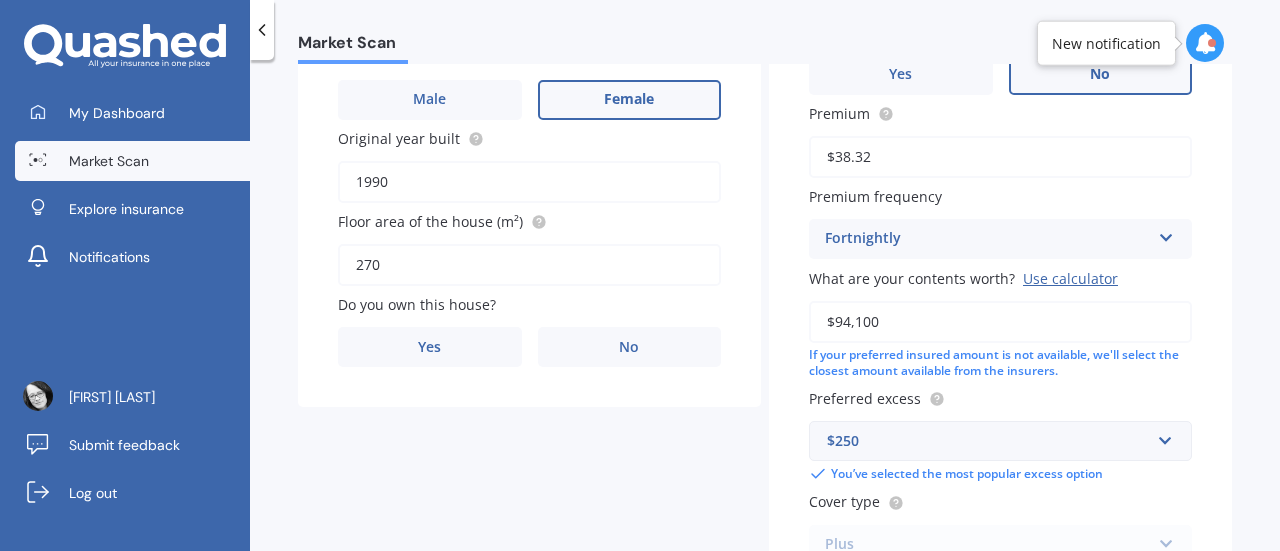 click on "Use calculator" at bounding box center [1070, 278] 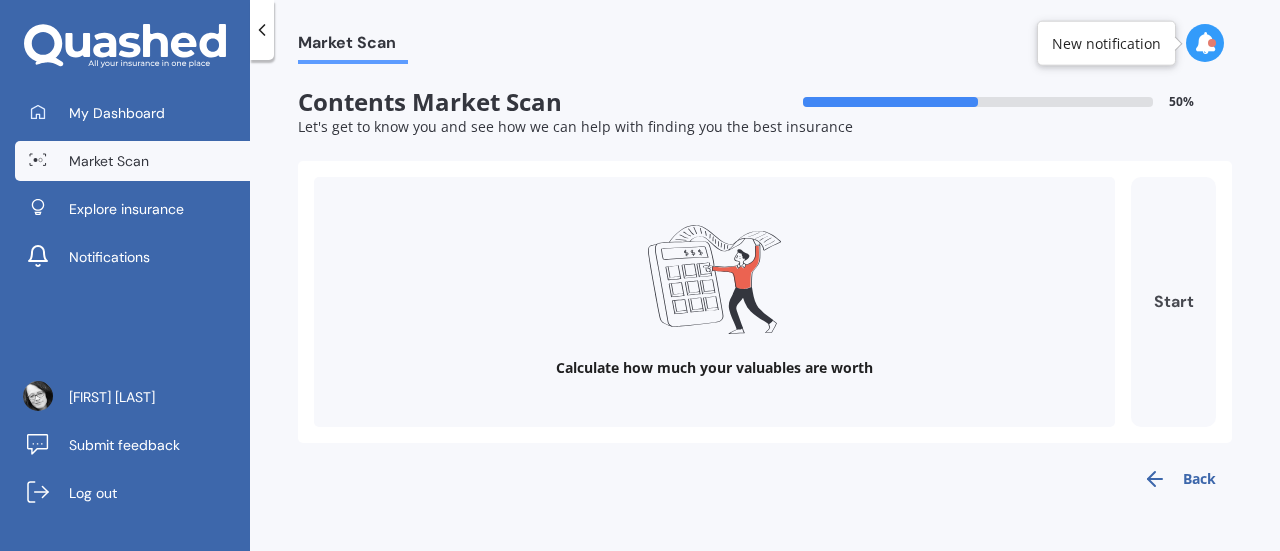 click on "Start" at bounding box center (1173, 302) 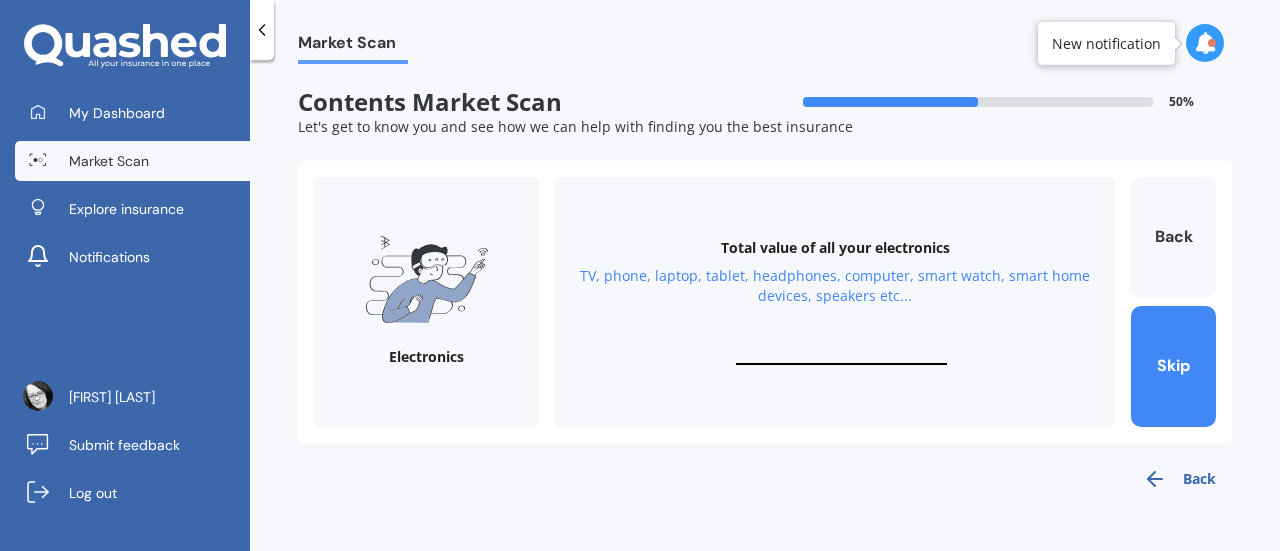 click on "TV, phone, laptop, tablet, headphones, computer, smart watch, smart home devices, speakers etc..." at bounding box center [835, 286] 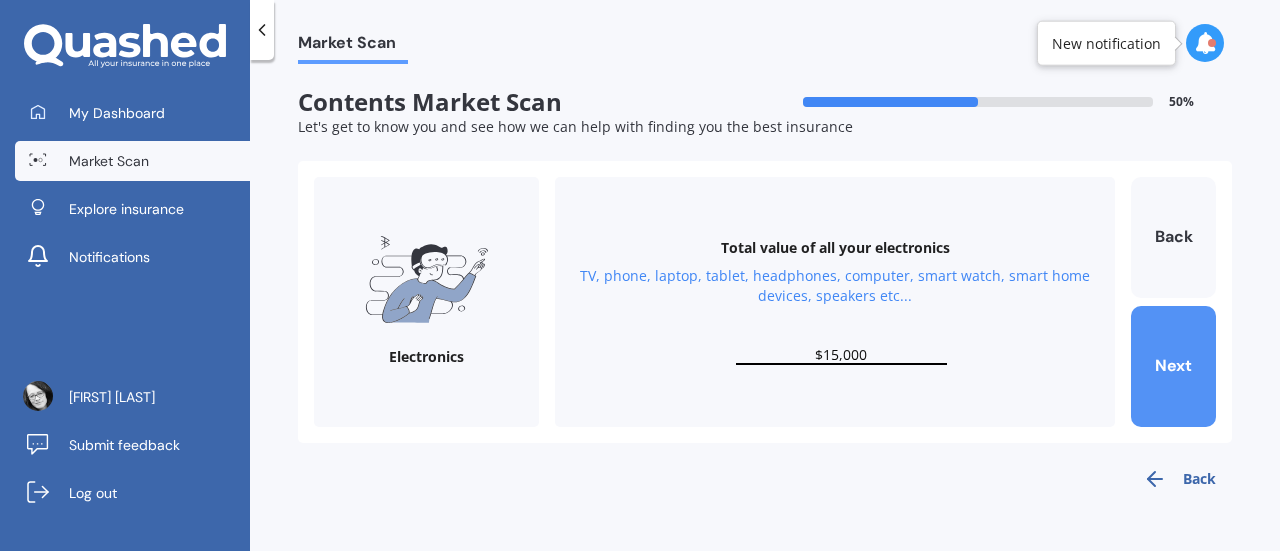 type on "$15,000" 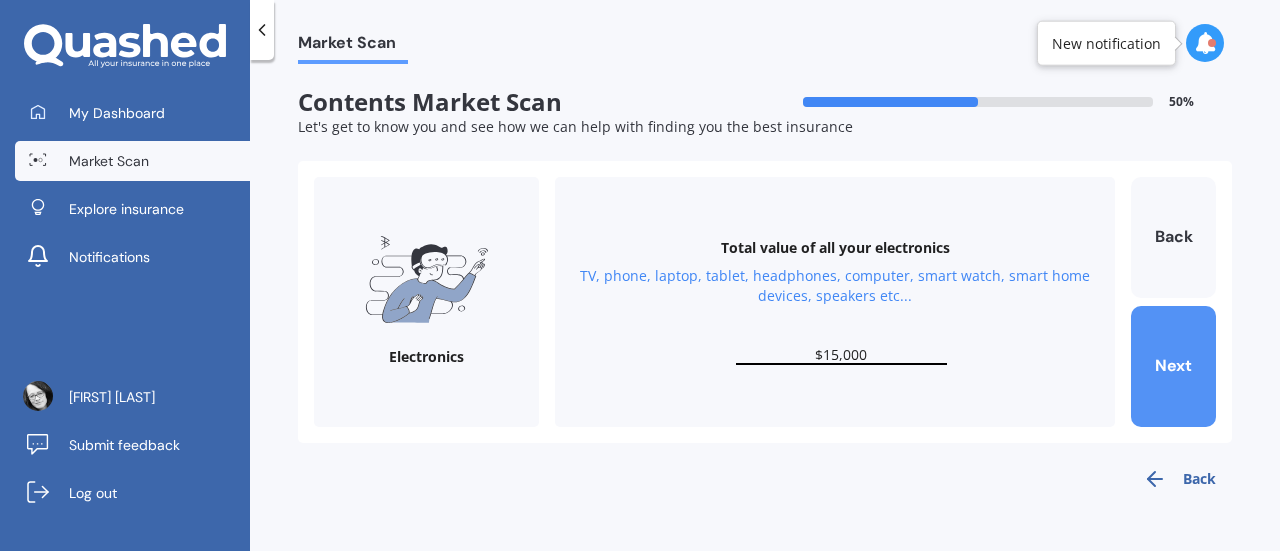 click on "Next" at bounding box center [1173, 366] 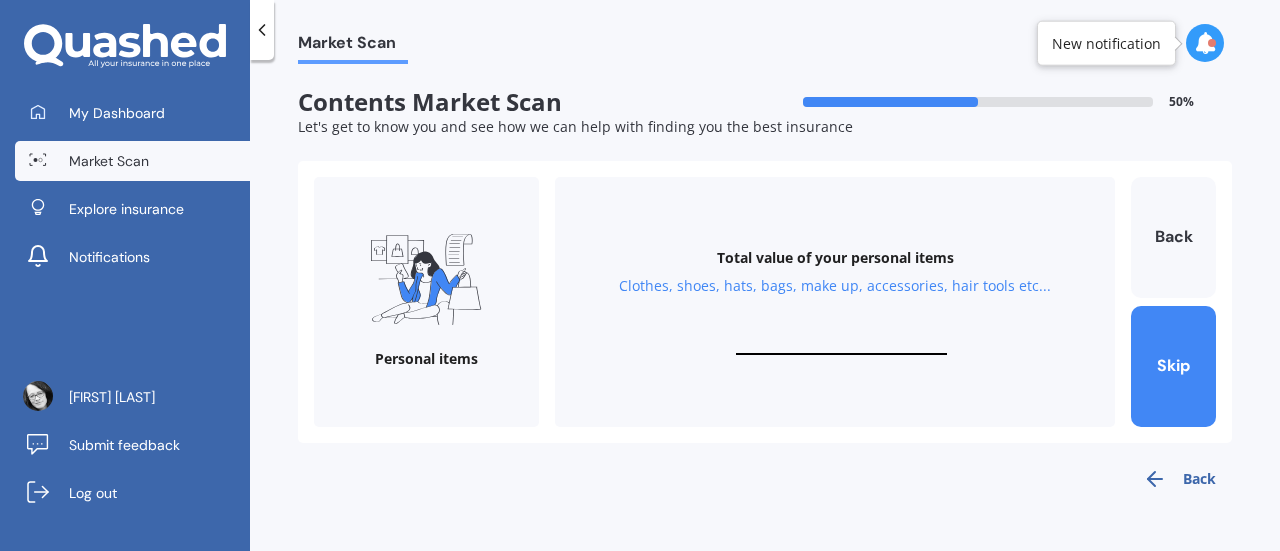 click at bounding box center (841, 345) 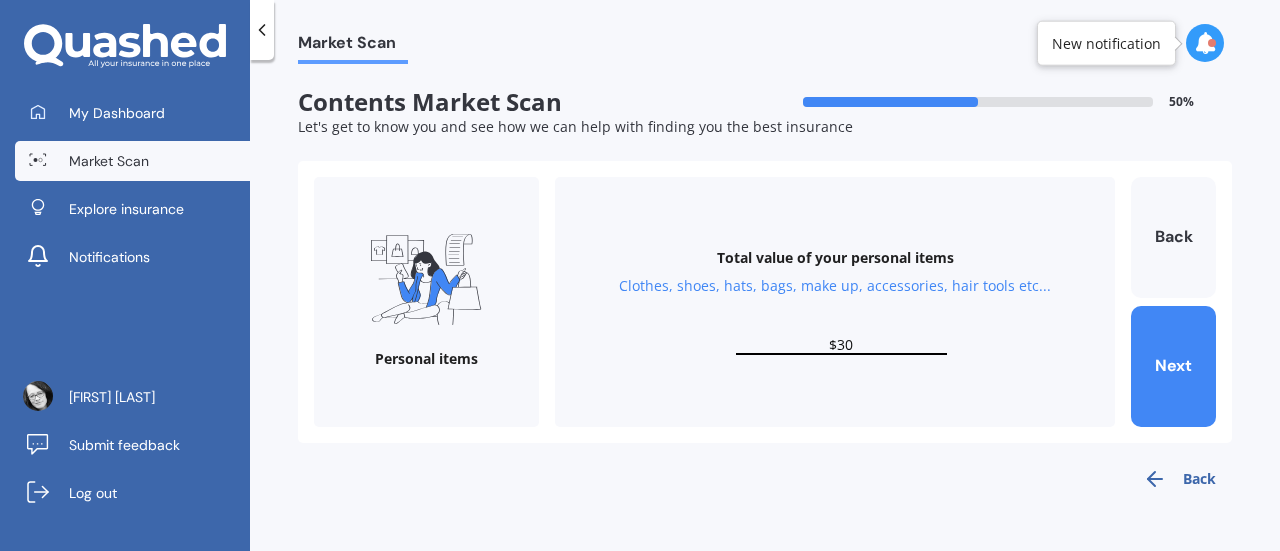 type on "$3" 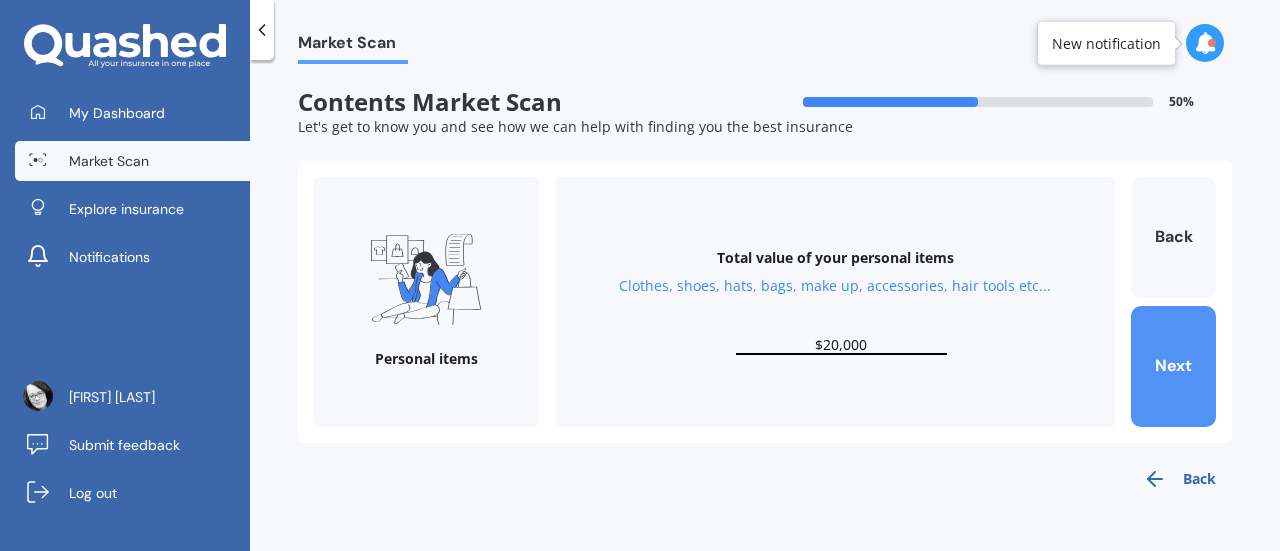 type on "$20,000" 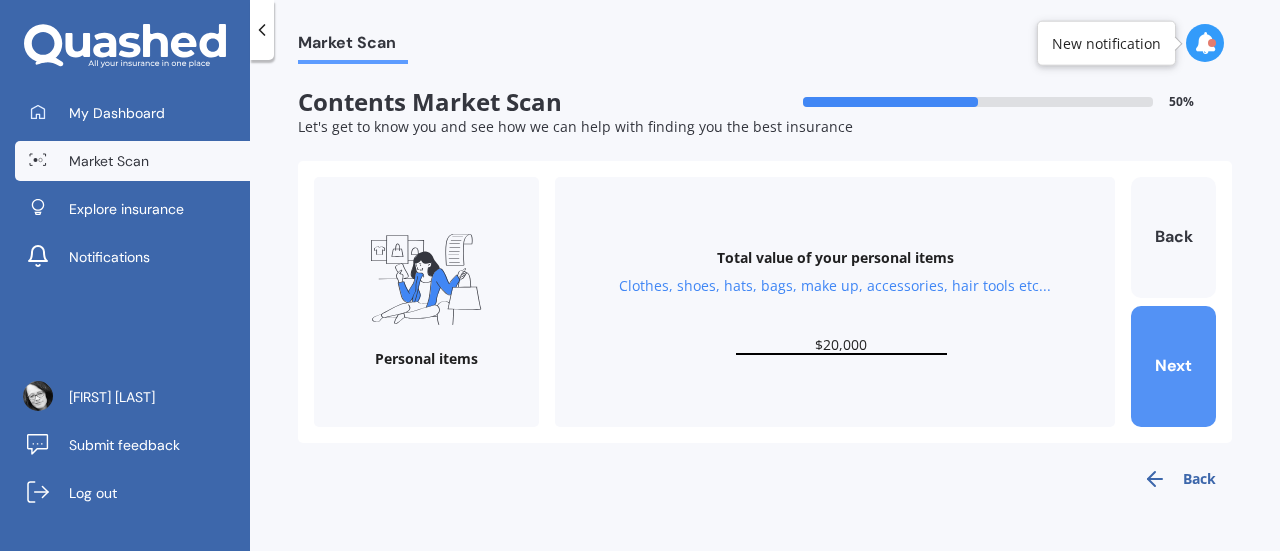 click on "Next" at bounding box center (1173, 366) 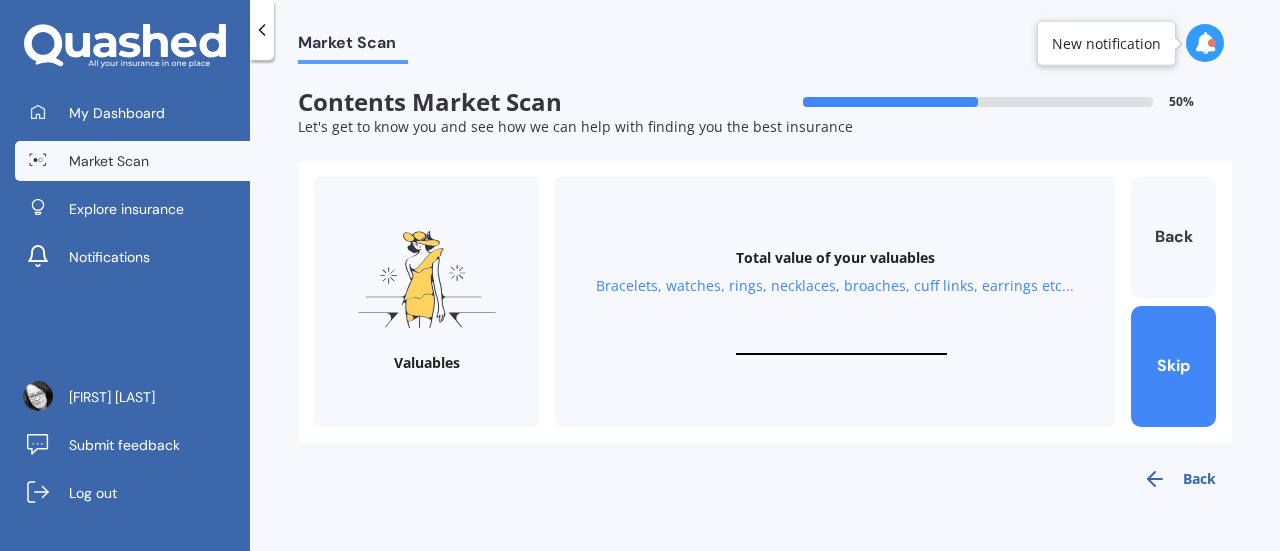 click at bounding box center (841, 345) 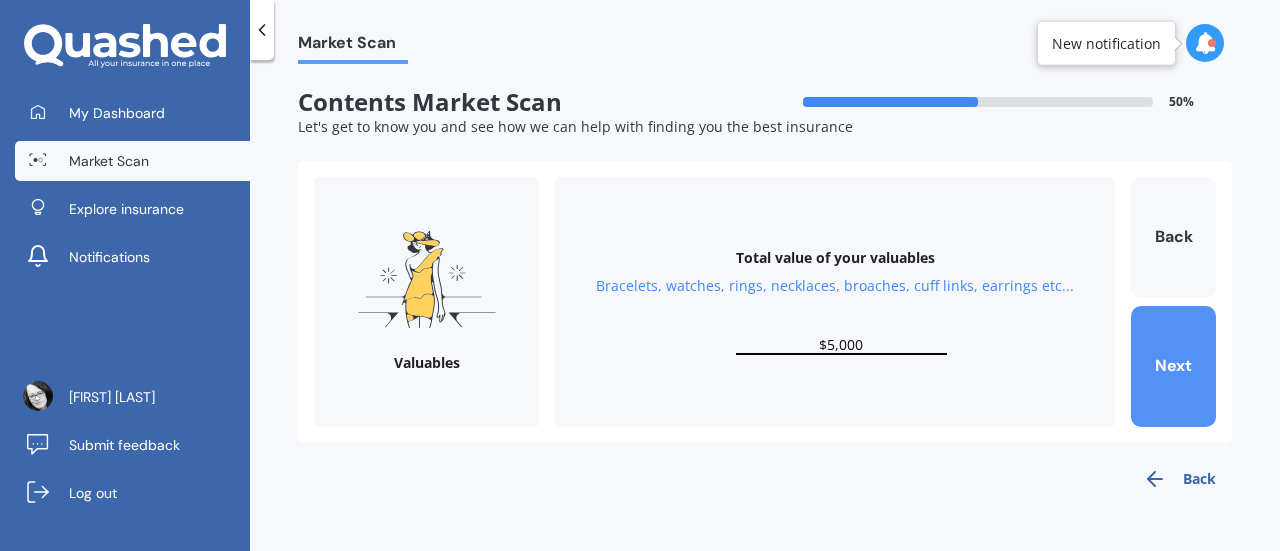 type on "$5,000" 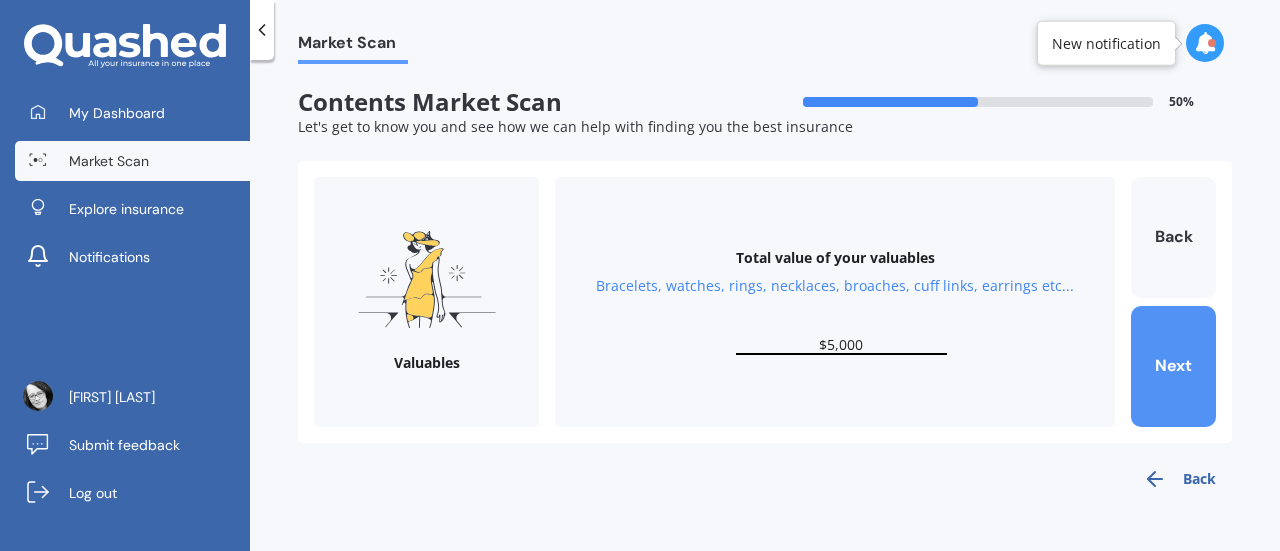 click on "Next" at bounding box center [1173, 366] 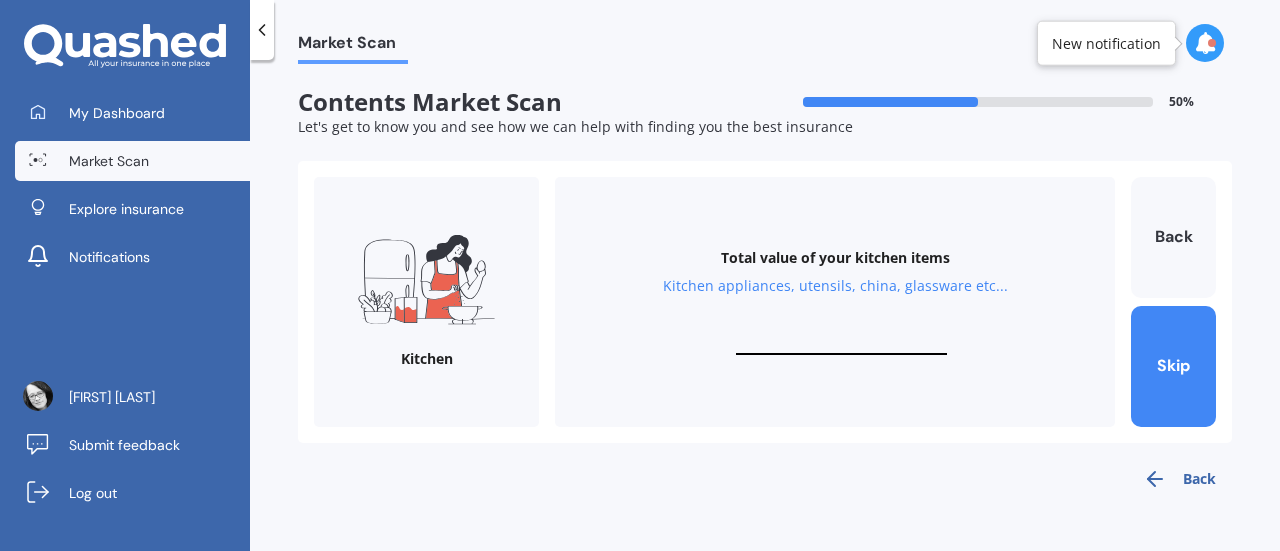 click at bounding box center [841, 345] 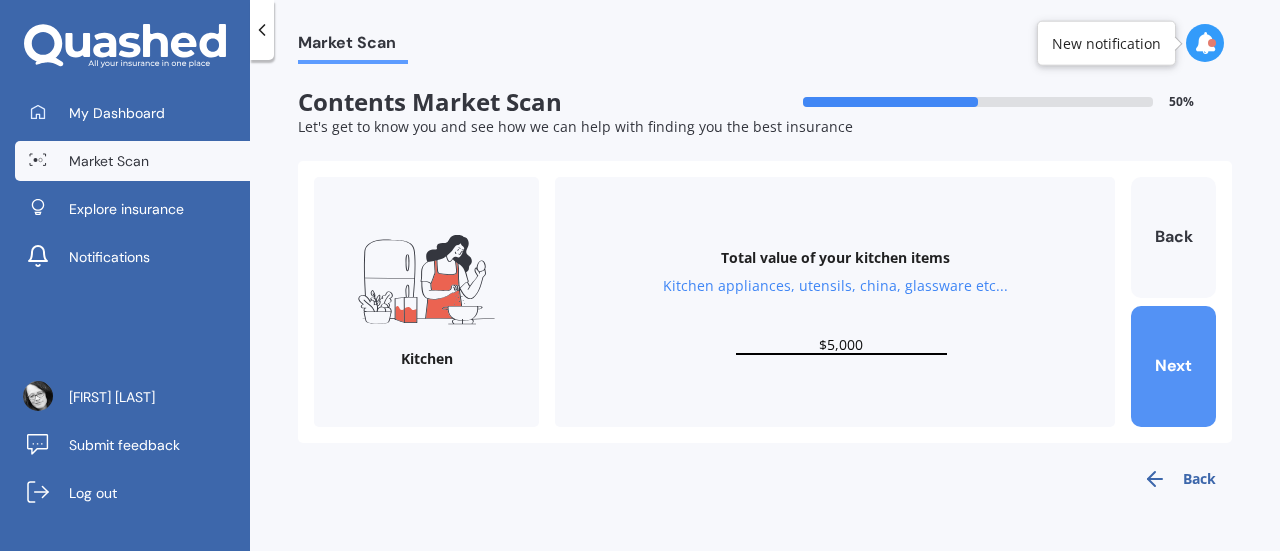 type on "$5,000" 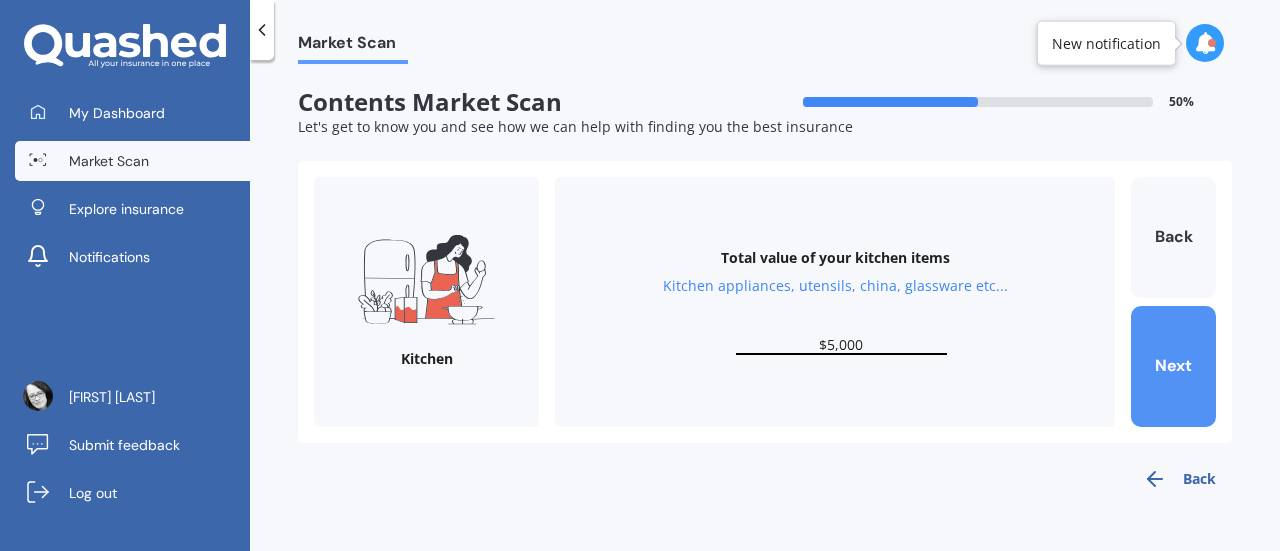 click on "Next" at bounding box center [1173, 366] 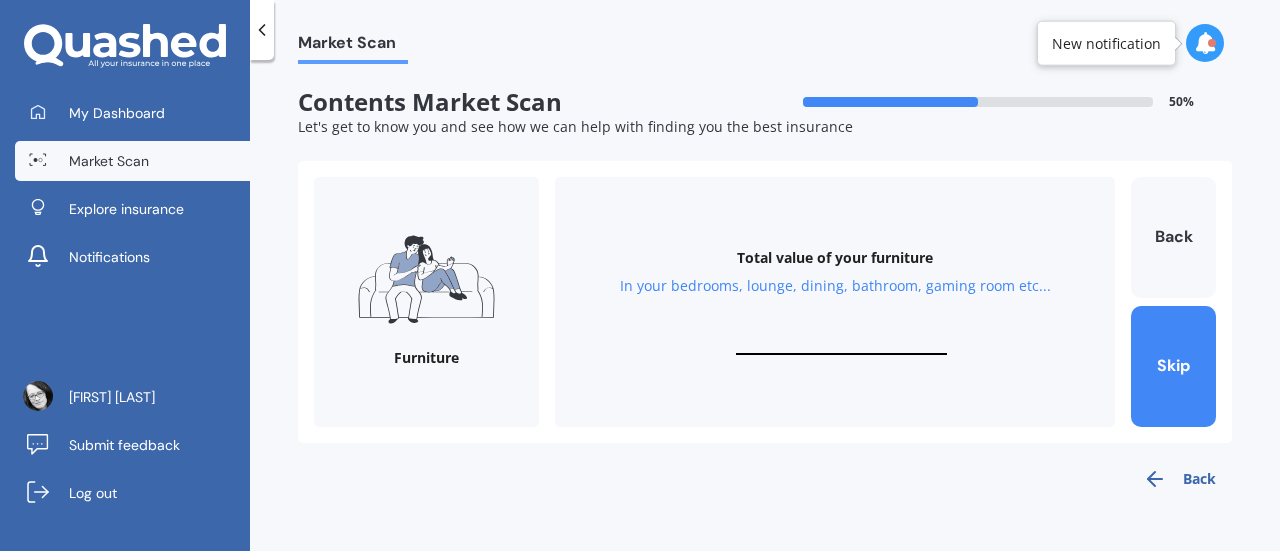 click at bounding box center [841, 345] 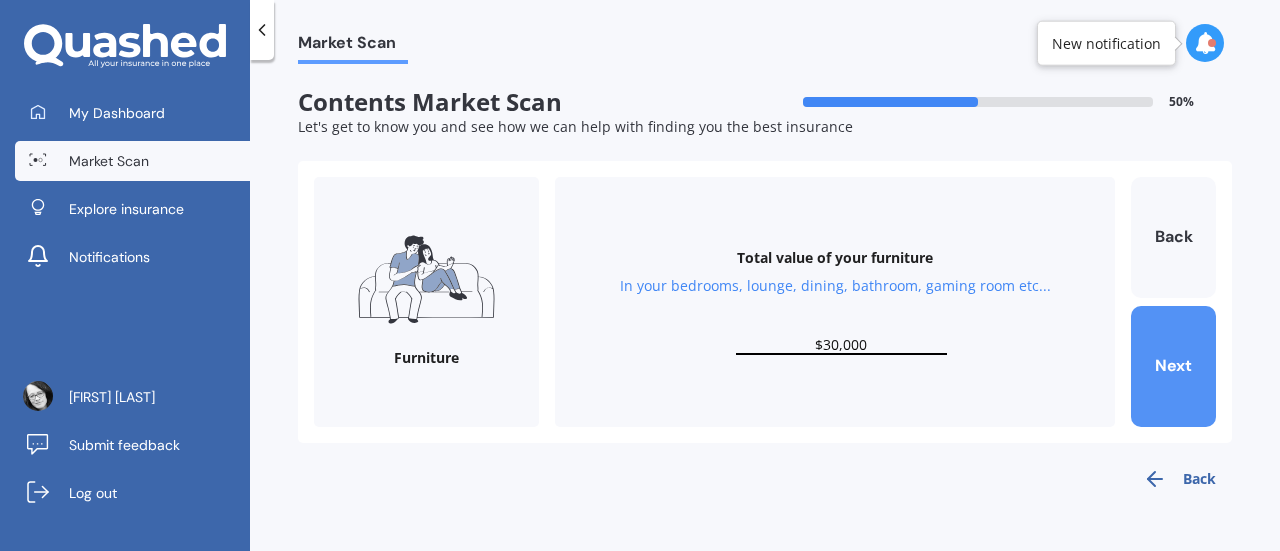 type on "$30,000" 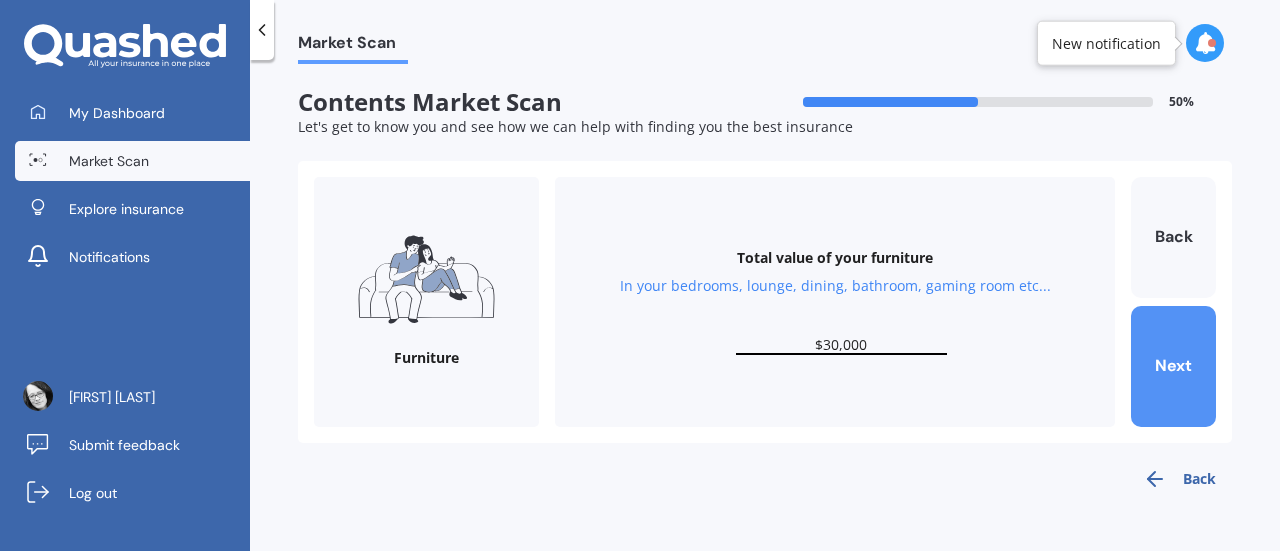 click on "Next" at bounding box center [1173, 366] 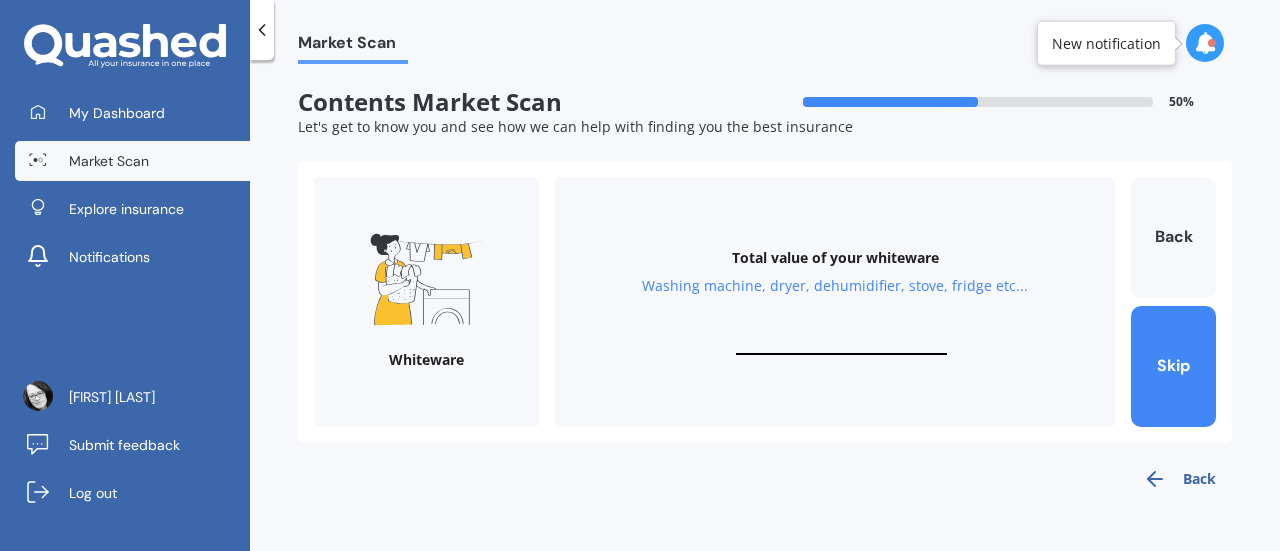 click on "Total value of your whiteware Washing machine, dryer, dehumidifier, stove, fridge etc..." at bounding box center [835, 302] 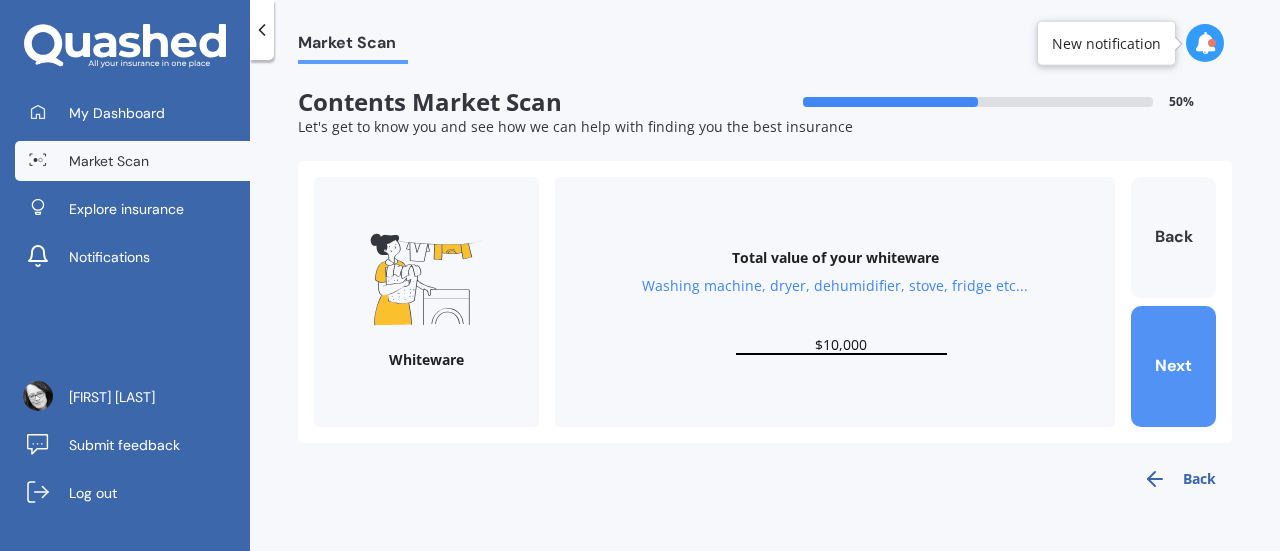 type on "$10,000" 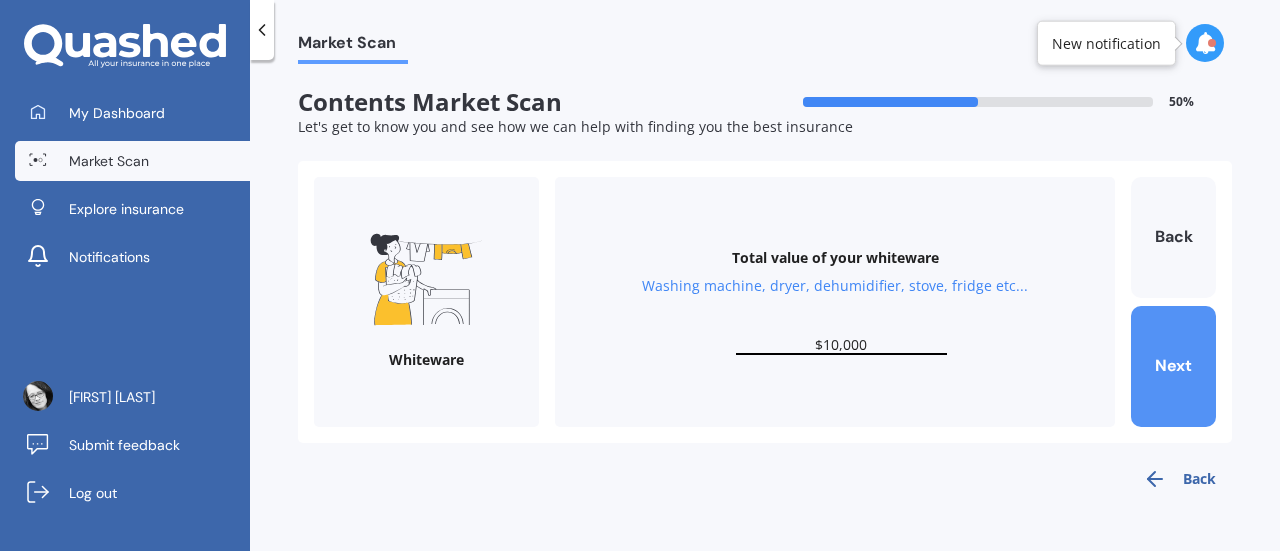 click on "Next" at bounding box center [1173, 366] 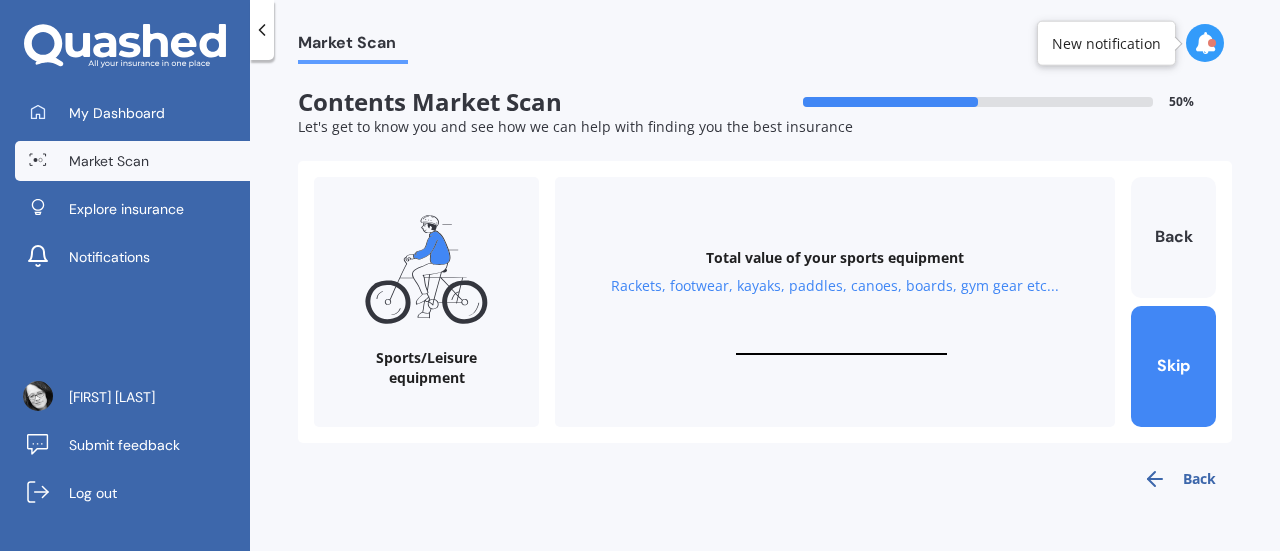 click at bounding box center [841, 345] 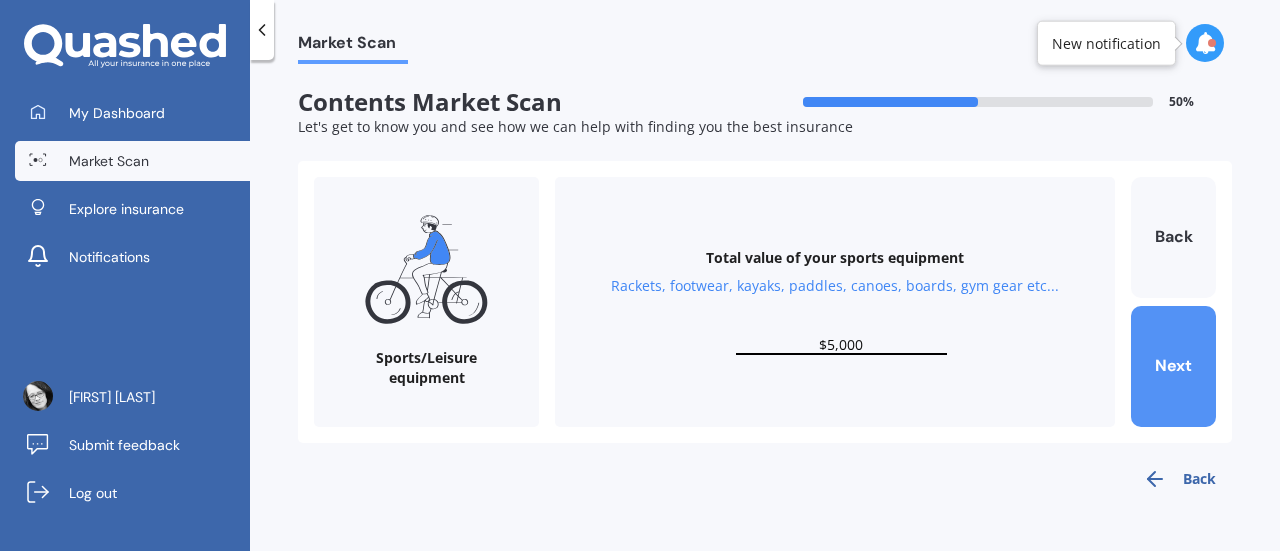 type on "$5,000" 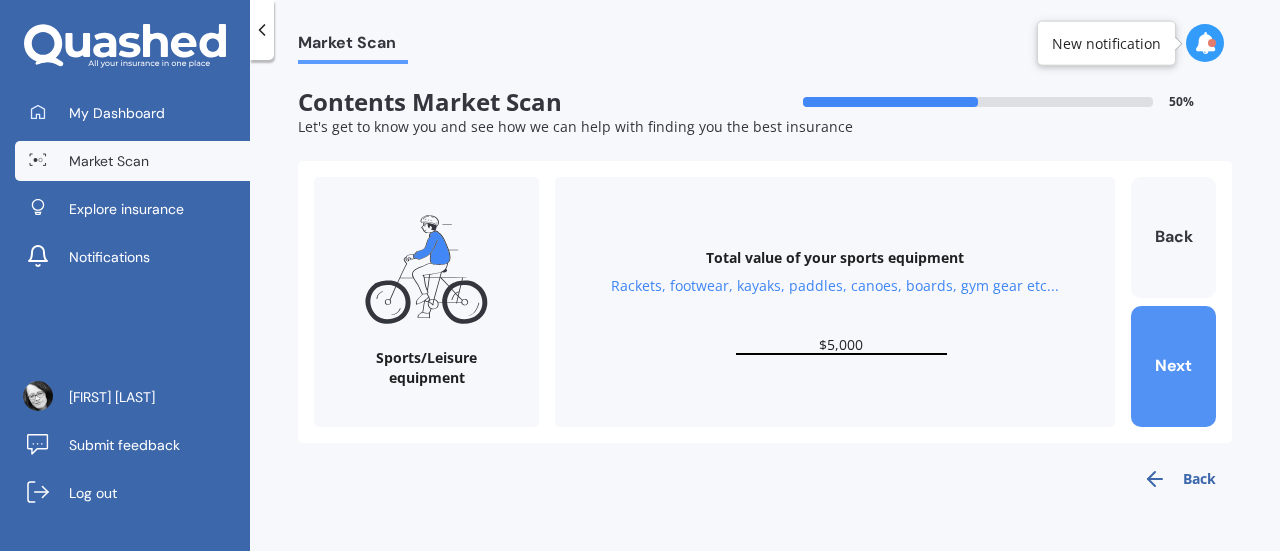 click on "Next" at bounding box center (1173, 366) 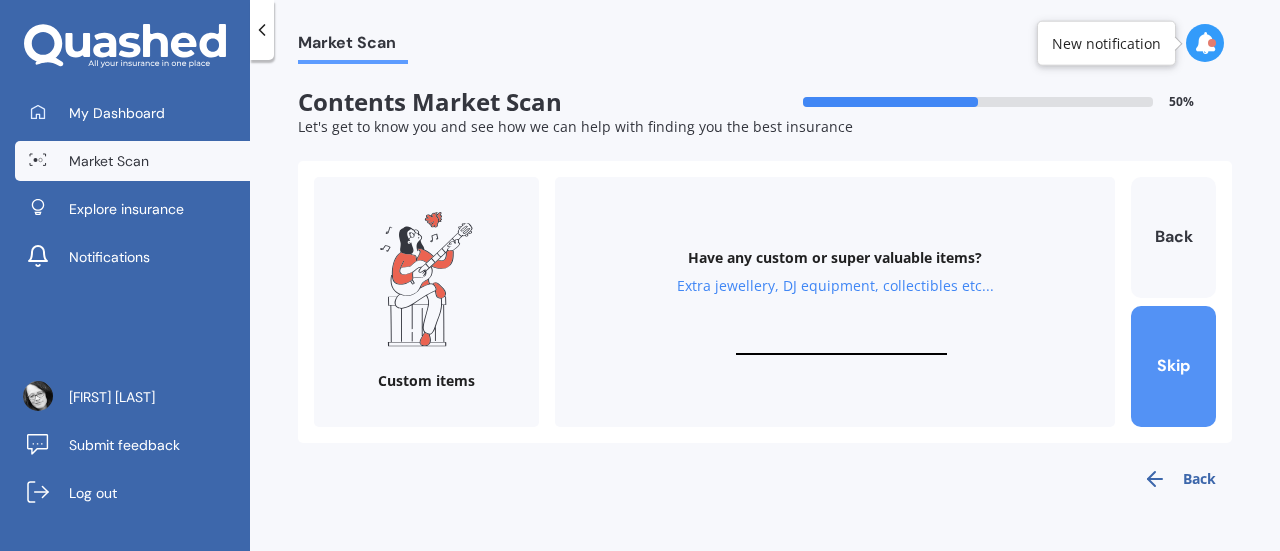 click on "Skip" at bounding box center (1173, 366) 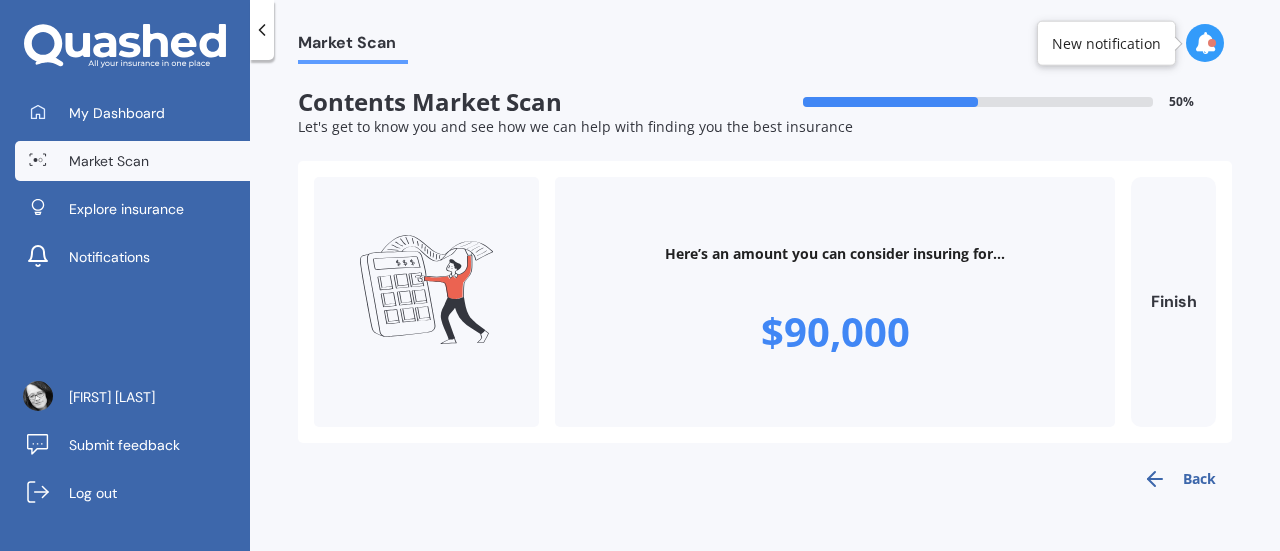 click on "Finish" at bounding box center [1173, 302] 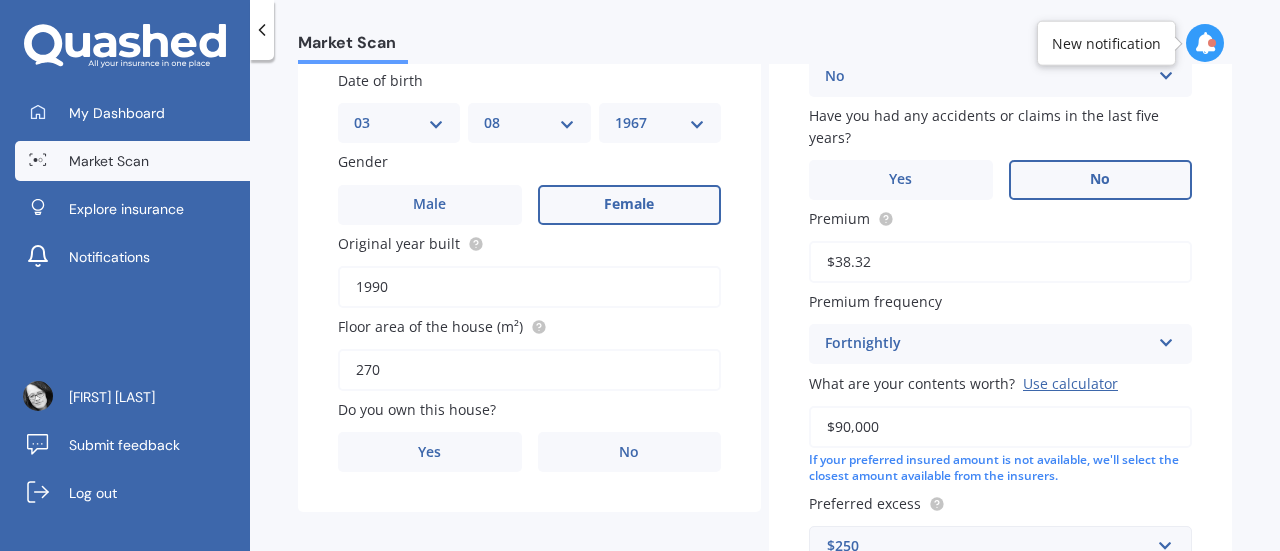 scroll, scrollTop: 259, scrollLeft: 0, axis: vertical 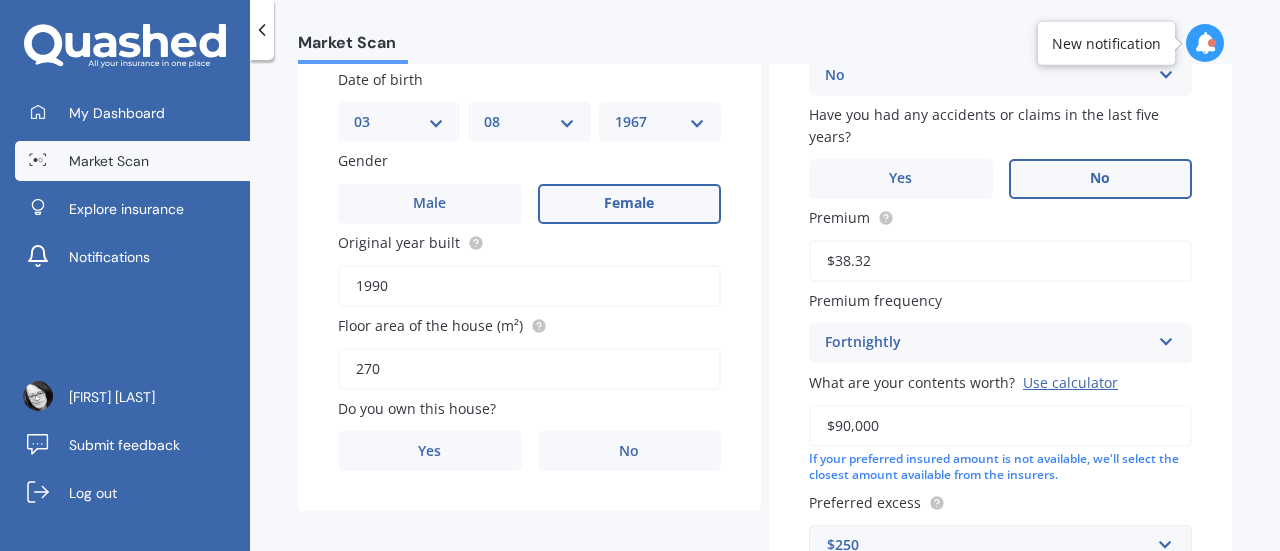 drag, startPoint x: 872, startPoint y: 429, endPoint x: 833, endPoint y: 437, distance: 39.812057 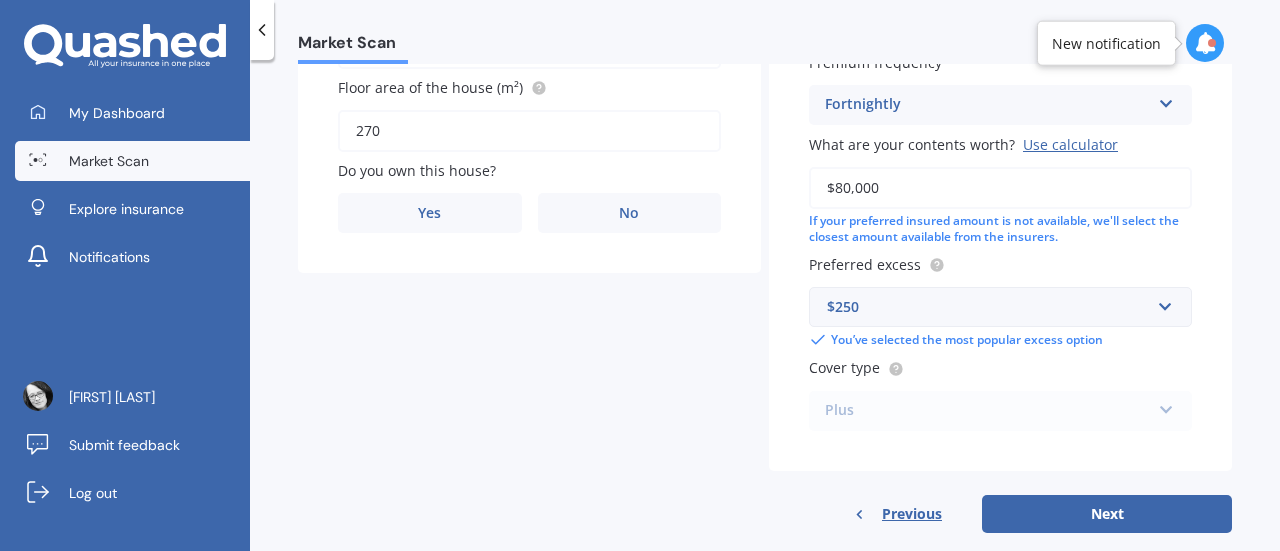 scroll, scrollTop: 533, scrollLeft: 0, axis: vertical 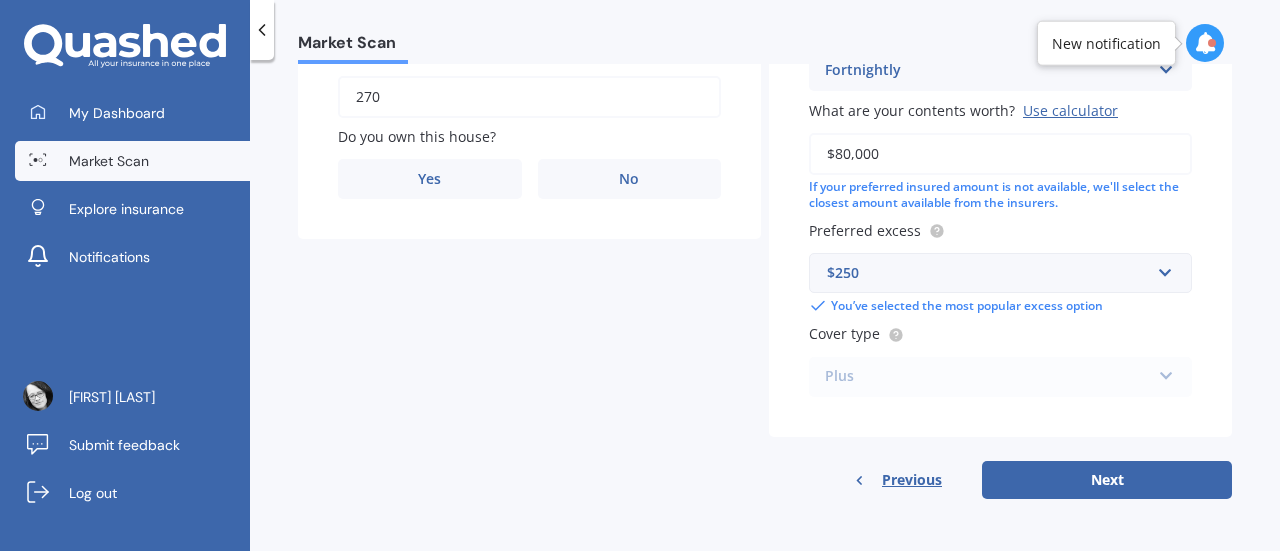 type on "$80,000" 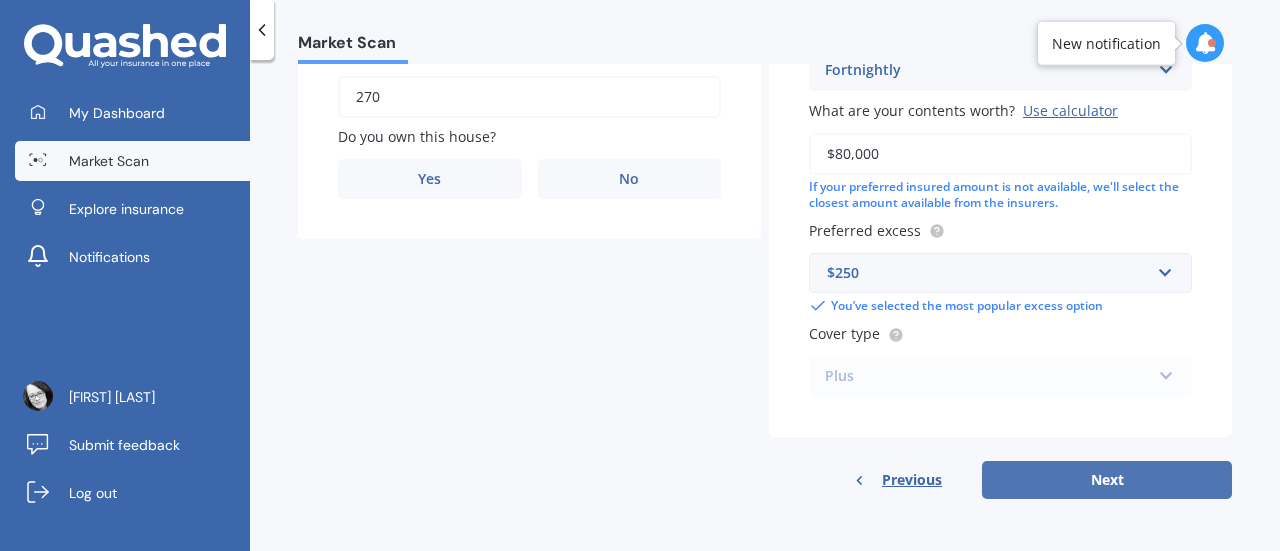click on "Next" at bounding box center (1107, 480) 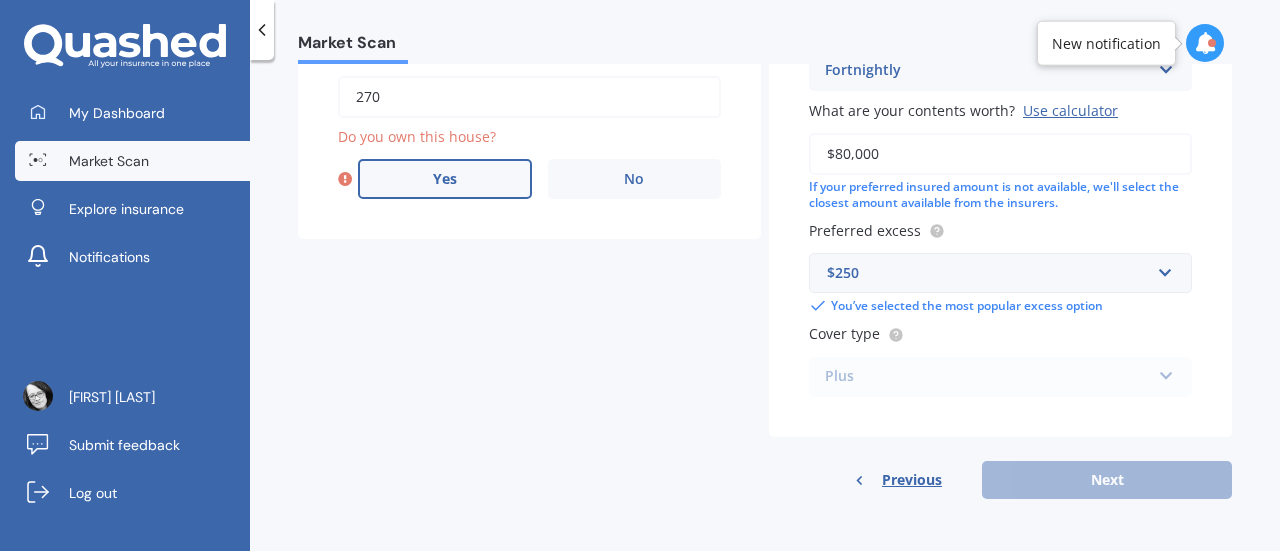scroll, scrollTop: 257, scrollLeft: 0, axis: vertical 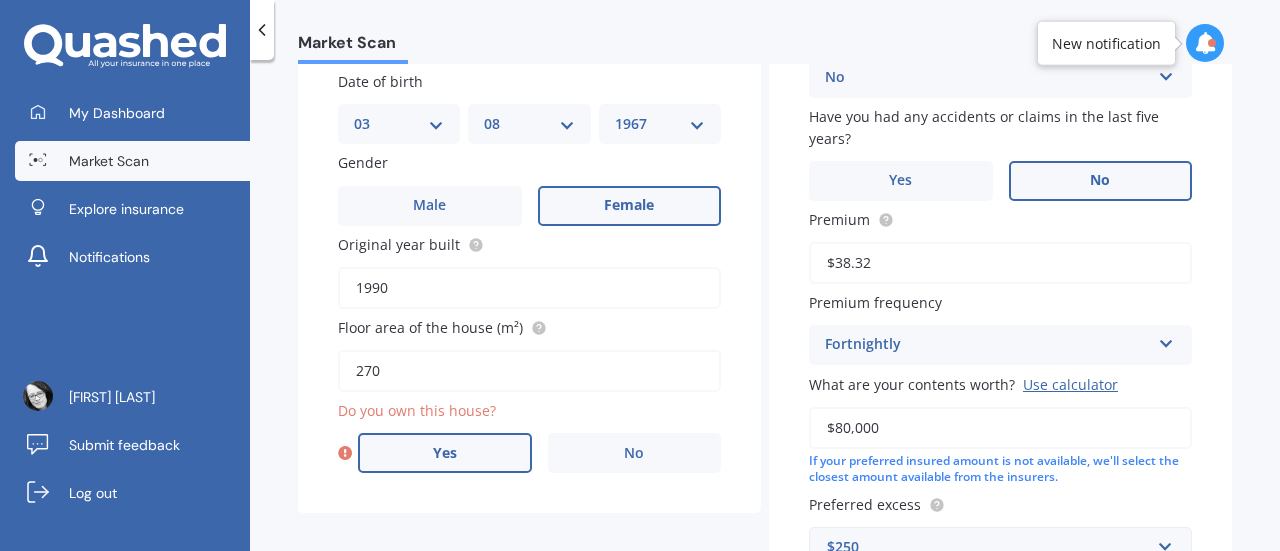 click on "Yes" at bounding box center [445, 453] 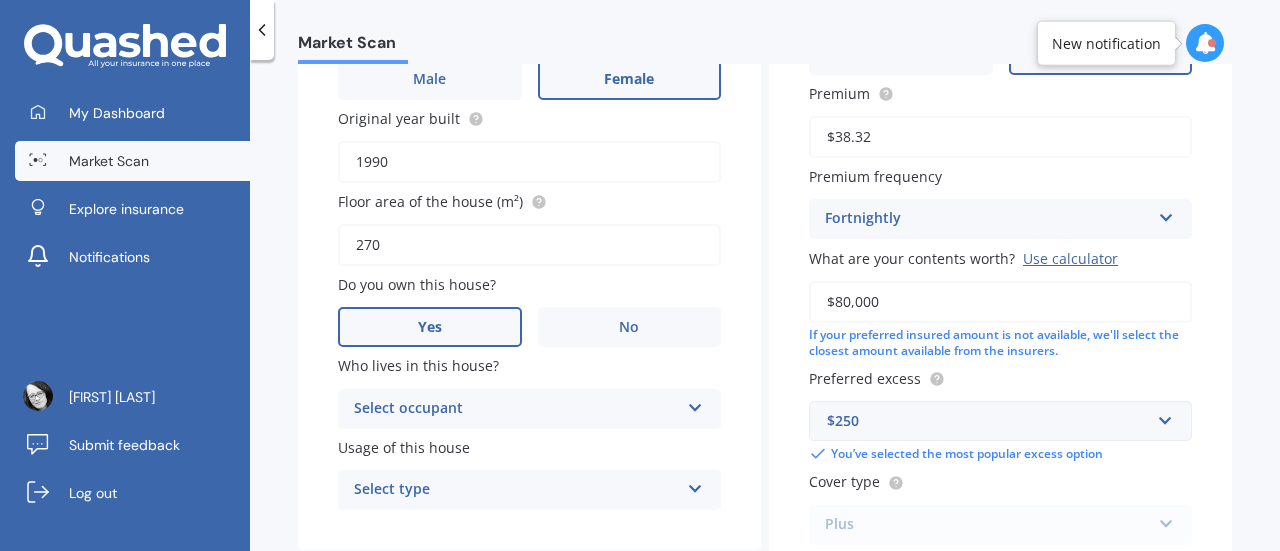 scroll, scrollTop: 390, scrollLeft: 0, axis: vertical 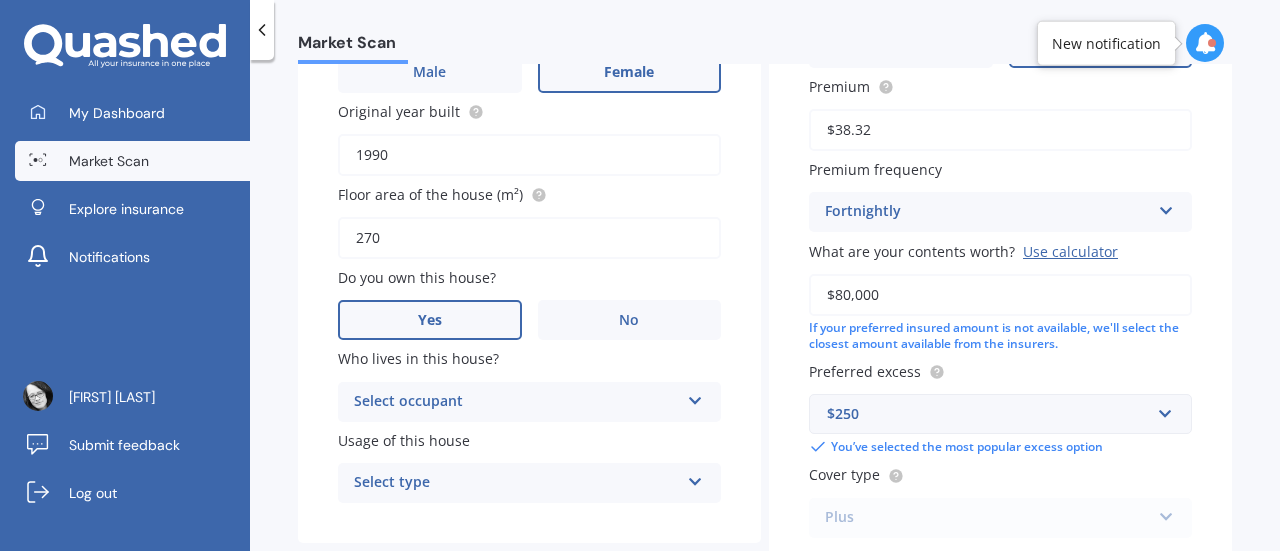 click at bounding box center [695, 397] 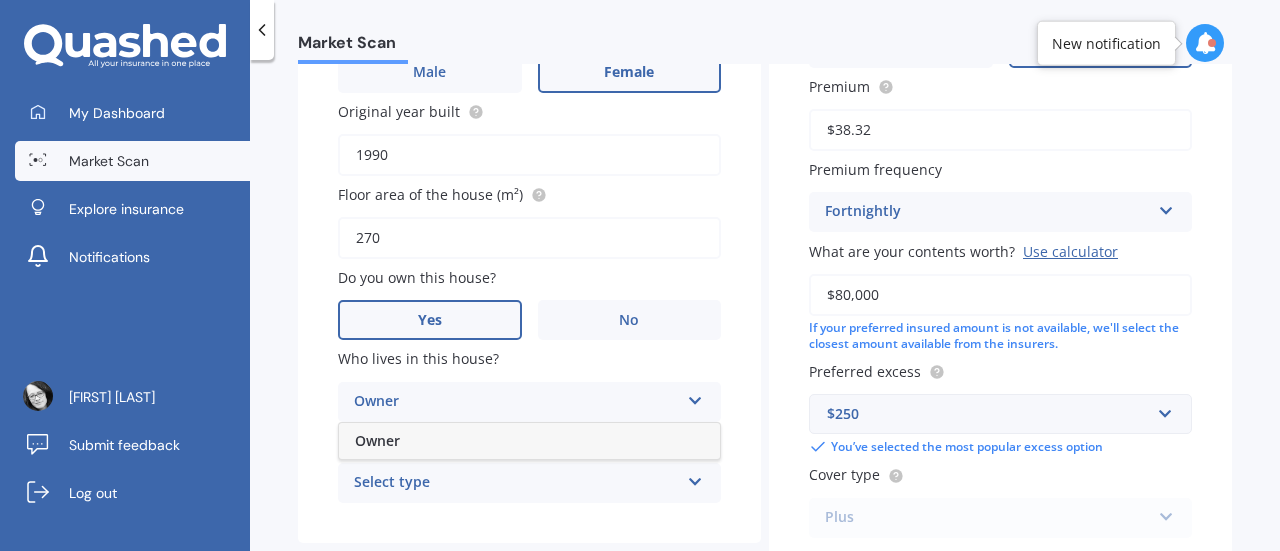 click on "Owner Owner" at bounding box center [529, 402] 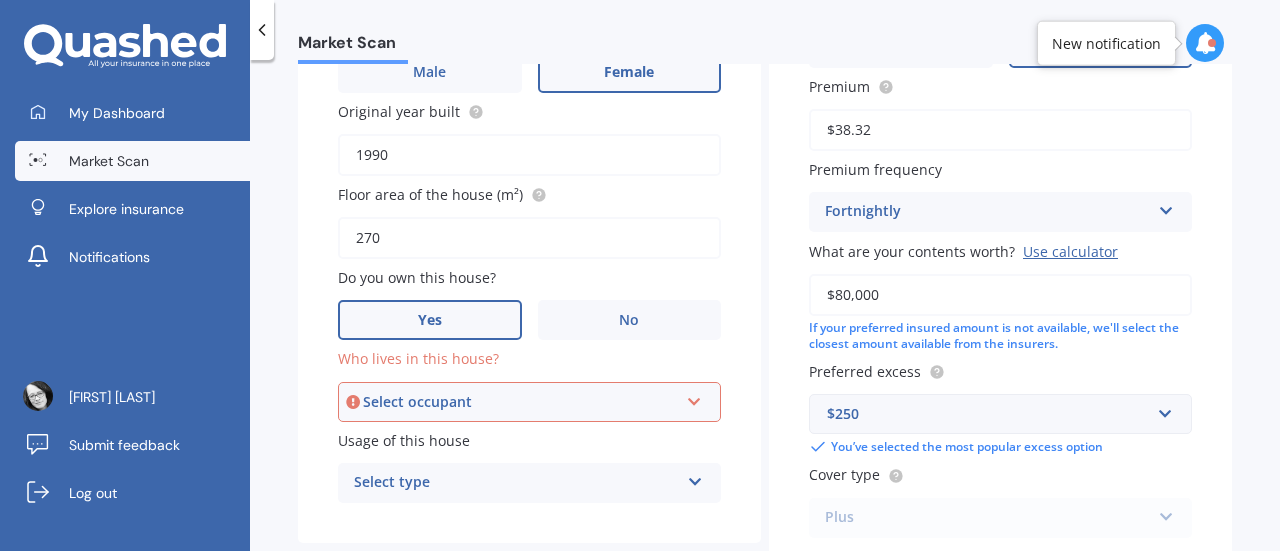 click at bounding box center [695, 478] 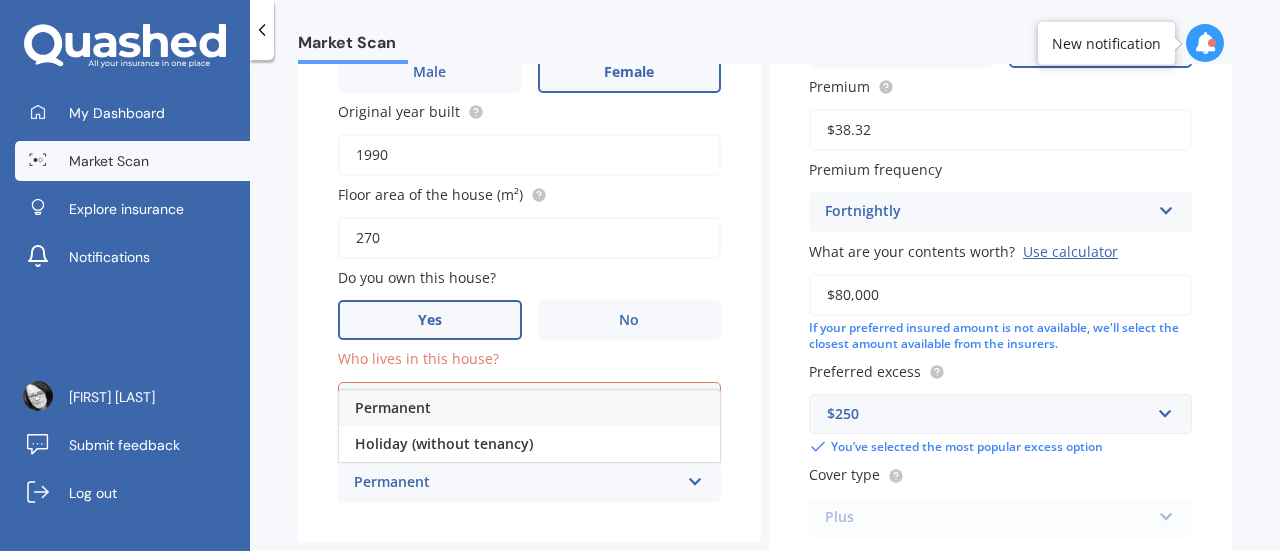 click on "Permanent" at bounding box center (393, 407) 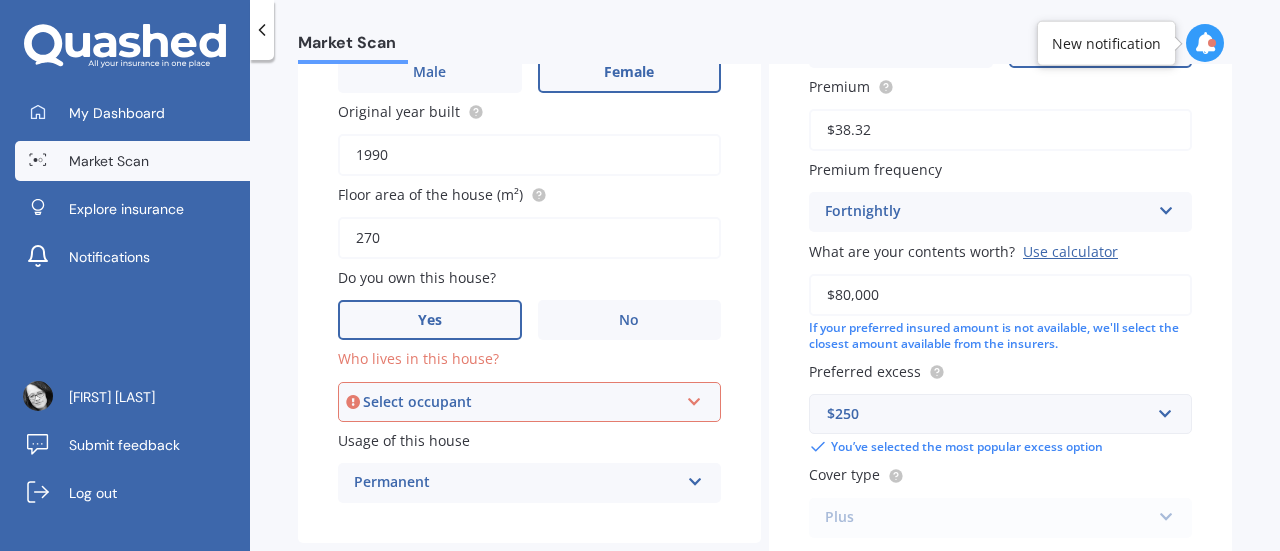 click on "Select occupant" at bounding box center [520, 402] 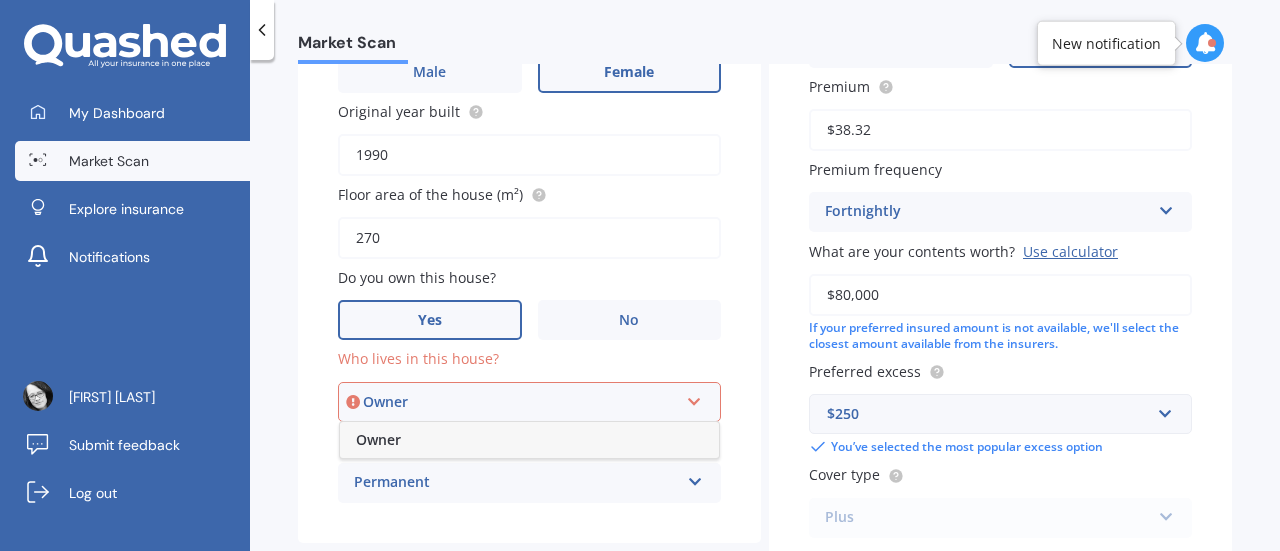 click on "Owner" at bounding box center (529, 440) 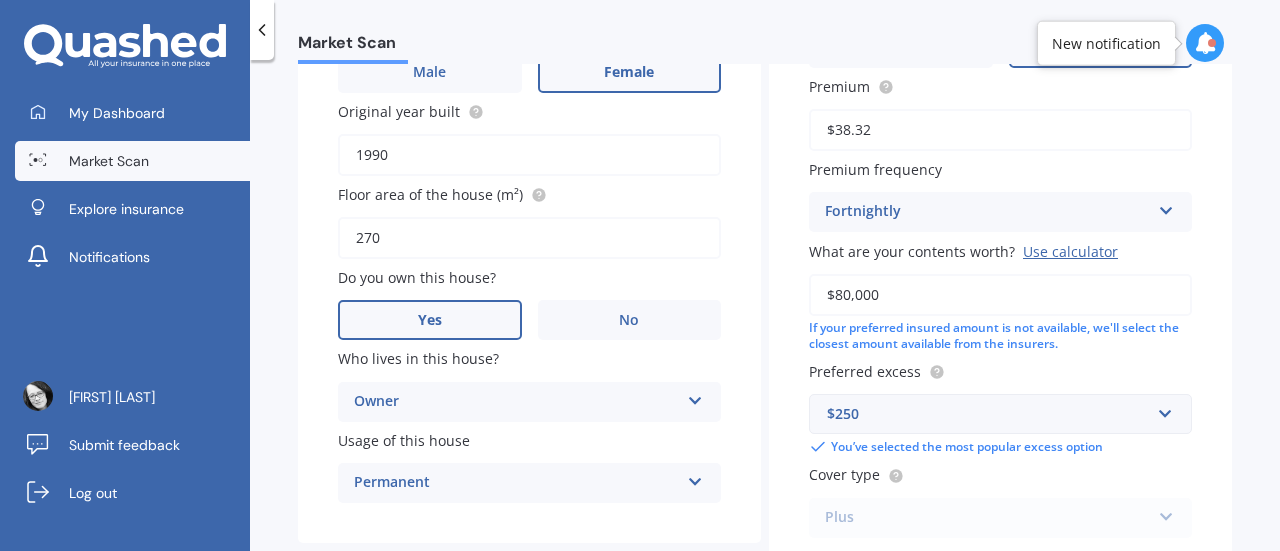 scroll, scrollTop: 533, scrollLeft: 0, axis: vertical 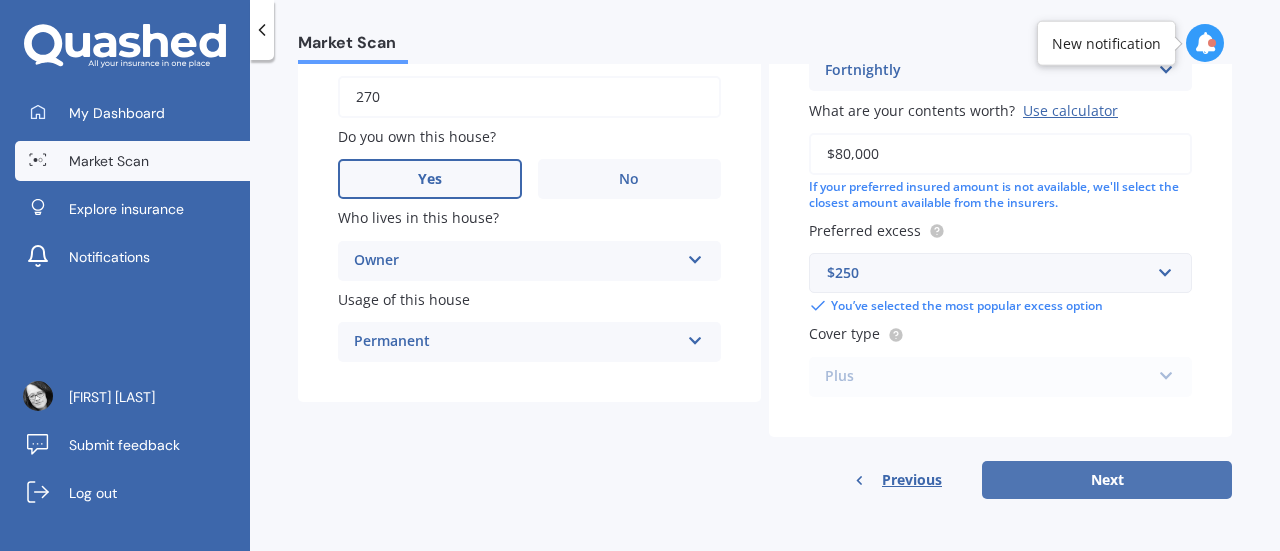 click on "Next" at bounding box center [1107, 480] 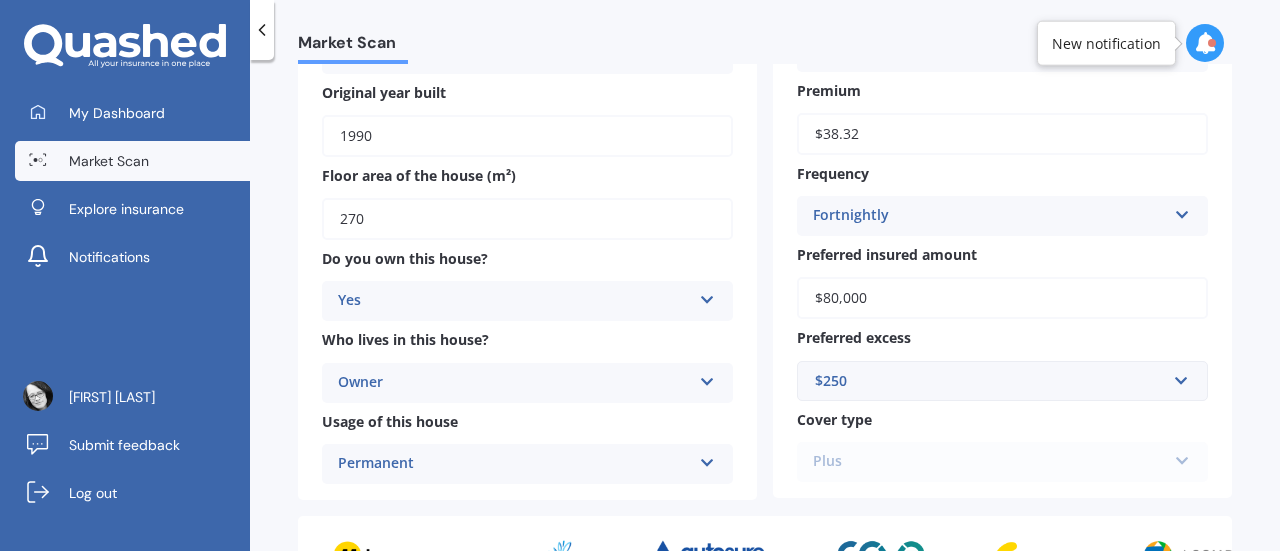 scroll, scrollTop: 648, scrollLeft: 0, axis: vertical 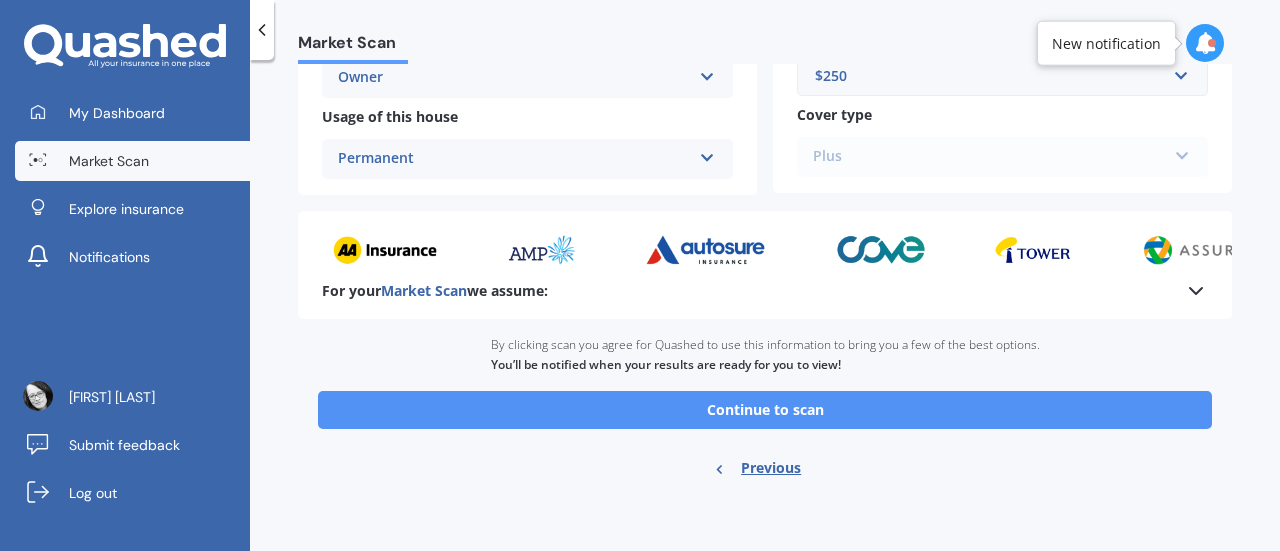 click on "Continue to scan" at bounding box center [765, 410] 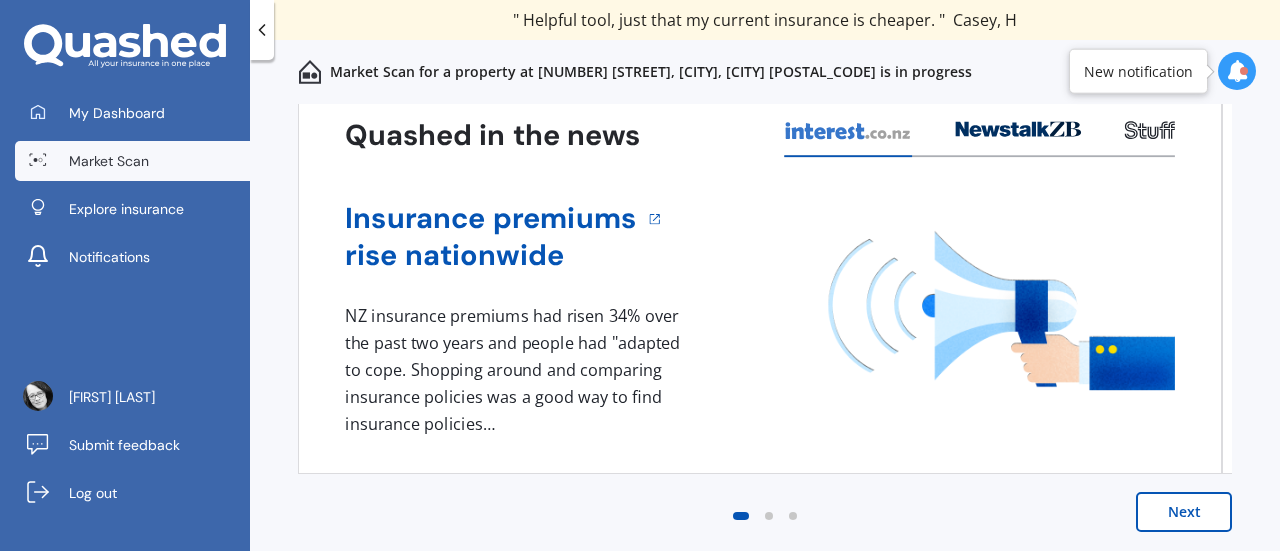 scroll, scrollTop: 0, scrollLeft: 0, axis: both 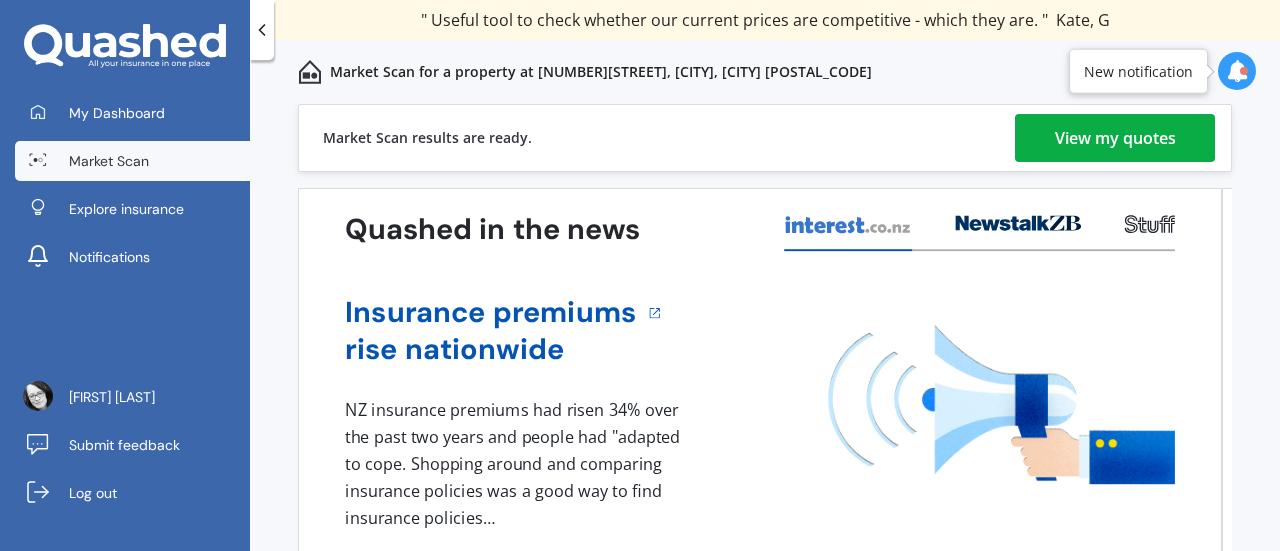 click on "View my quotes" at bounding box center [1115, 138] 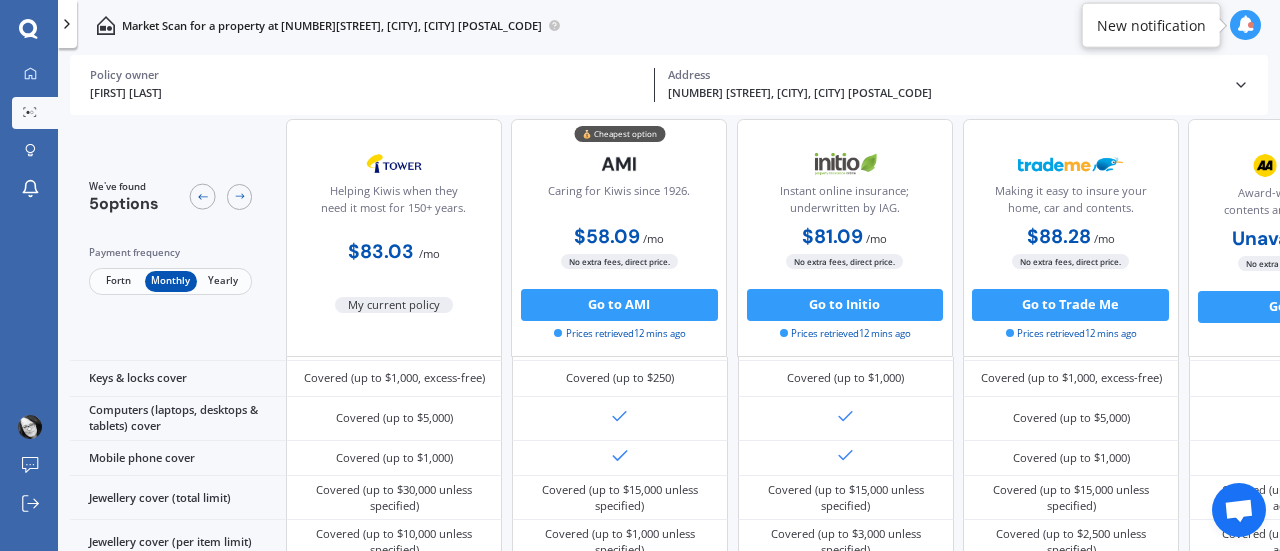 scroll, scrollTop: 401, scrollLeft: 0, axis: vertical 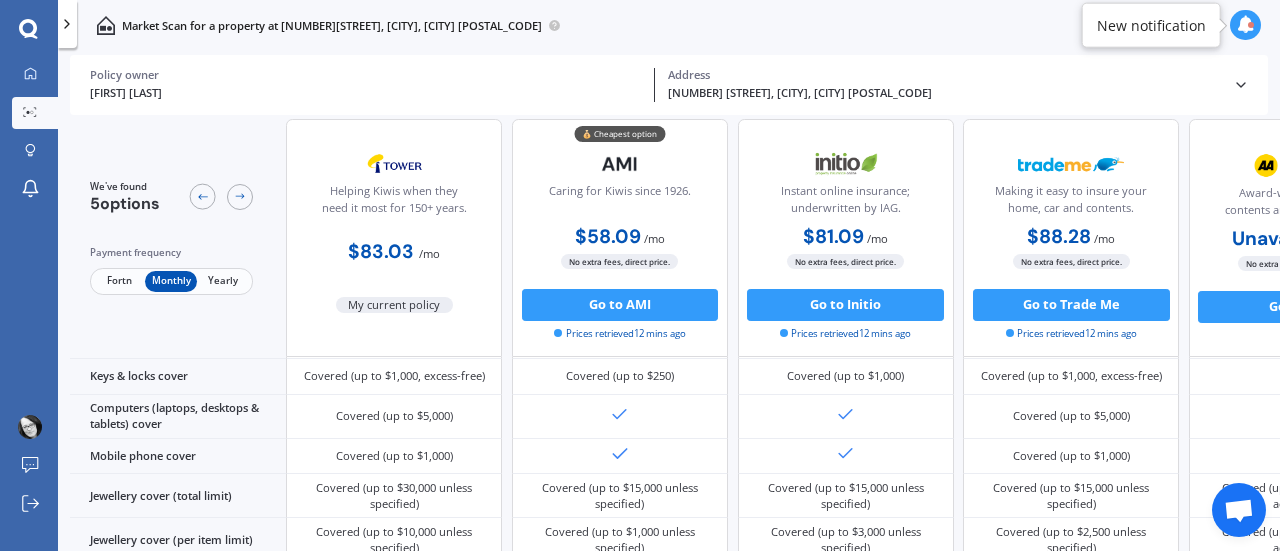 click on "Fortn" at bounding box center (119, 281) 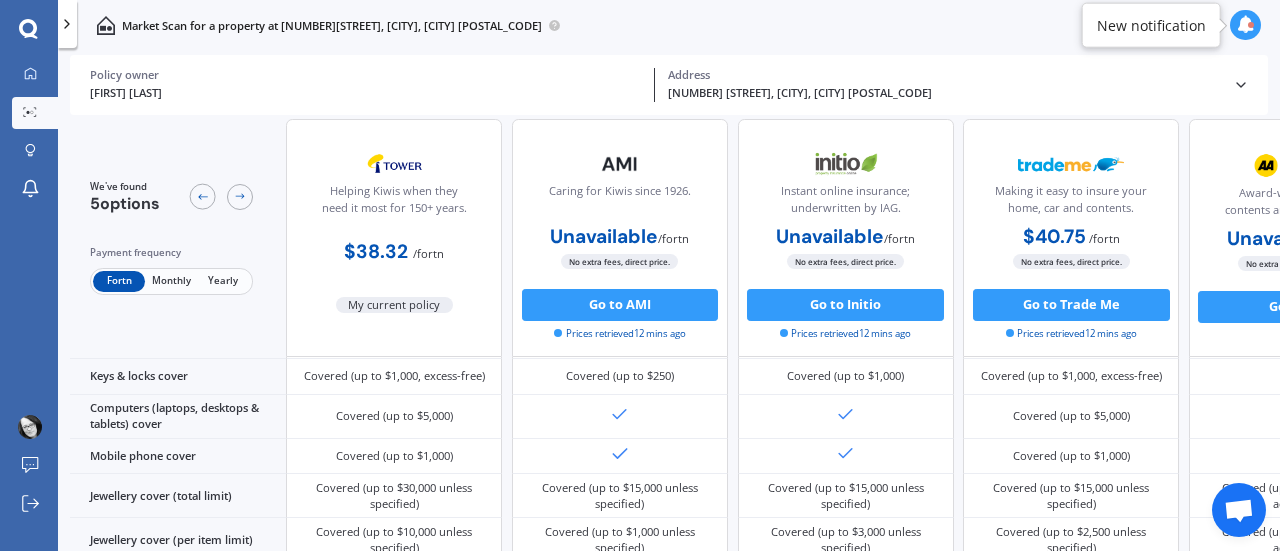 click on "Monthly" at bounding box center [171, 281] 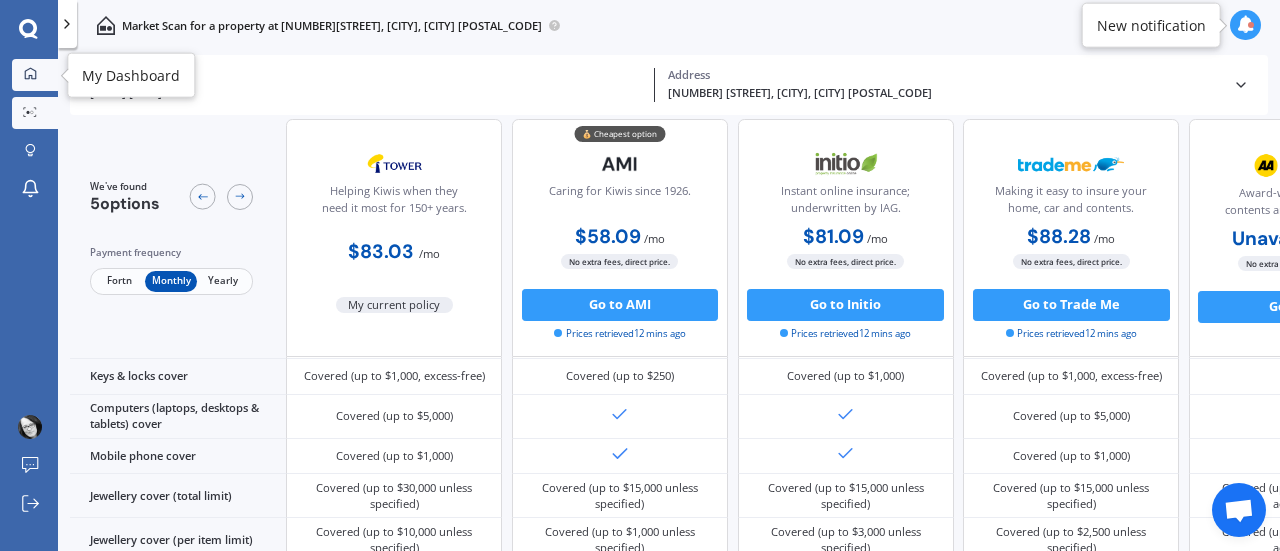 click on "My Dashboard" at bounding box center (35, 75) 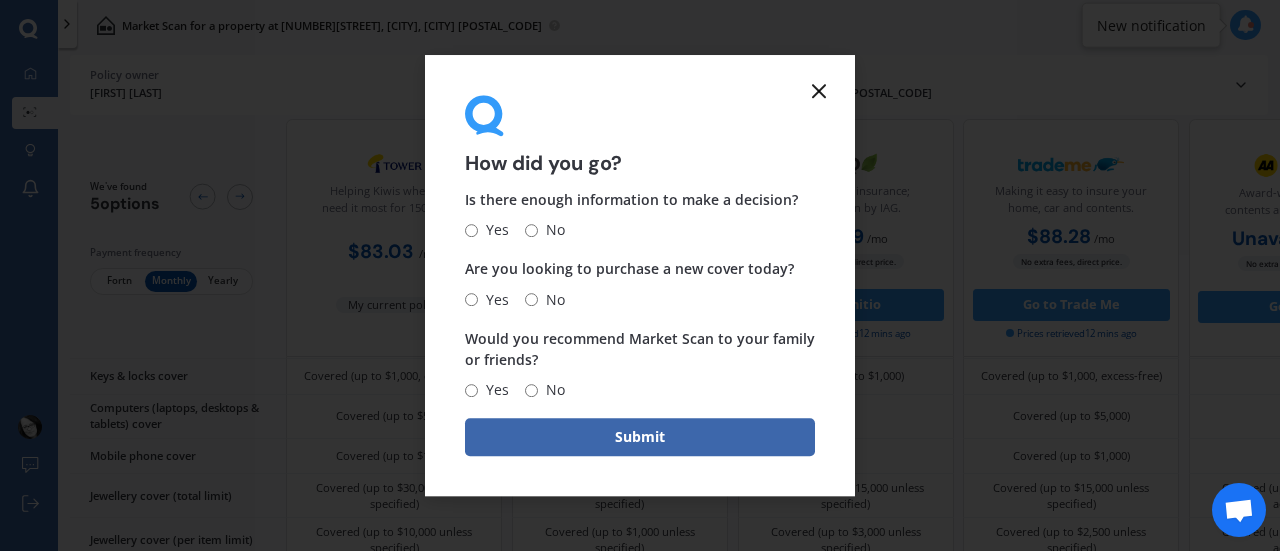 click 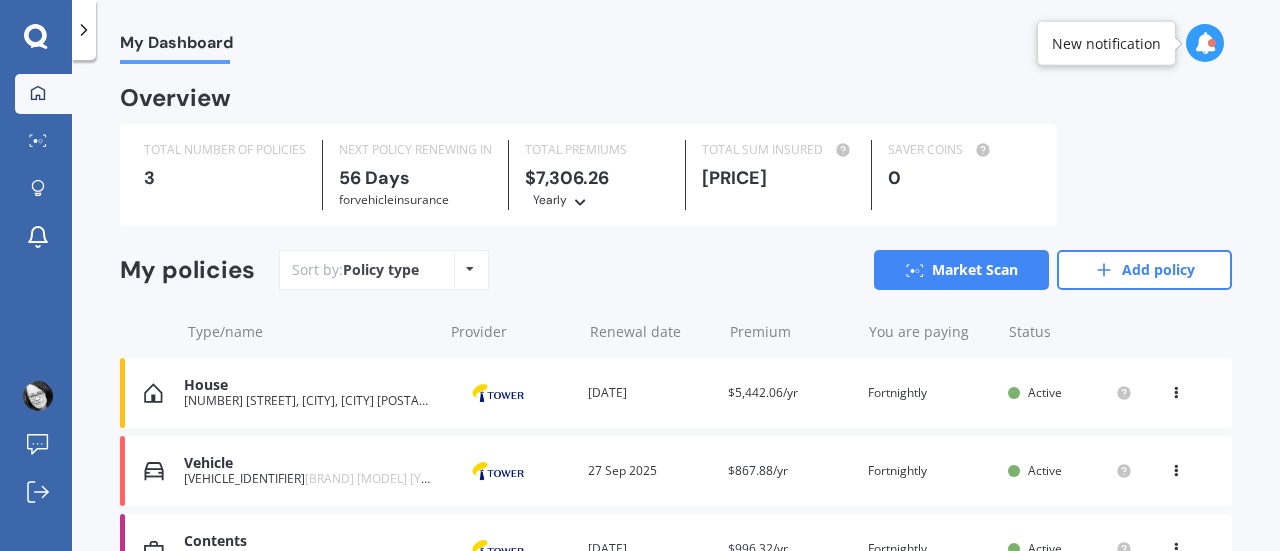 scroll, scrollTop: 117, scrollLeft: 0, axis: vertical 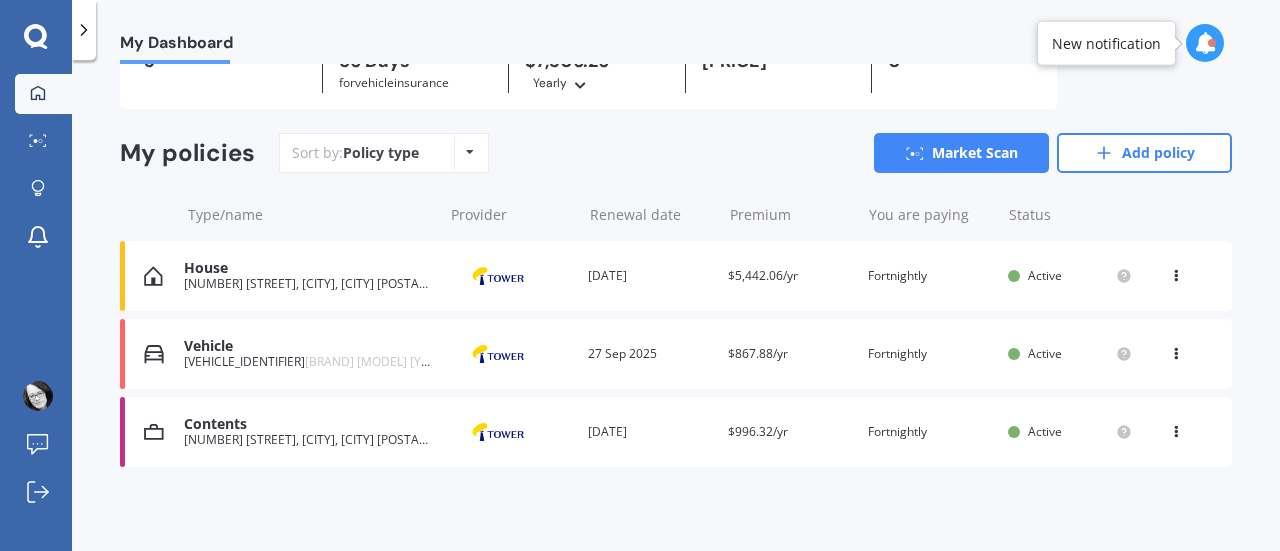 click on "[NUMBER] [STREET], [CITY], [CITY] [POSTAL_CODE]" at bounding box center (308, 284) 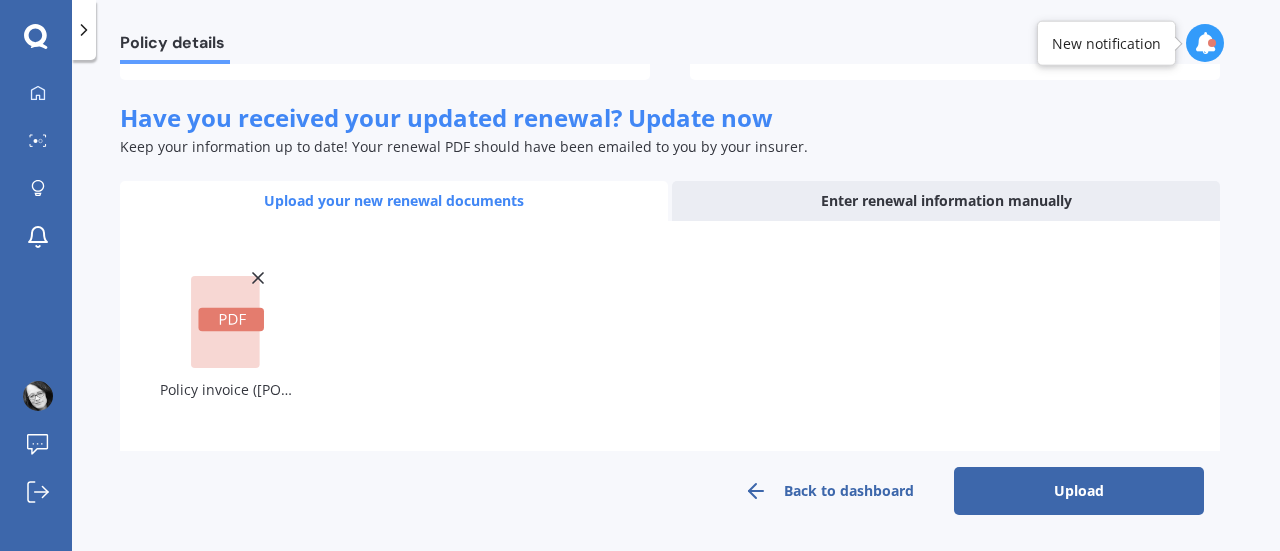 scroll, scrollTop: 298, scrollLeft: 0, axis: vertical 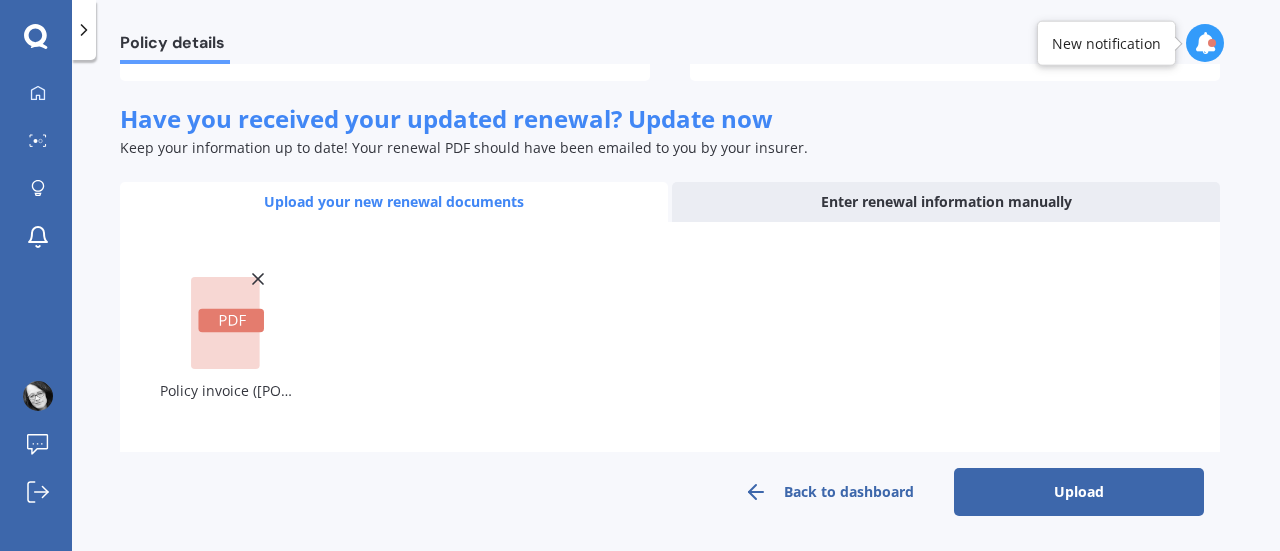 click on "Upload" at bounding box center (1079, 492) 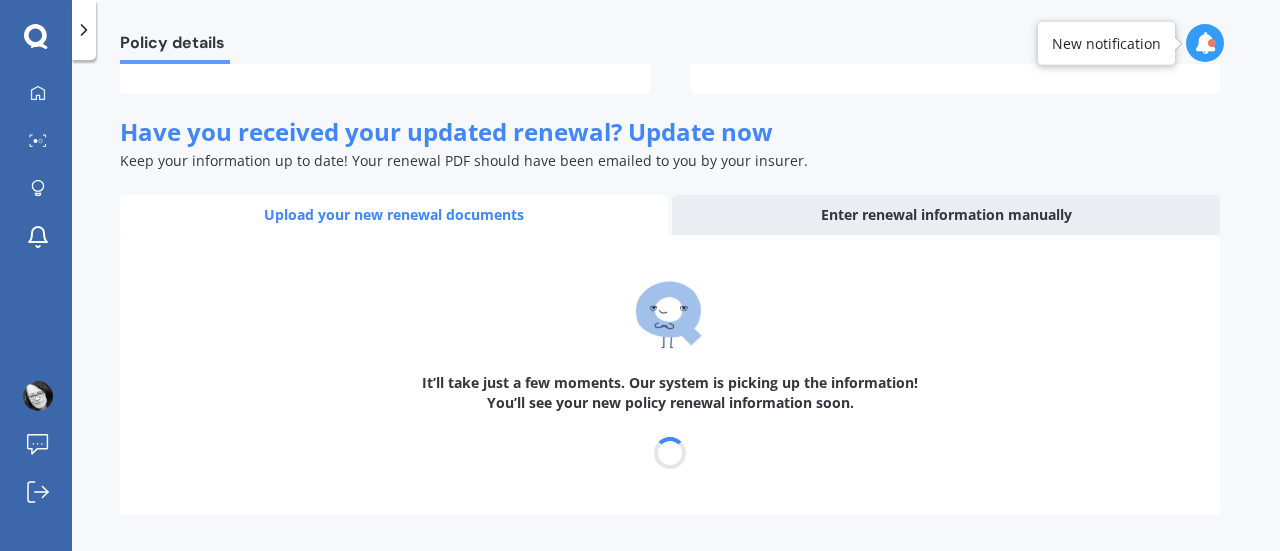 scroll, scrollTop: 284, scrollLeft: 0, axis: vertical 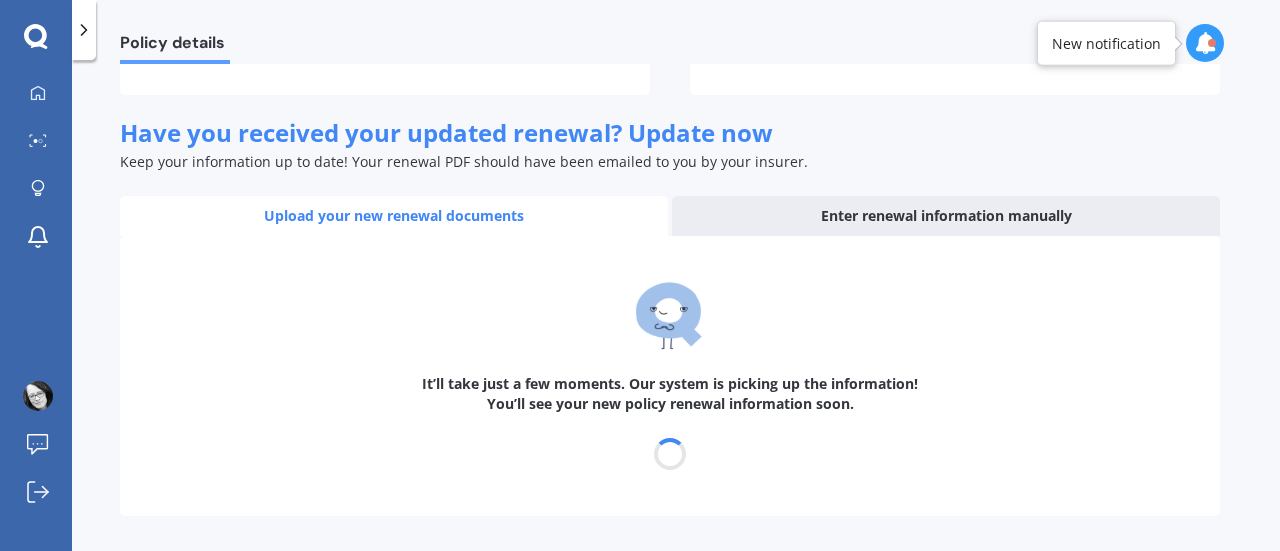 select on "27" 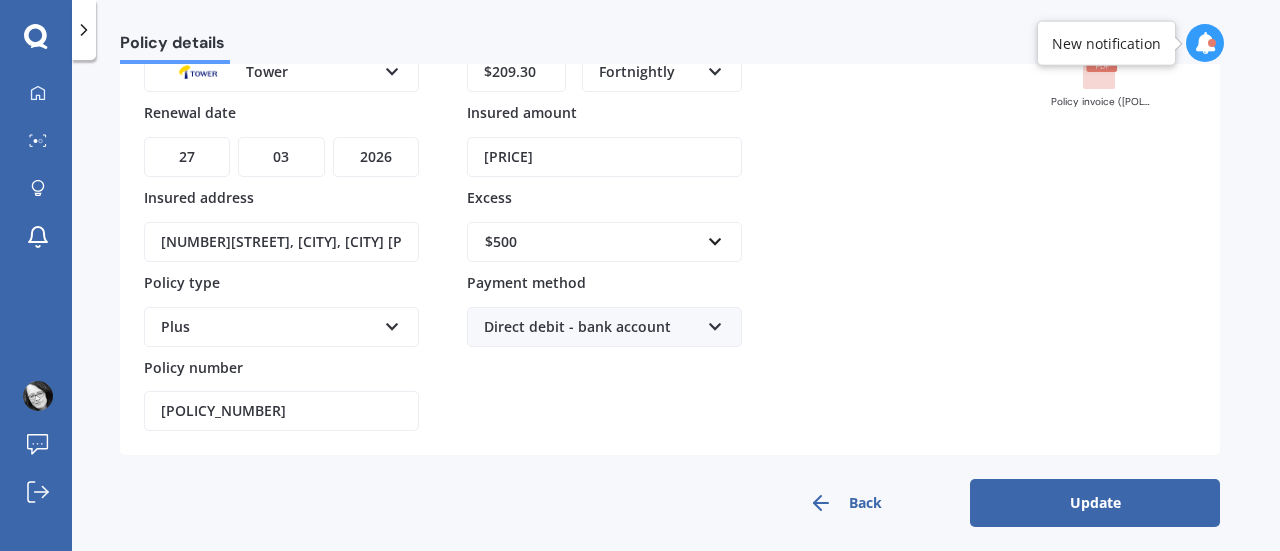 scroll, scrollTop: 219, scrollLeft: 0, axis: vertical 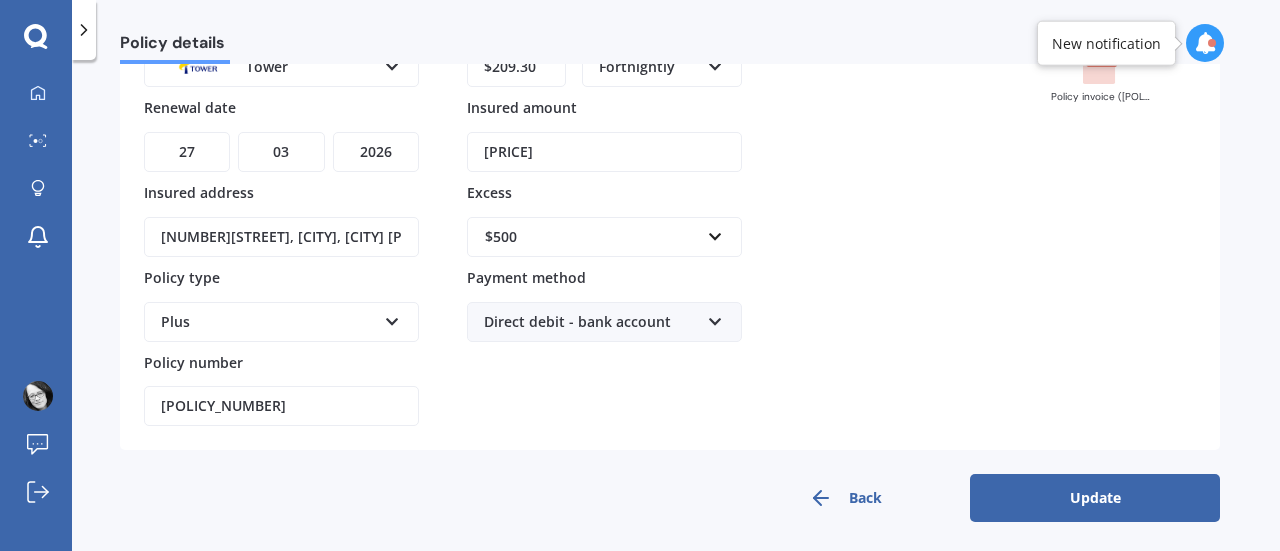 click on "Update" at bounding box center [1095, 498] 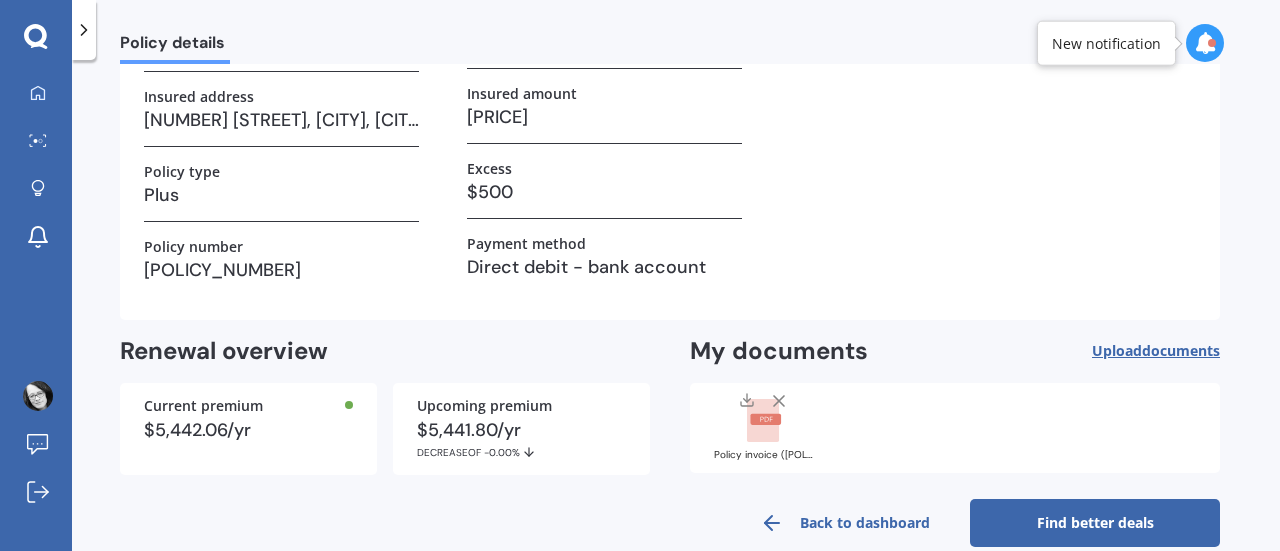scroll, scrollTop: 217, scrollLeft: 0, axis: vertical 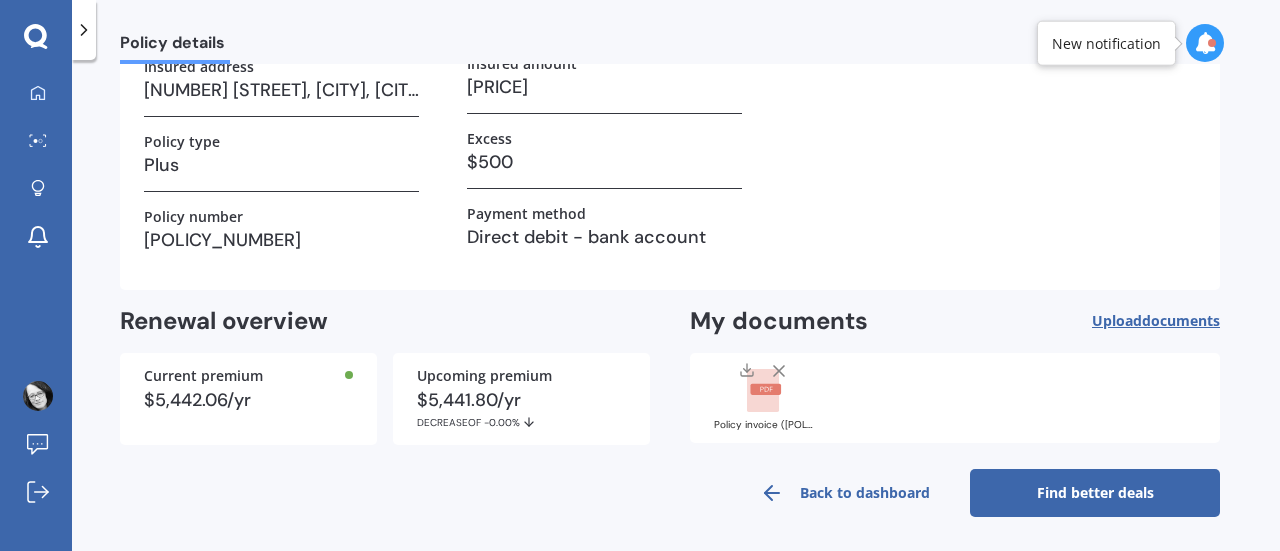 click on "Find better deals" at bounding box center [1095, 493] 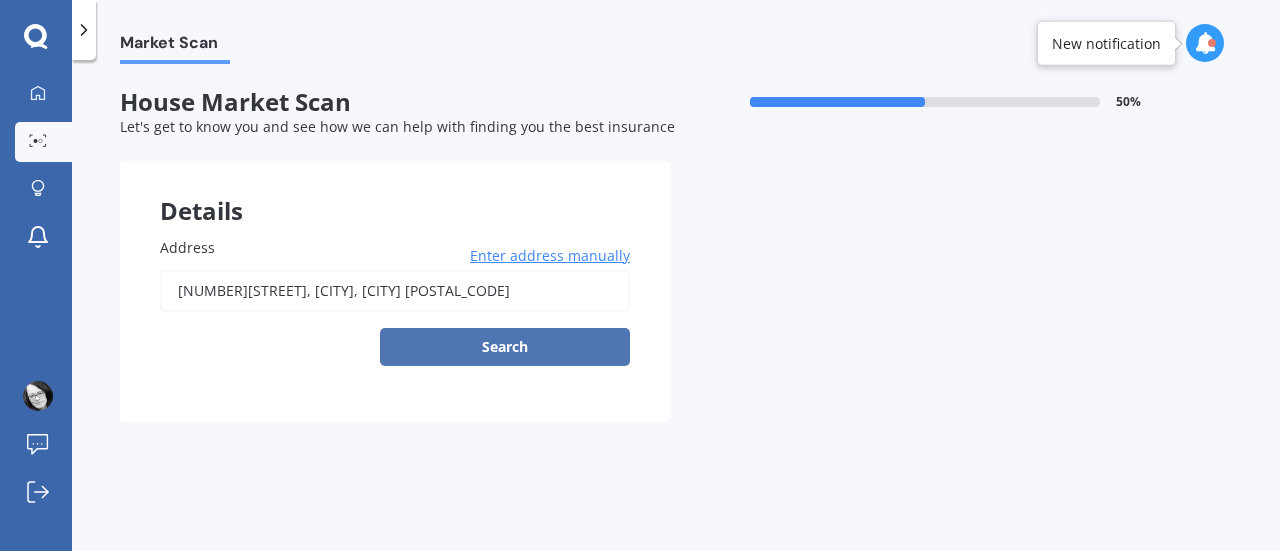 click on "Search" at bounding box center [505, 347] 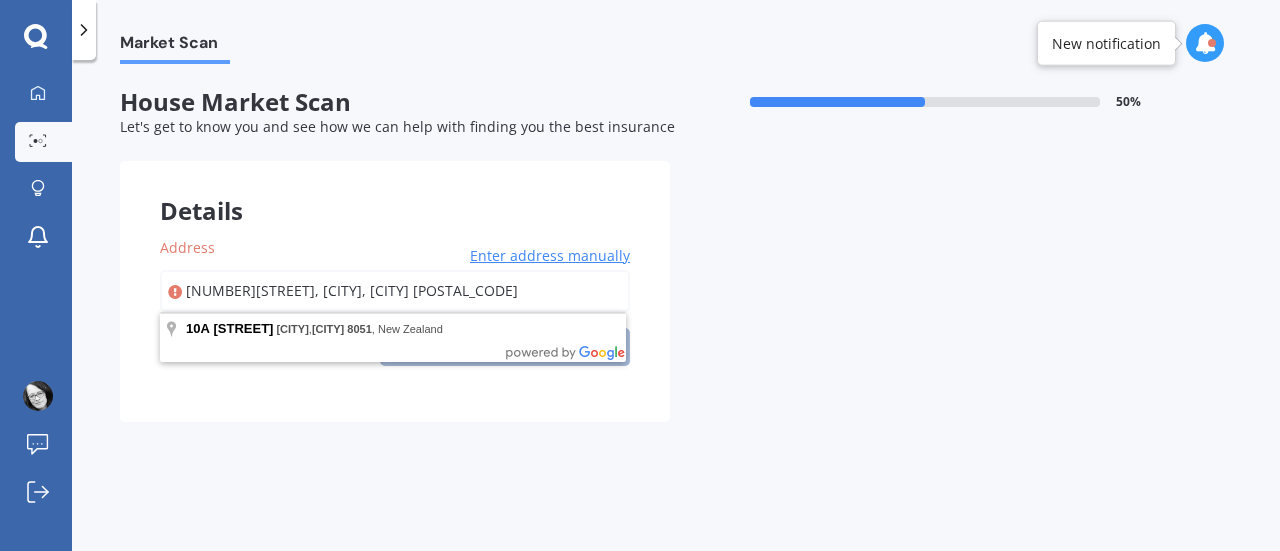 drag, startPoint x: 502, startPoint y: 291, endPoint x: 95, endPoint y: 287, distance: 407.01965 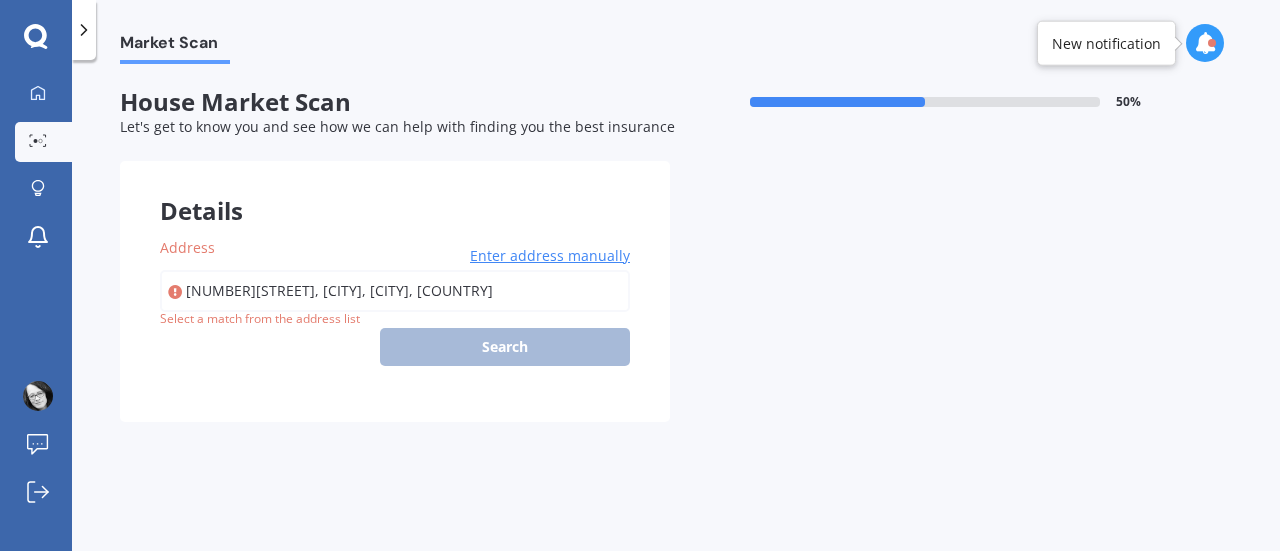 type on "[NUMBER] [STREET], [CITY], [CITY] [POSTAL_CODE]" 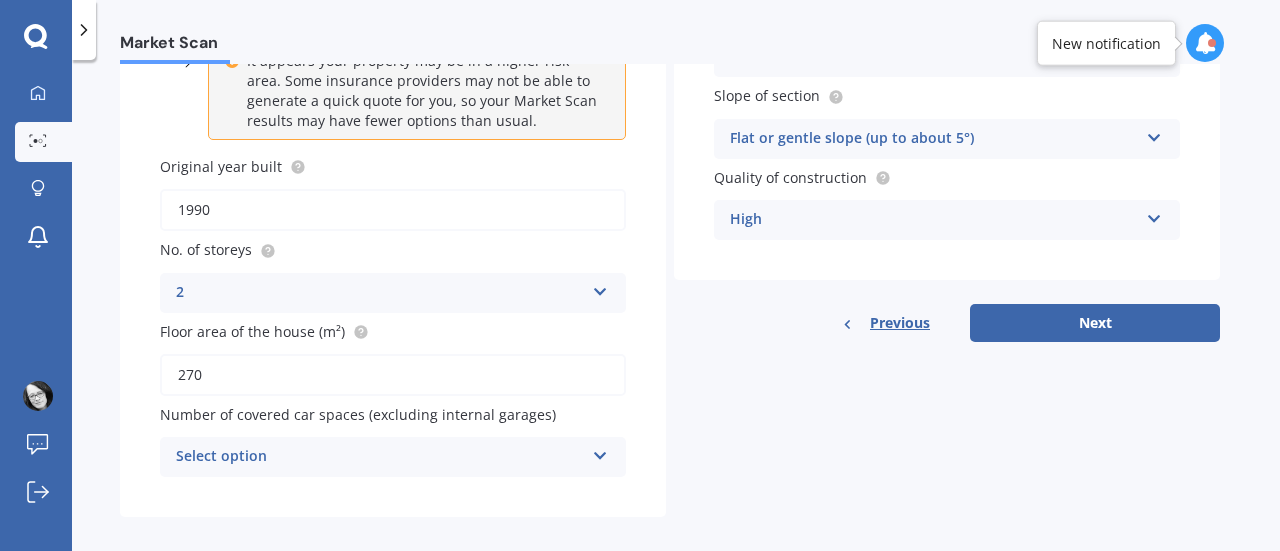 scroll, scrollTop: 296, scrollLeft: 0, axis: vertical 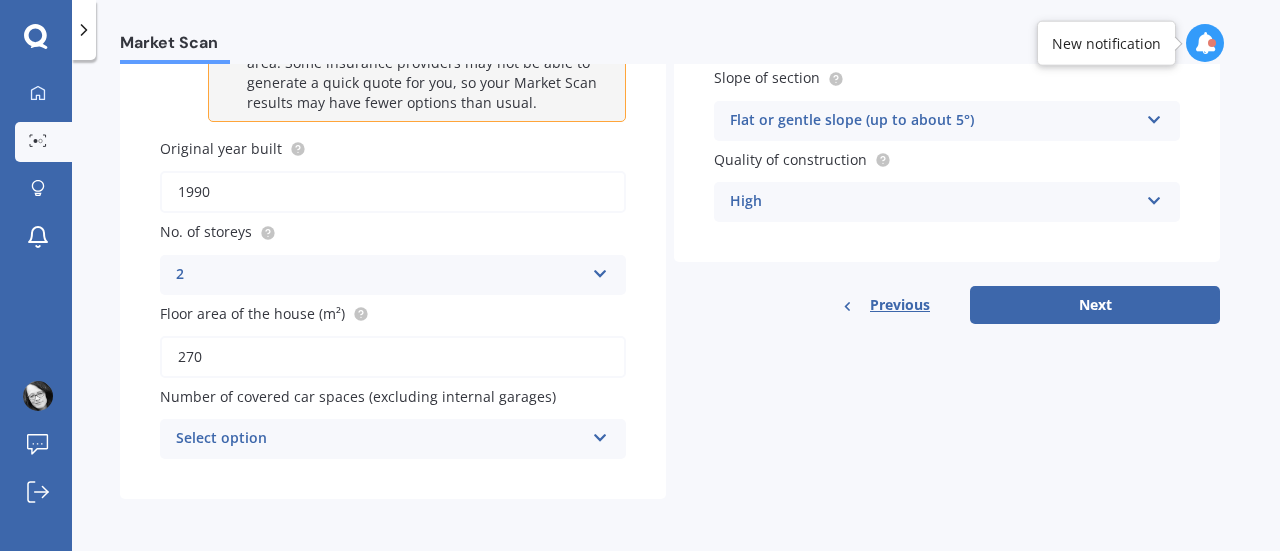 click at bounding box center [600, 434] 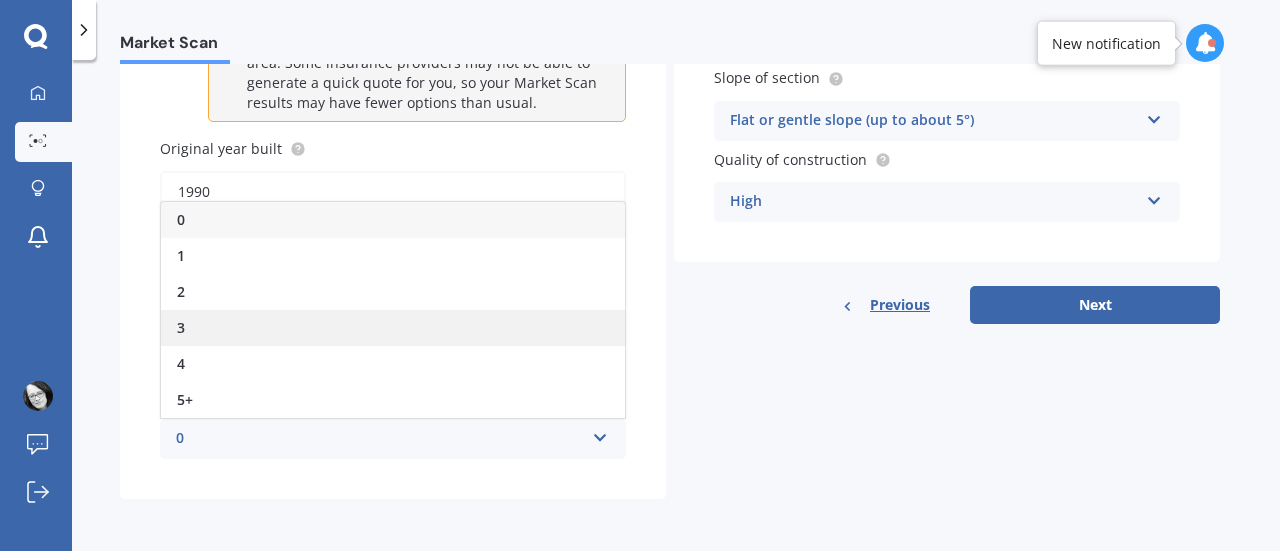 click on "3" at bounding box center [393, 328] 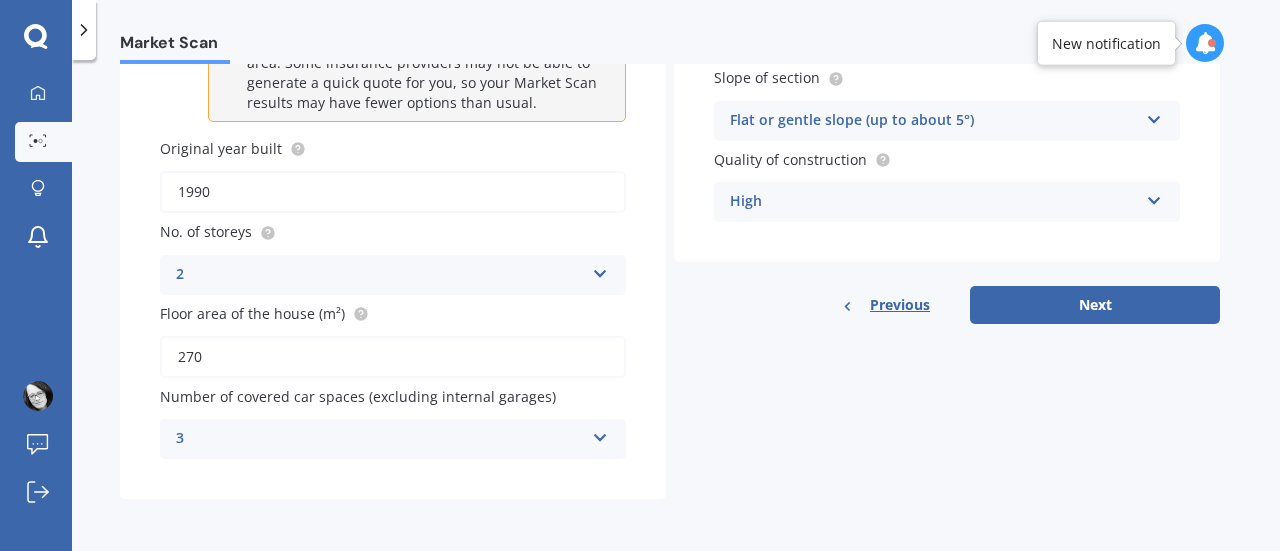 click at bounding box center (600, 434) 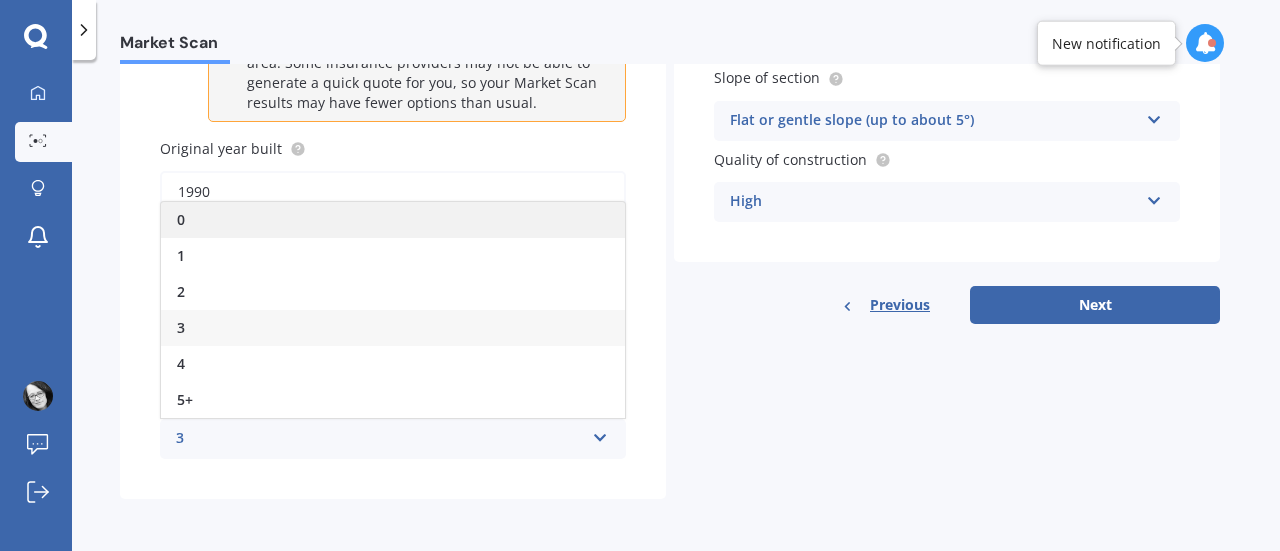 click on "0" at bounding box center [393, 220] 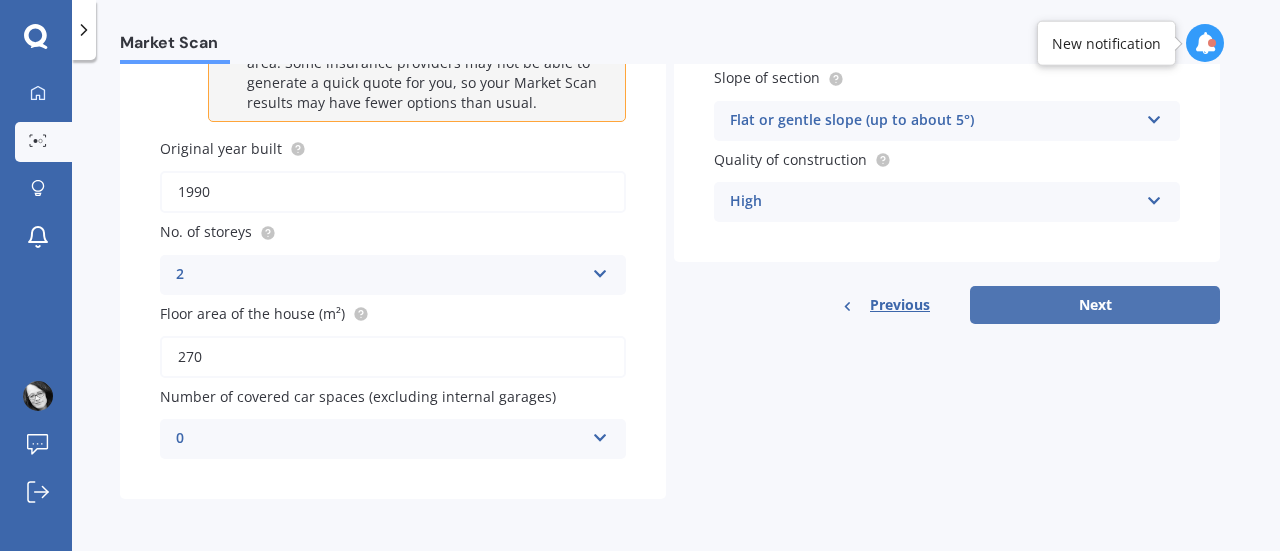 click on "Next" at bounding box center [1095, 305] 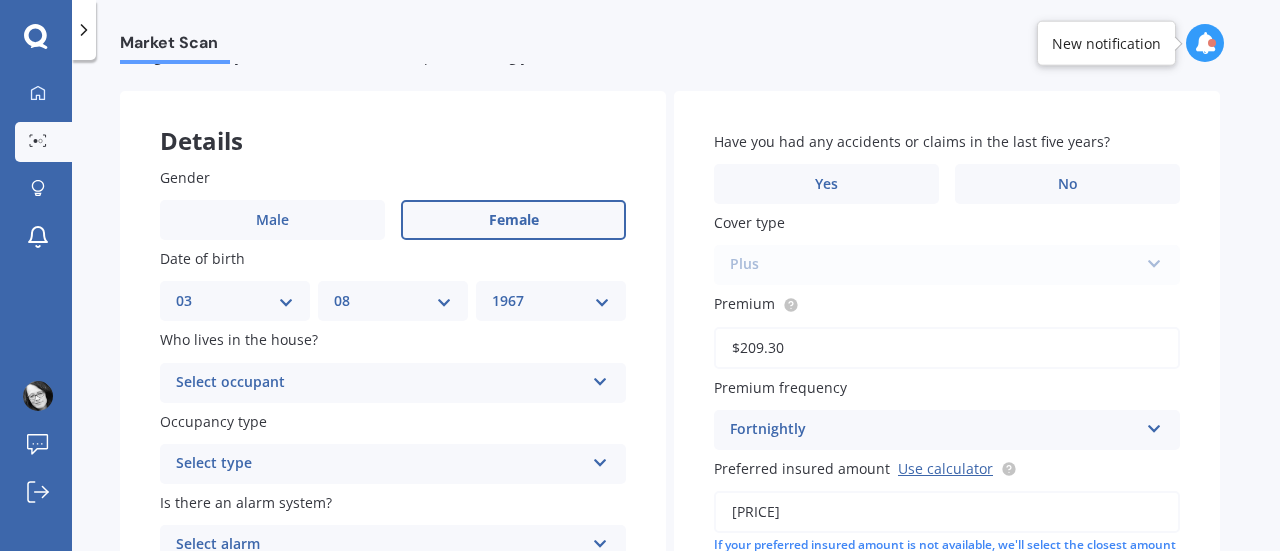 scroll, scrollTop: 0, scrollLeft: 0, axis: both 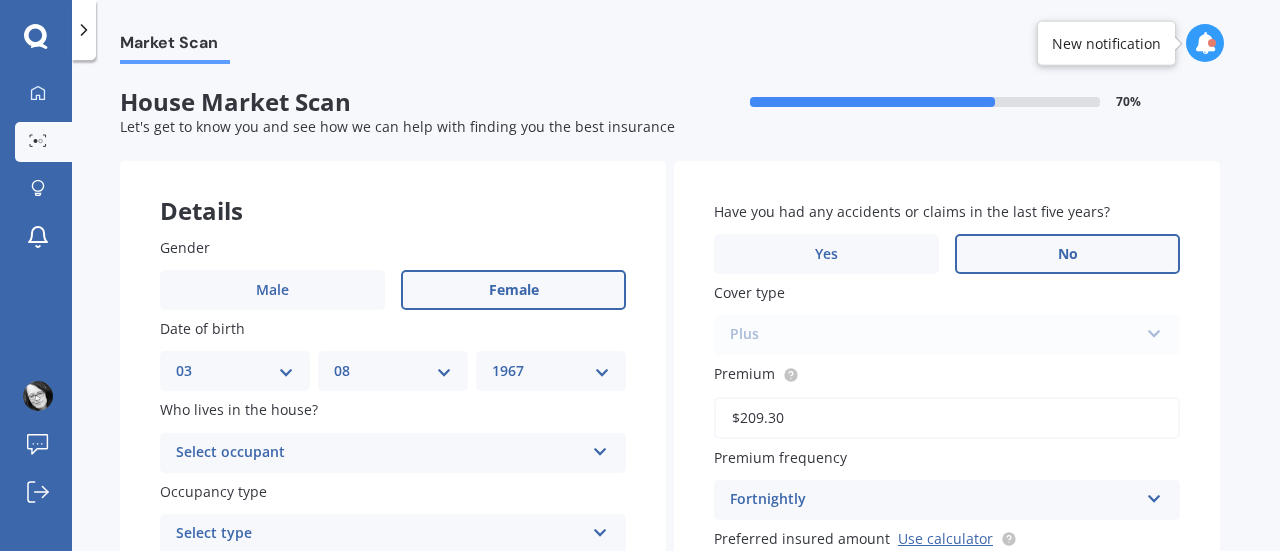click on "No" at bounding box center [1067, 254] 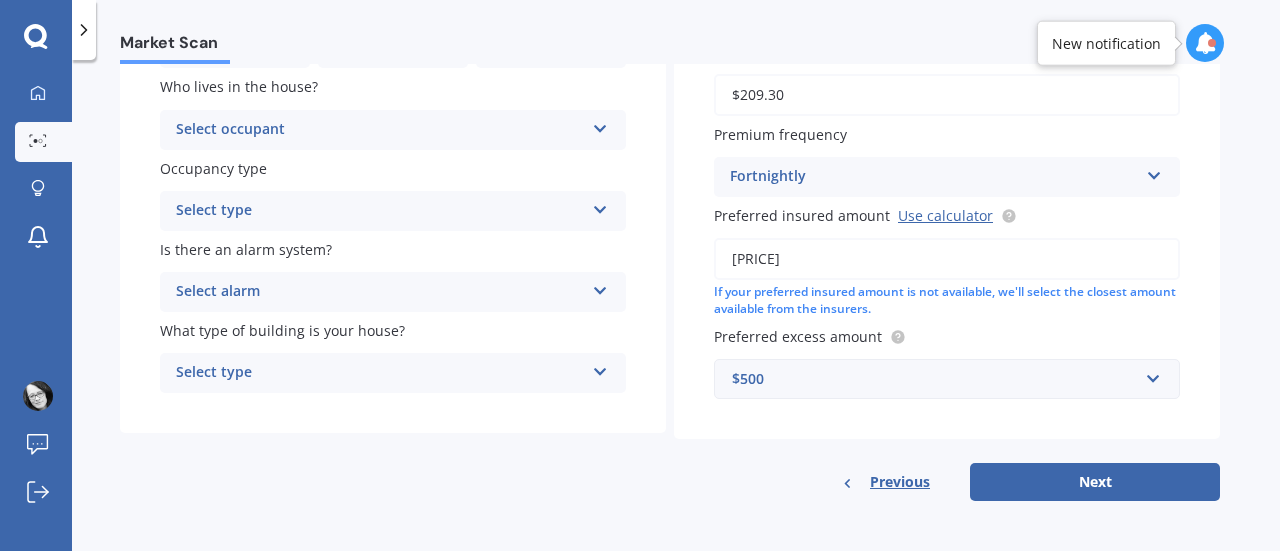 scroll, scrollTop: 326, scrollLeft: 0, axis: vertical 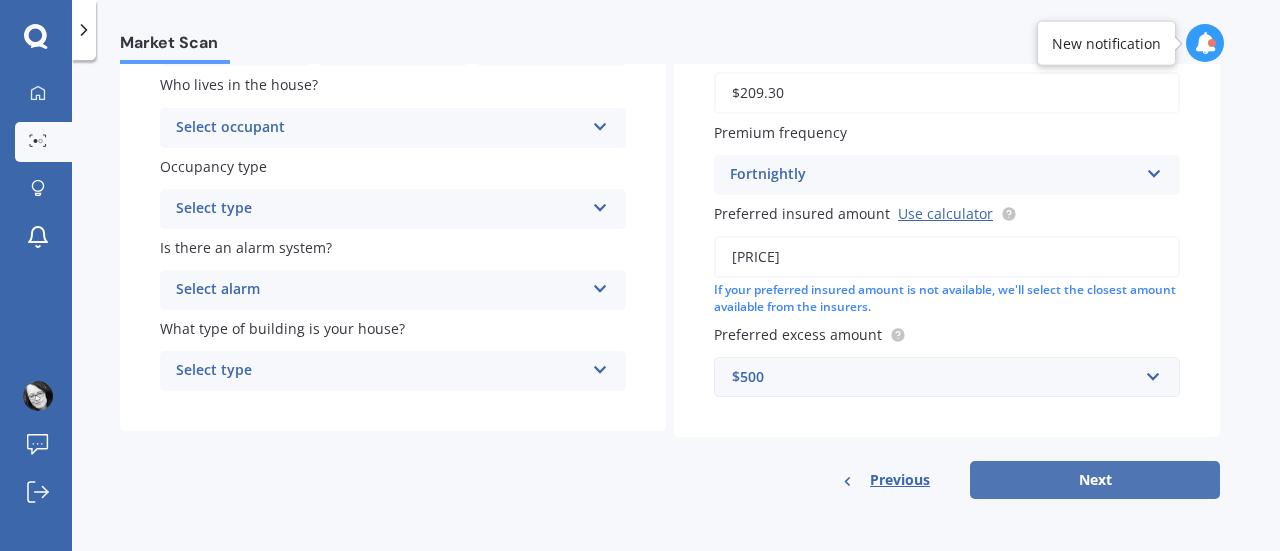 click on "Next" at bounding box center (1095, 480) 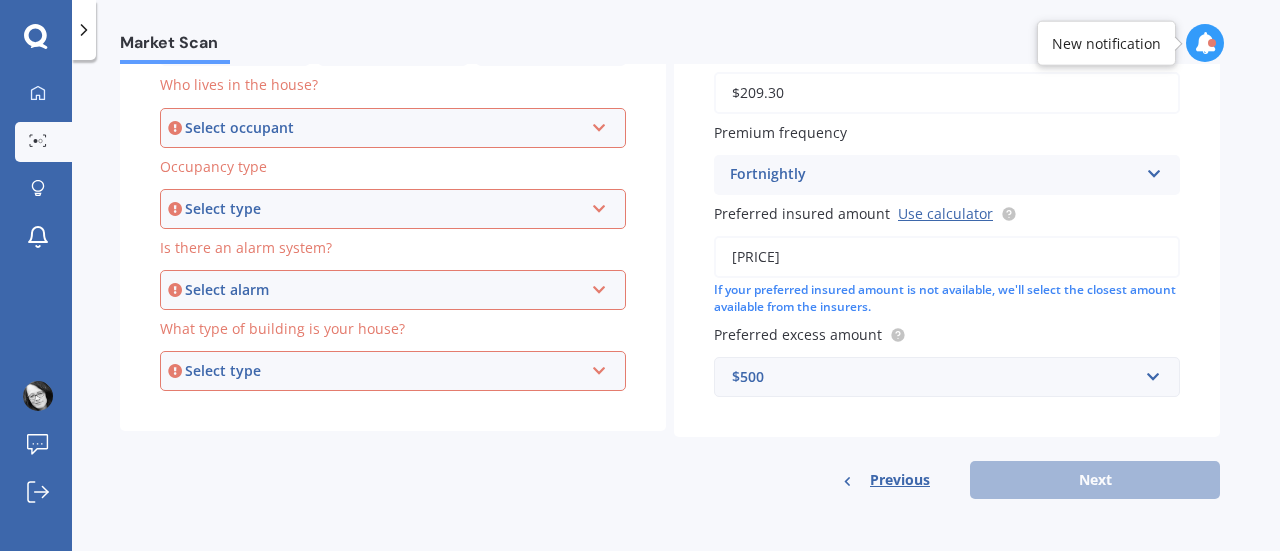 click at bounding box center (599, 124) 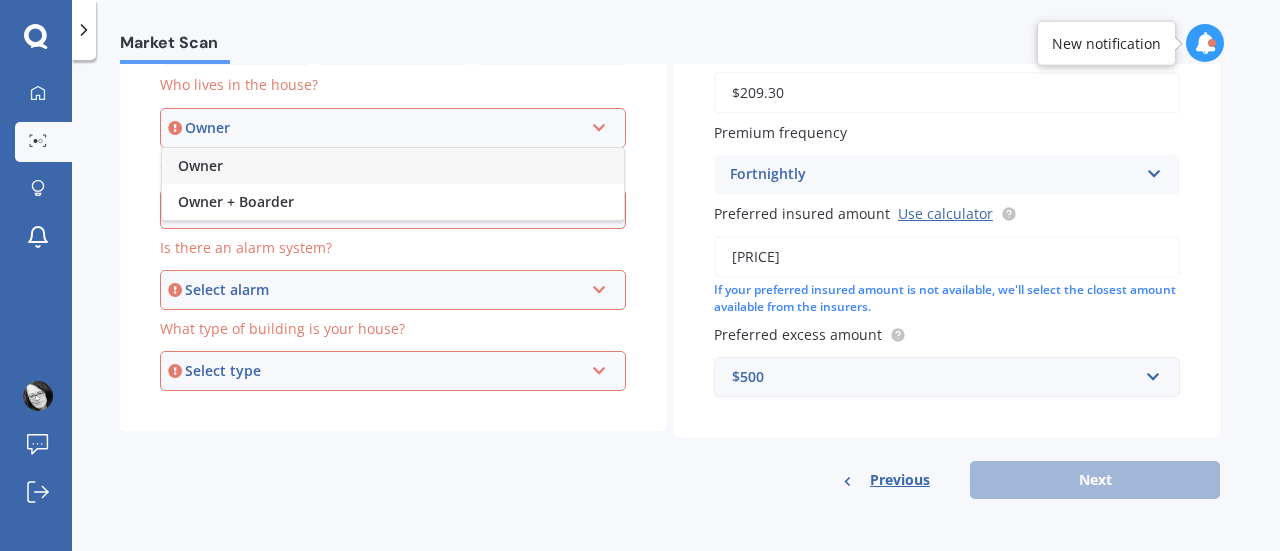 click on "Owner" at bounding box center (393, 166) 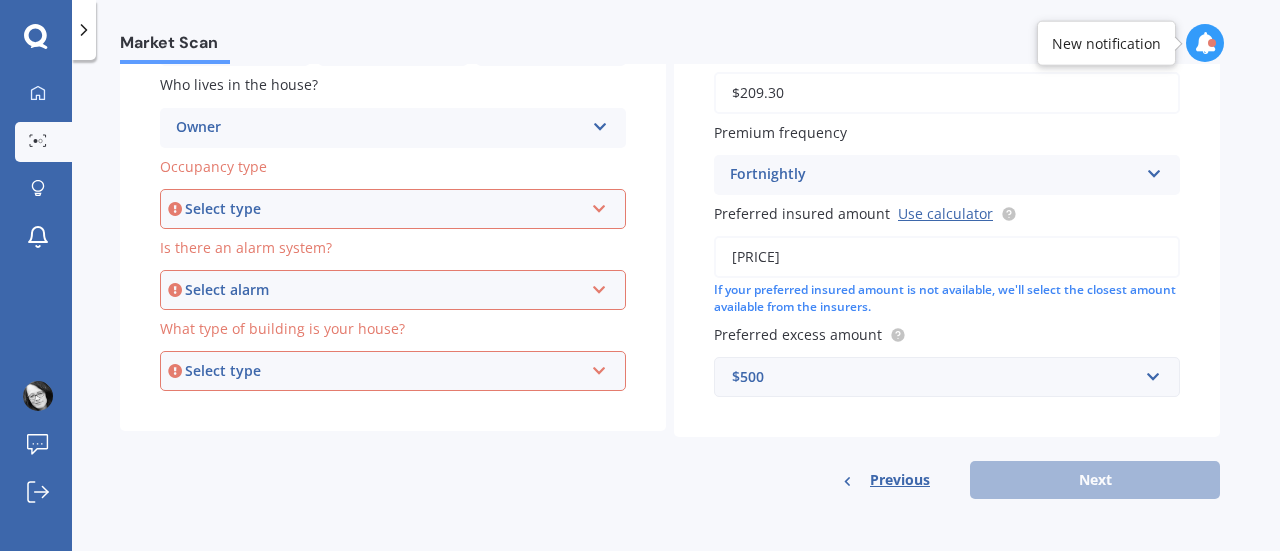 click on "Select type Permanent Holiday (without tenancy)" at bounding box center [393, 209] 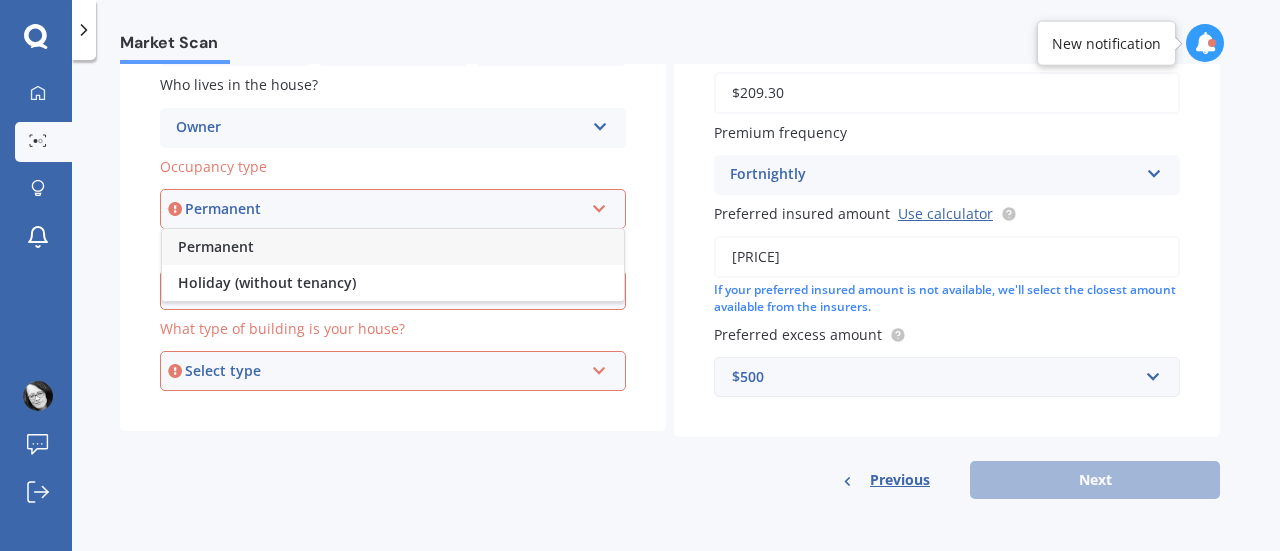 click on "Permanent" at bounding box center (393, 247) 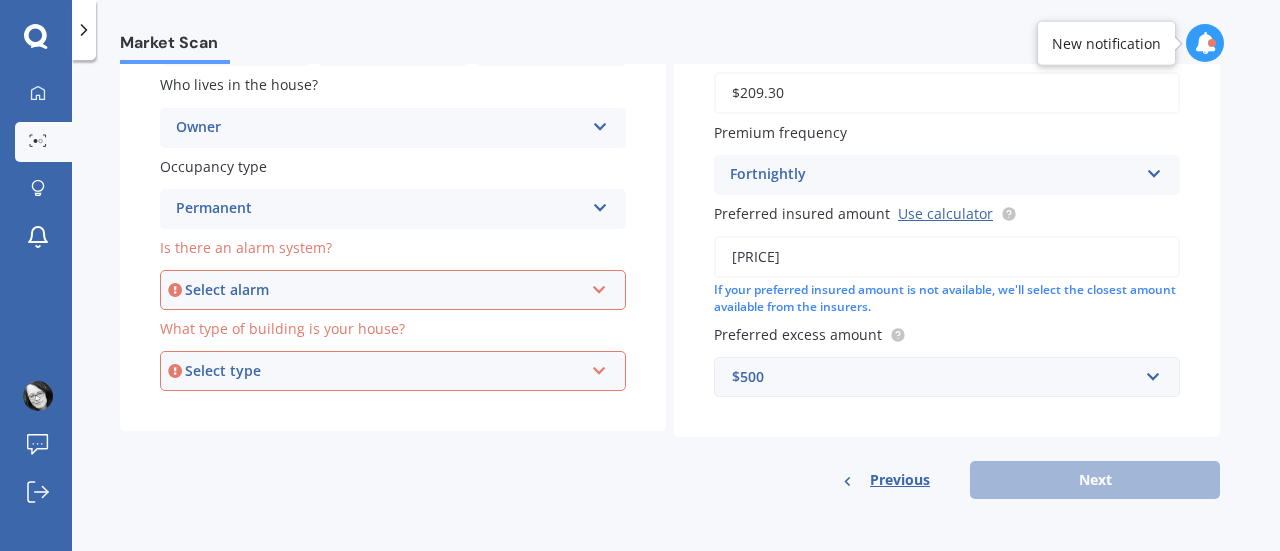 click on "Select alarm Yes, monitored Yes, not monitored No" at bounding box center [393, 290] 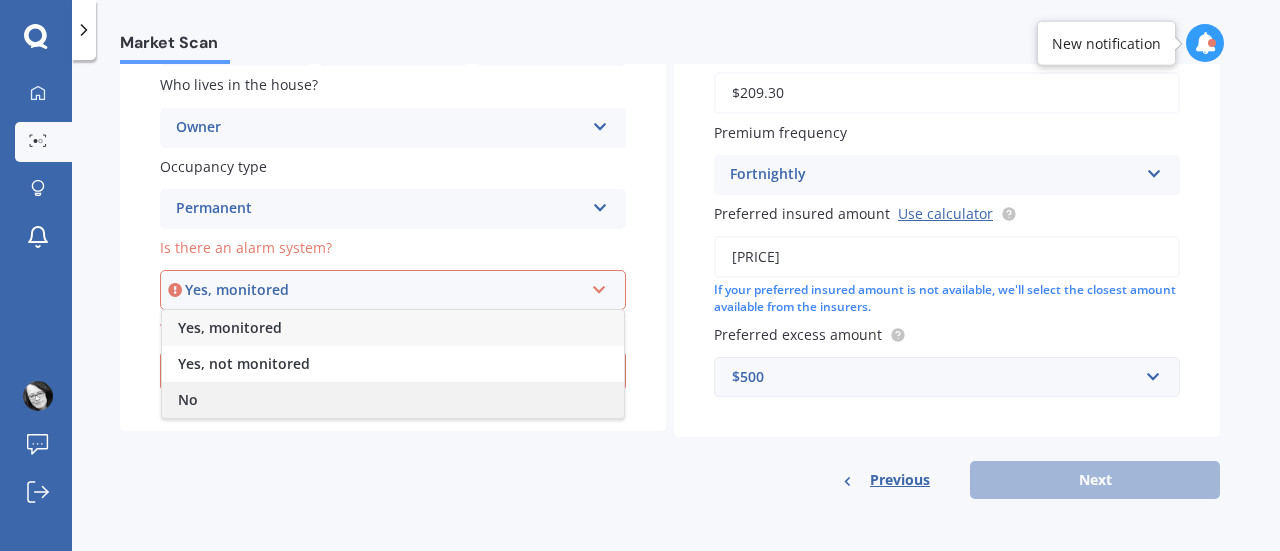 click on "No" at bounding box center [393, 400] 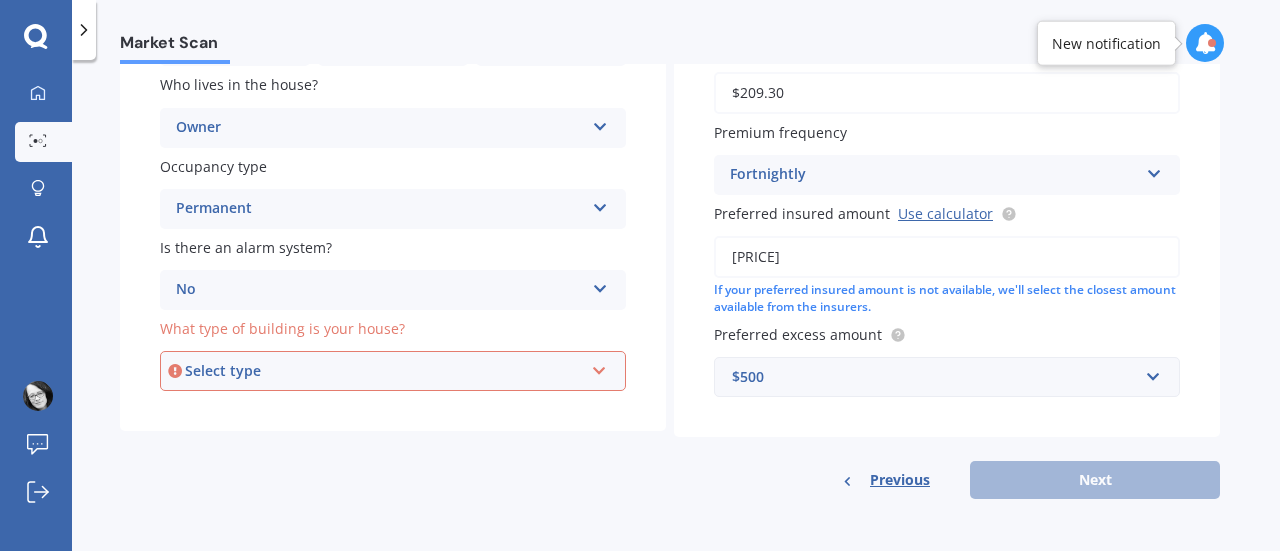 click at bounding box center (599, 367) 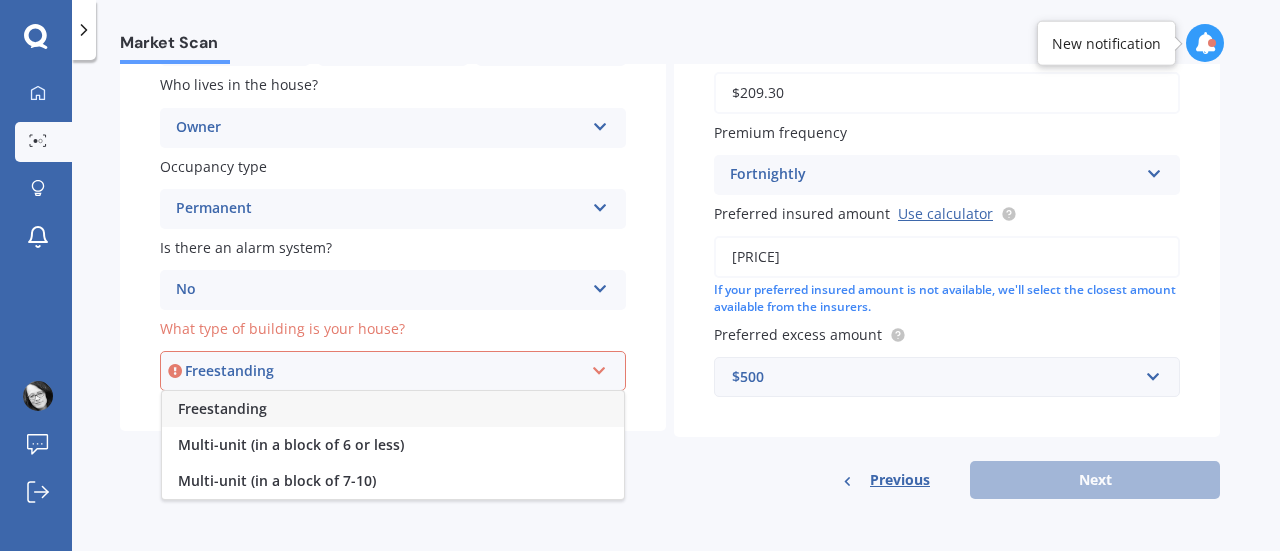click on "Freestanding" at bounding box center (393, 409) 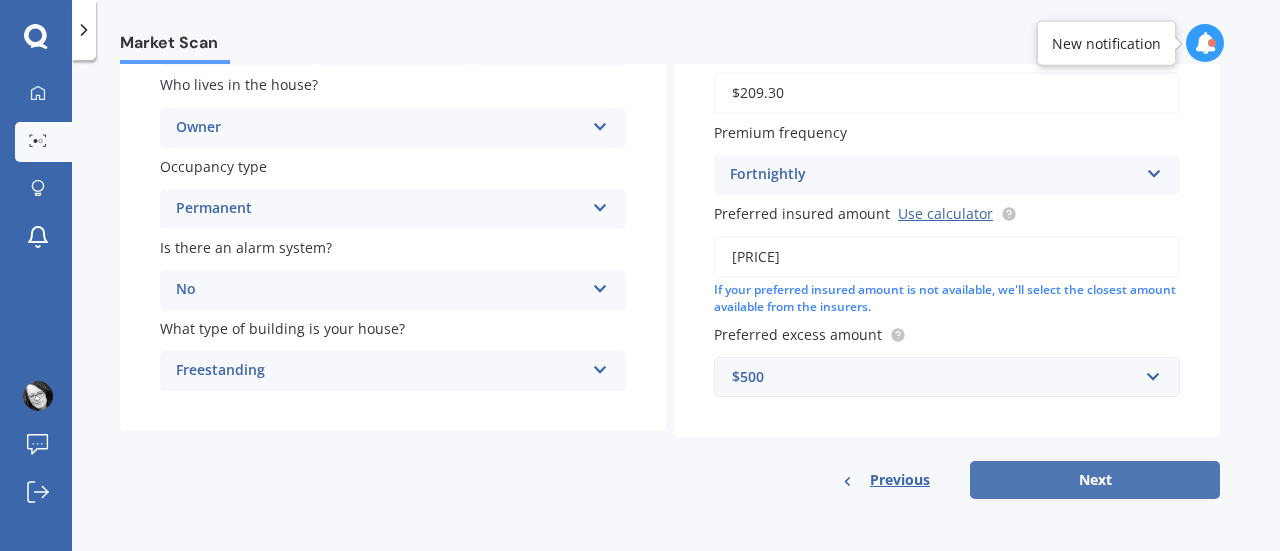 click on "Next" at bounding box center (1095, 480) 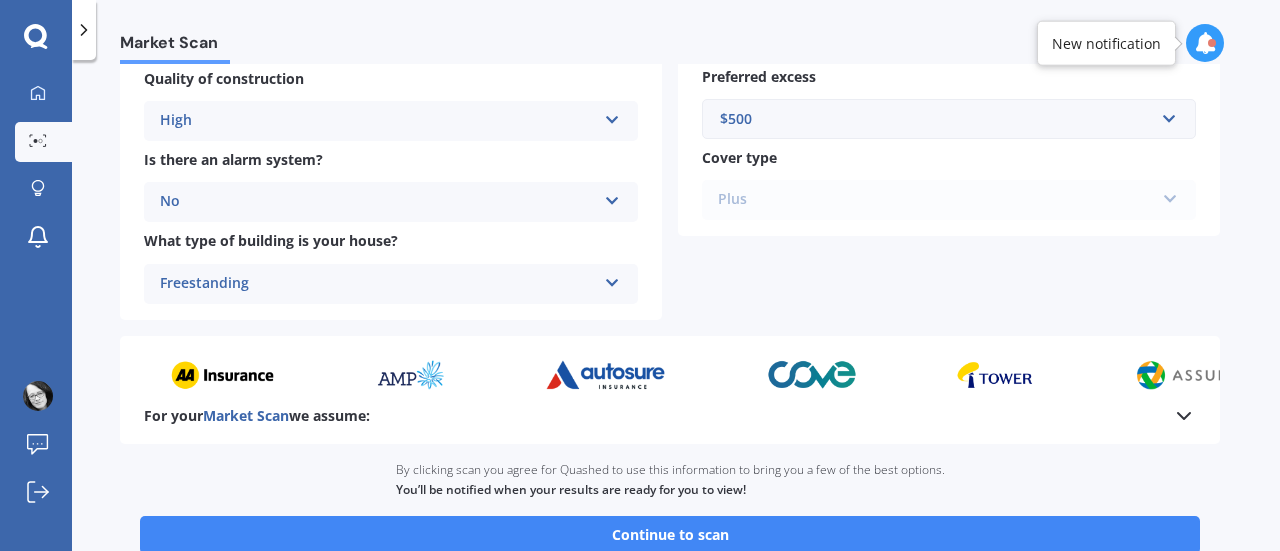 scroll, scrollTop: 766, scrollLeft: 0, axis: vertical 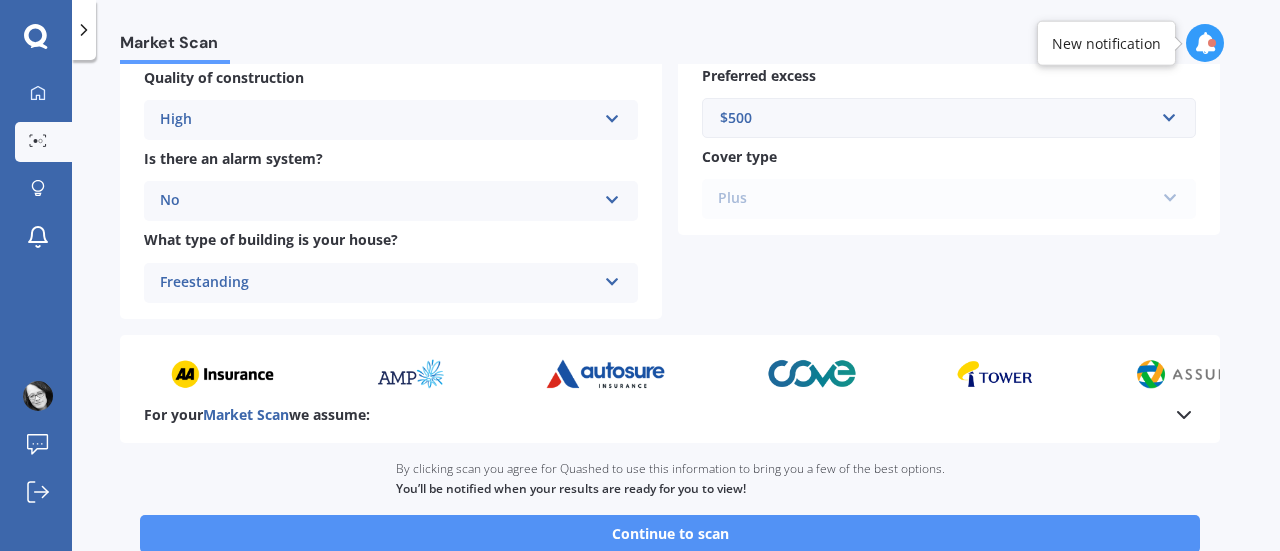 click on "Continue to scan" at bounding box center (670, 534) 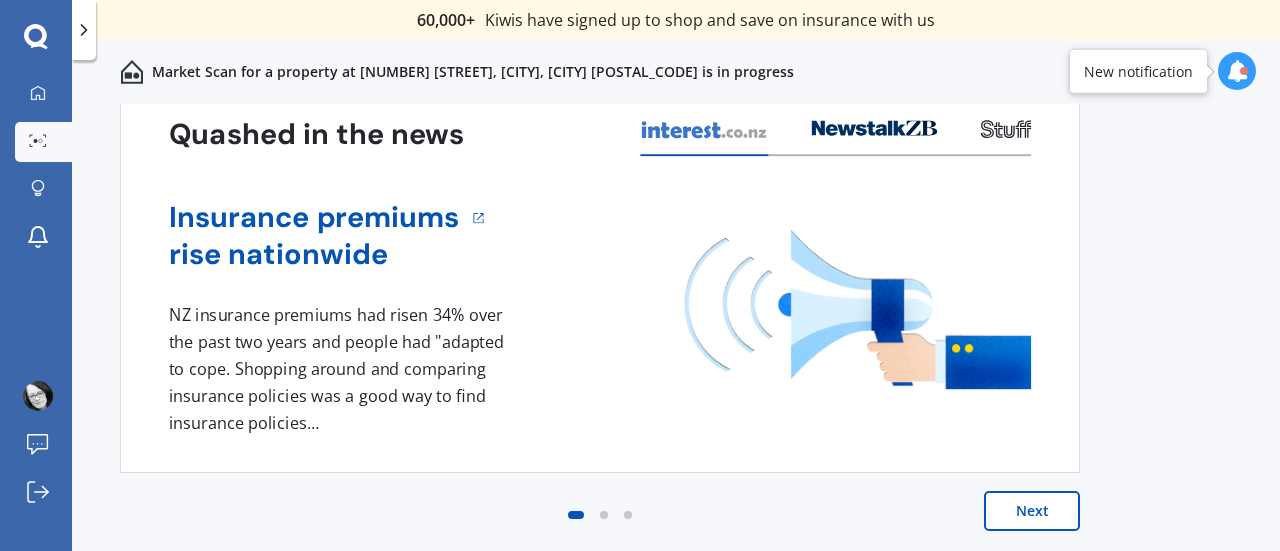 scroll, scrollTop: 0, scrollLeft: 0, axis: both 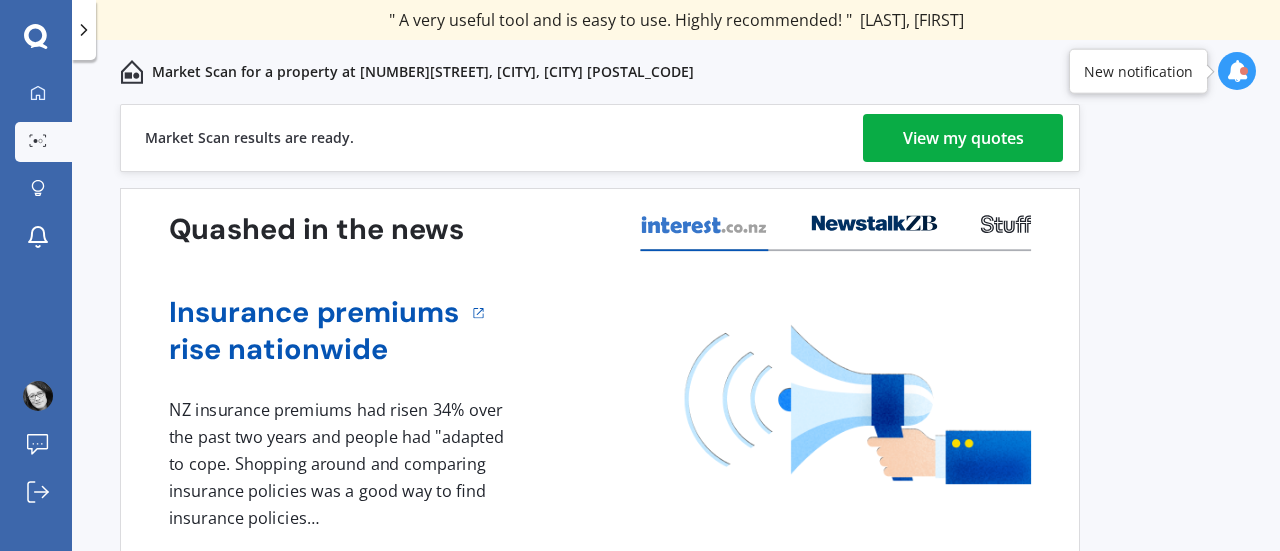 click on "View my quotes" at bounding box center (963, 138) 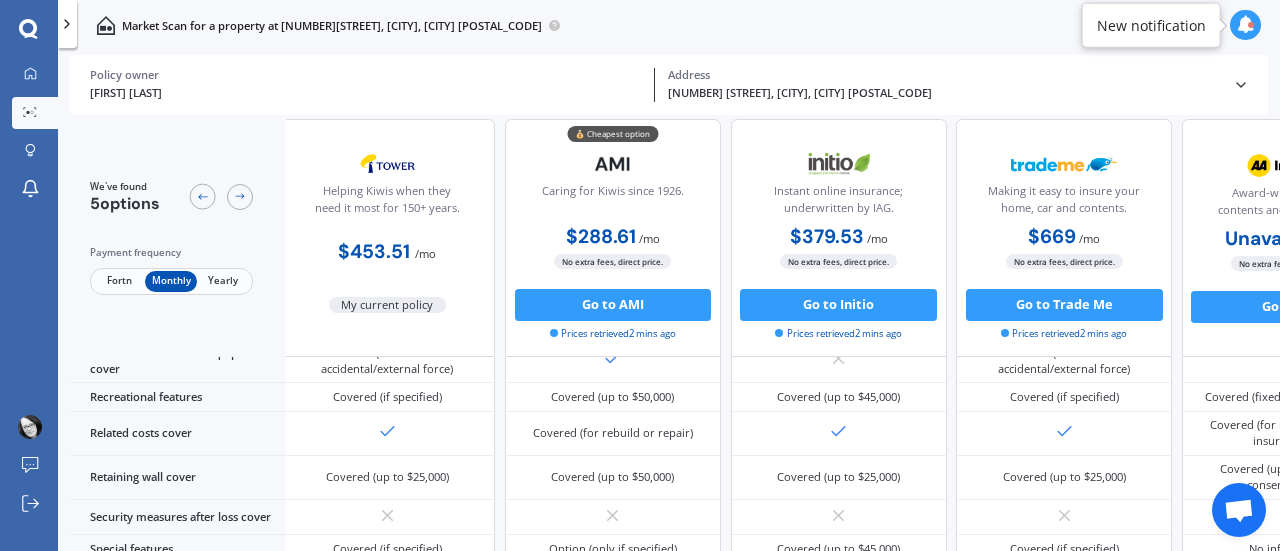 scroll, scrollTop: 919, scrollLeft: 9, axis: both 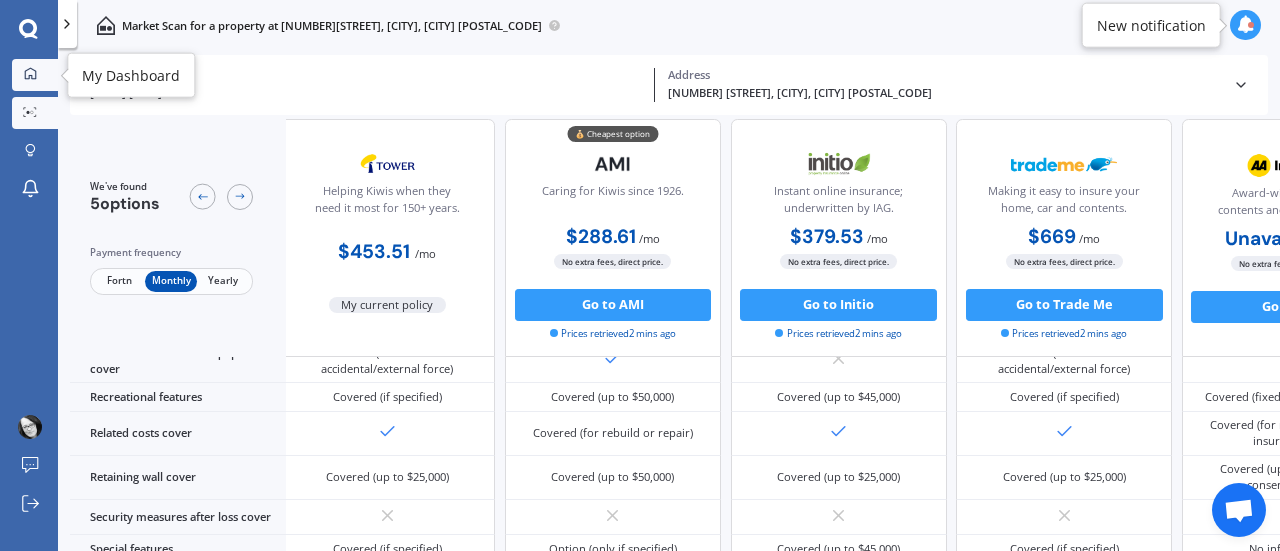click 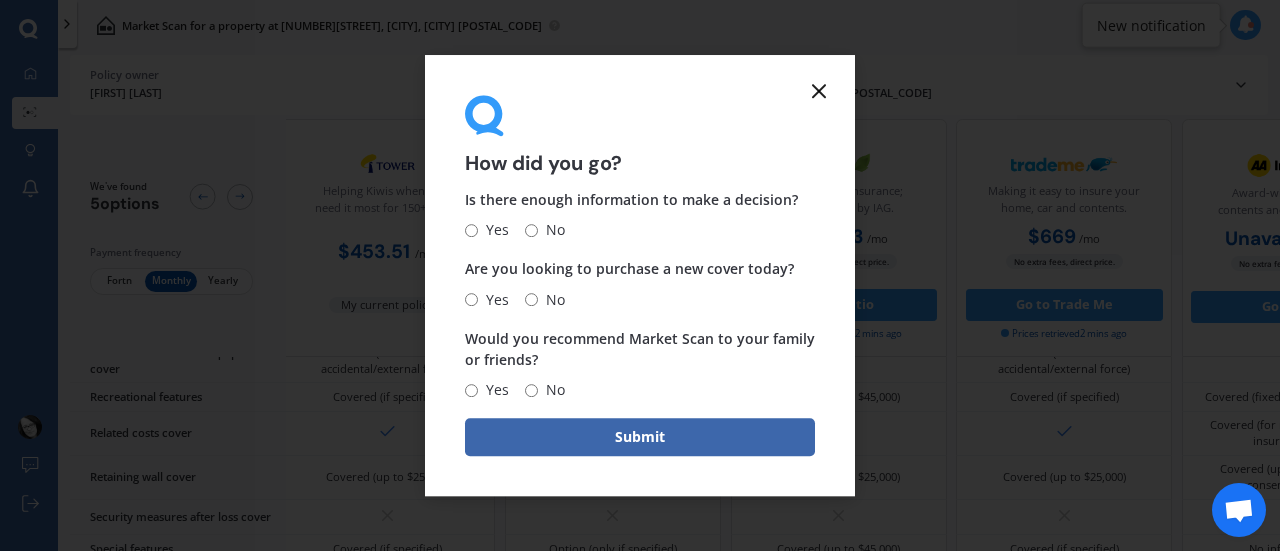 click on "Yes" at bounding box center (471, 230) 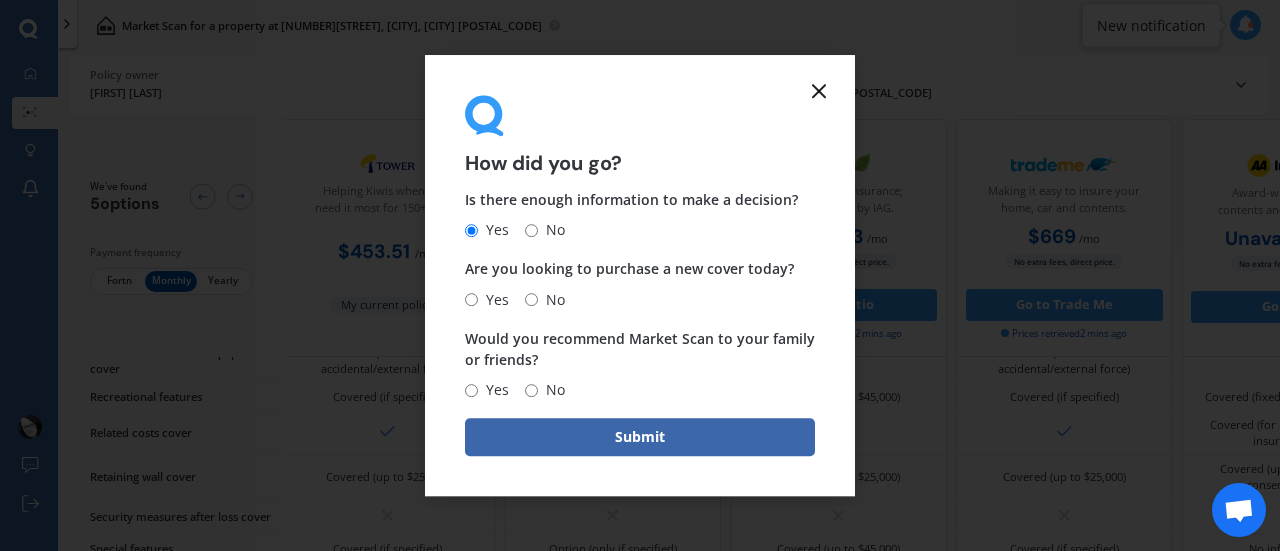 click on "No" at bounding box center [531, 299] 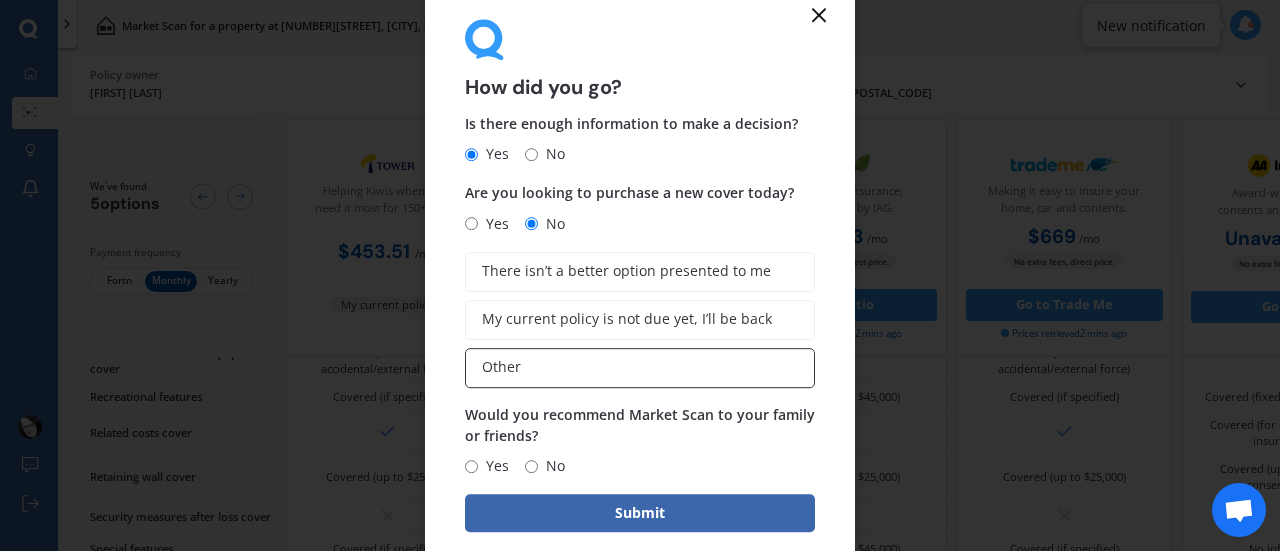 click on "Other" at bounding box center [501, 367] 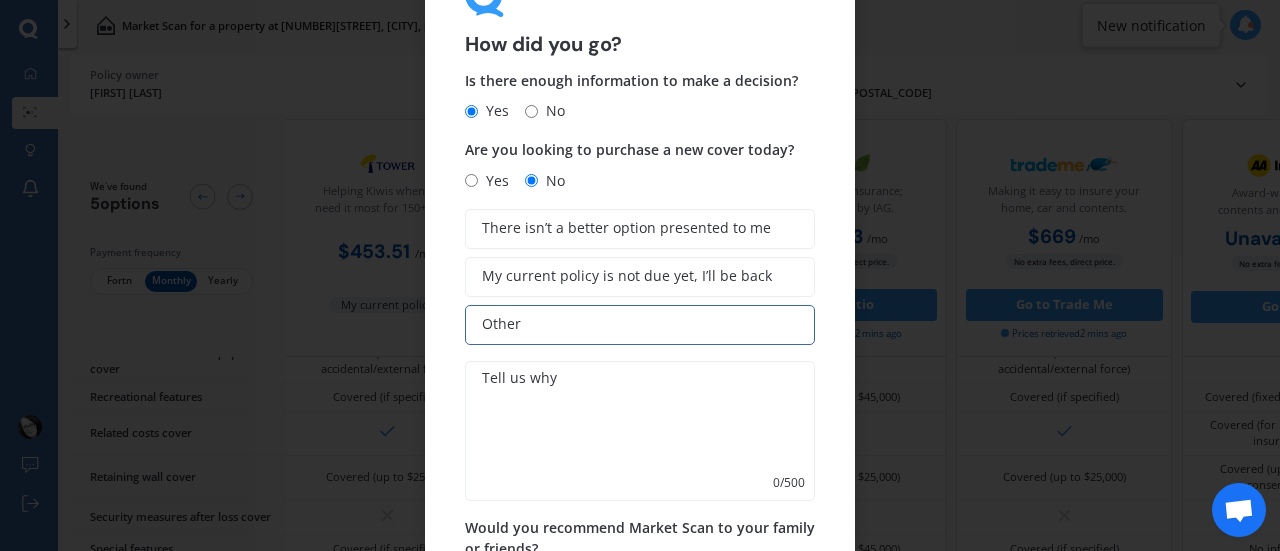 click at bounding box center [640, 431] 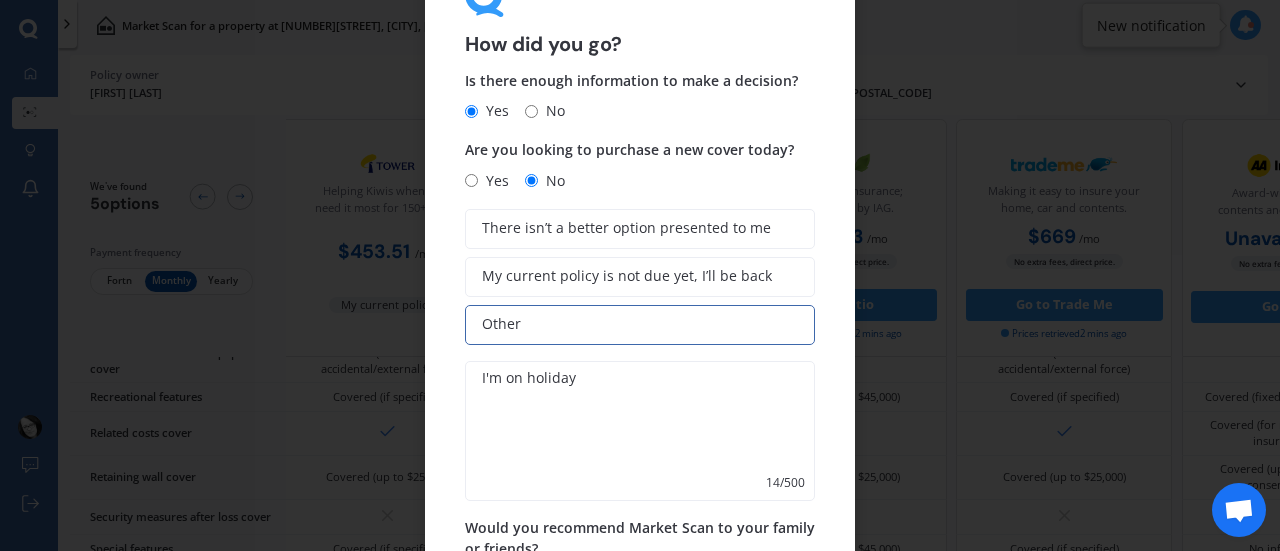 scroll, scrollTop: 70, scrollLeft: 0, axis: vertical 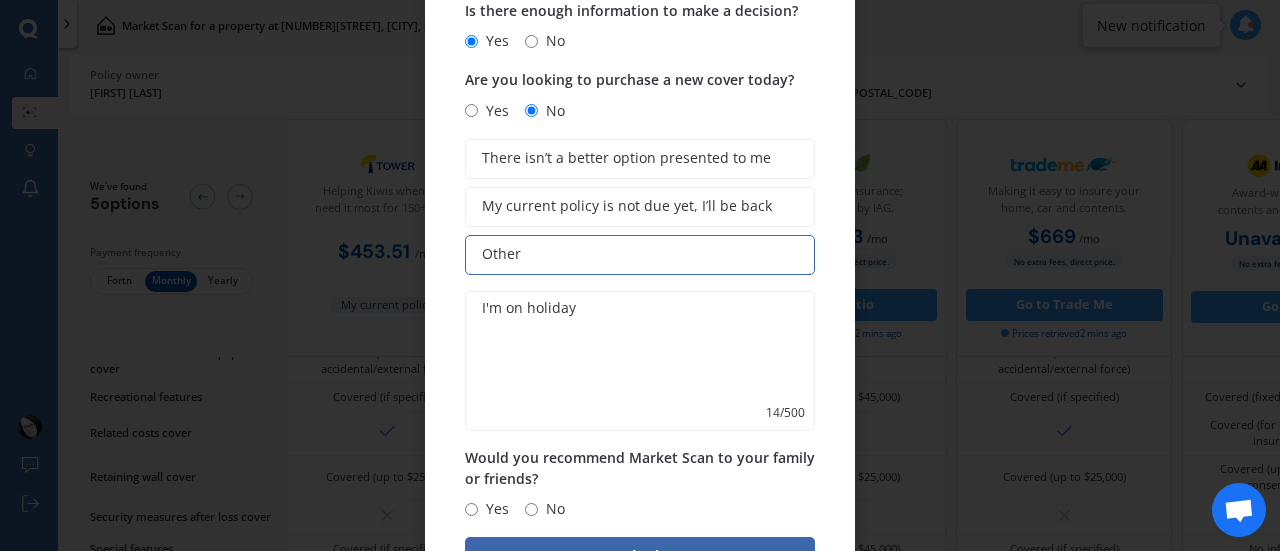type on "I'm on holiday" 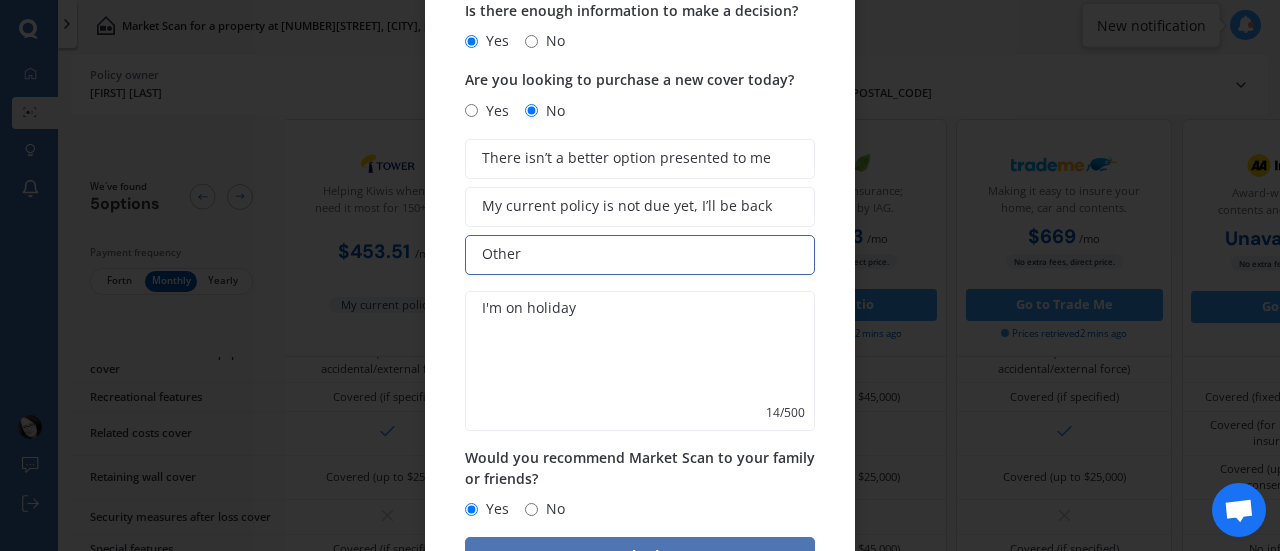 click on "Submit" at bounding box center [640, 556] 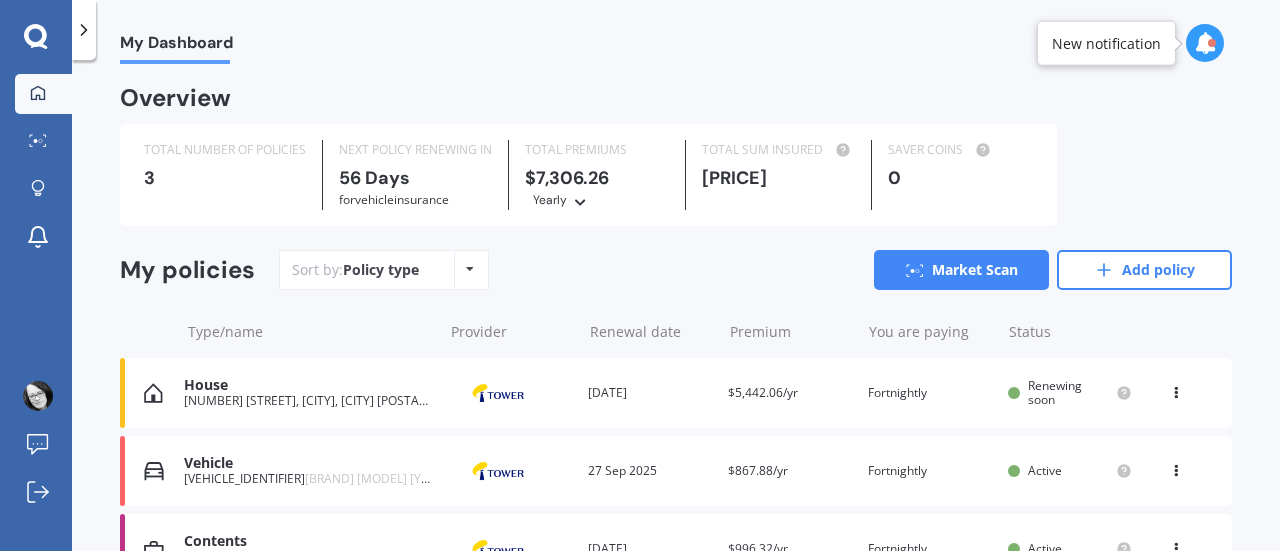 scroll, scrollTop: 117, scrollLeft: 0, axis: vertical 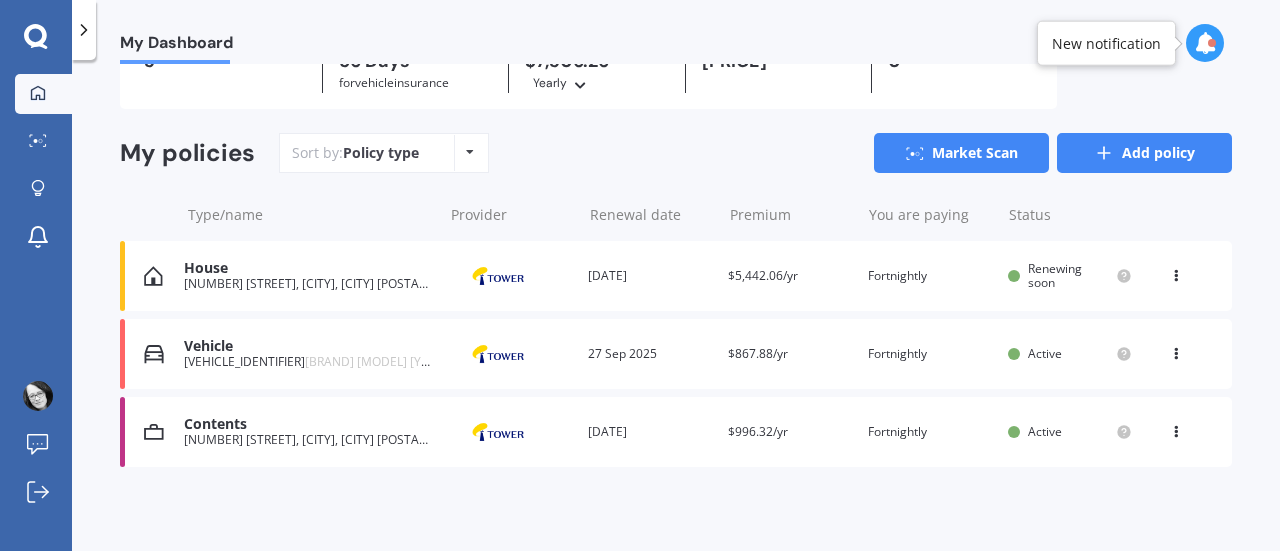 click on "Add policy" at bounding box center (1144, 153) 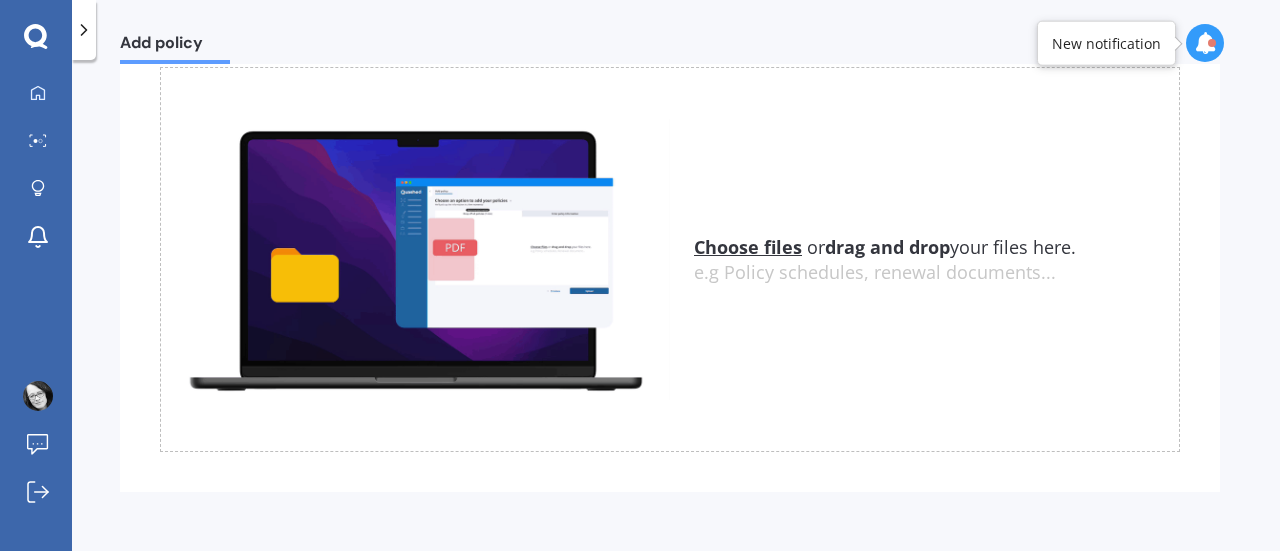 scroll, scrollTop: 0, scrollLeft: 0, axis: both 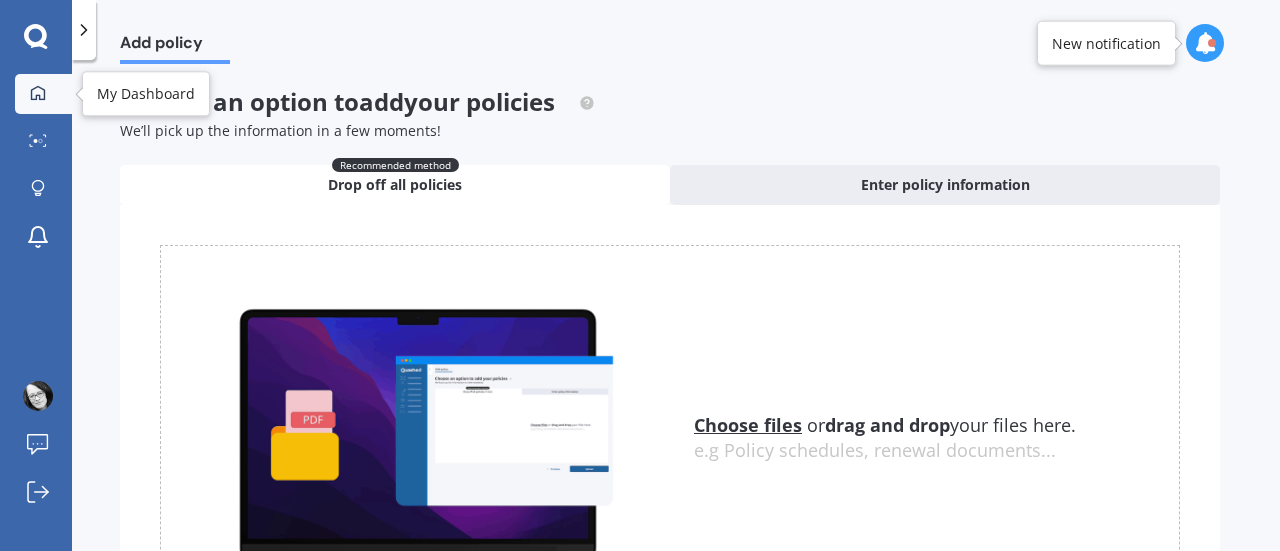 click at bounding box center (38, 94) 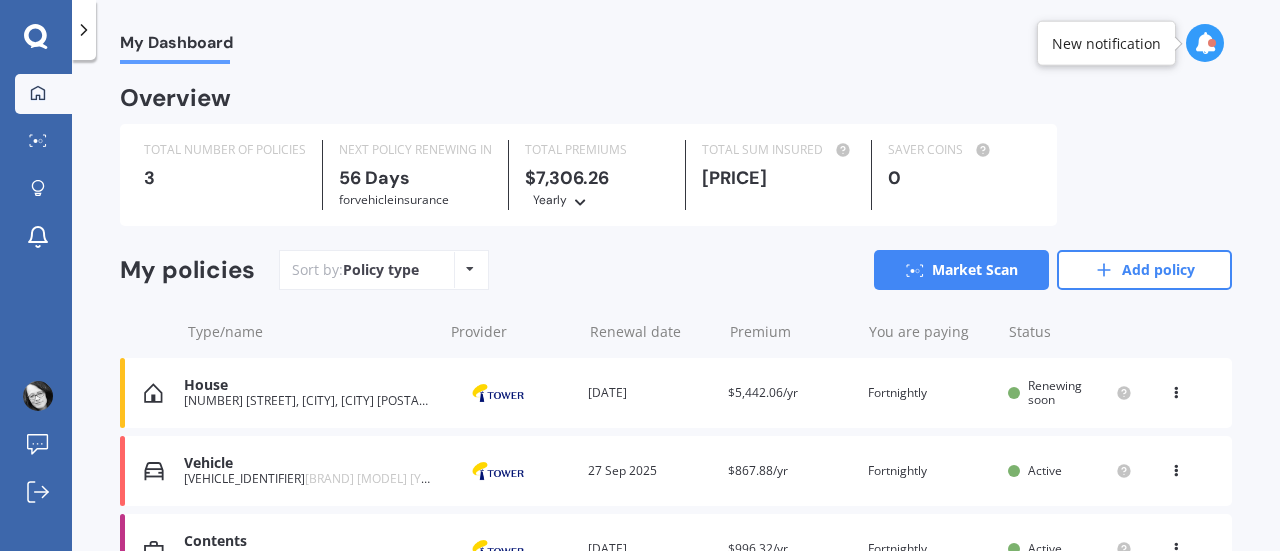 click on "Policy type Alphabetical Date added Renewing next" at bounding box center [469, 270] 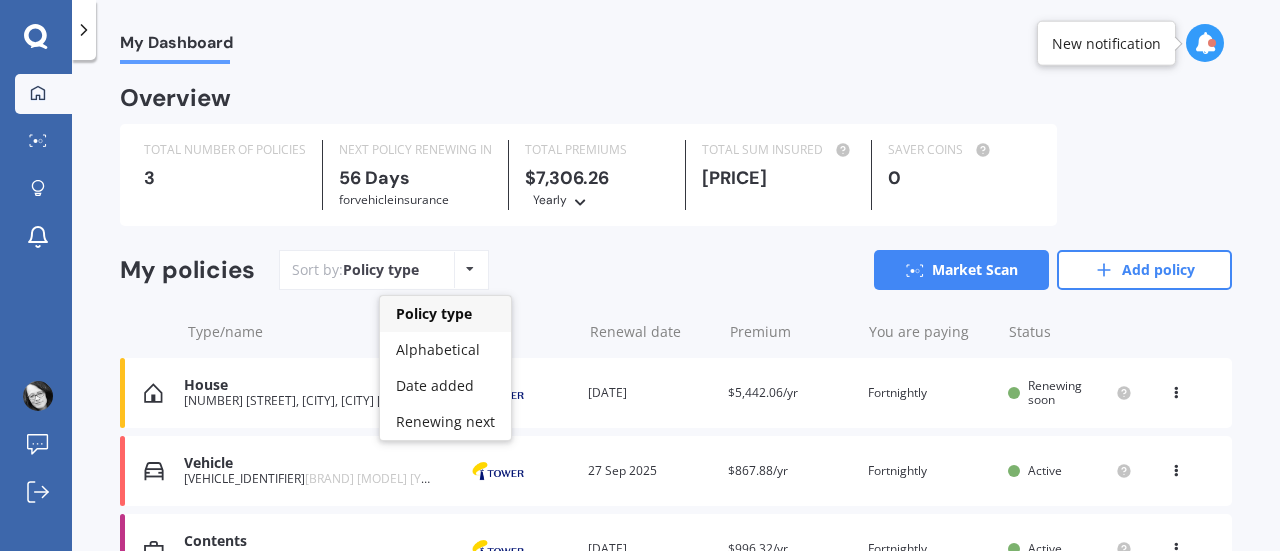 click on "Policy type Alphabetical Date added Renewing next" at bounding box center (469, 270) 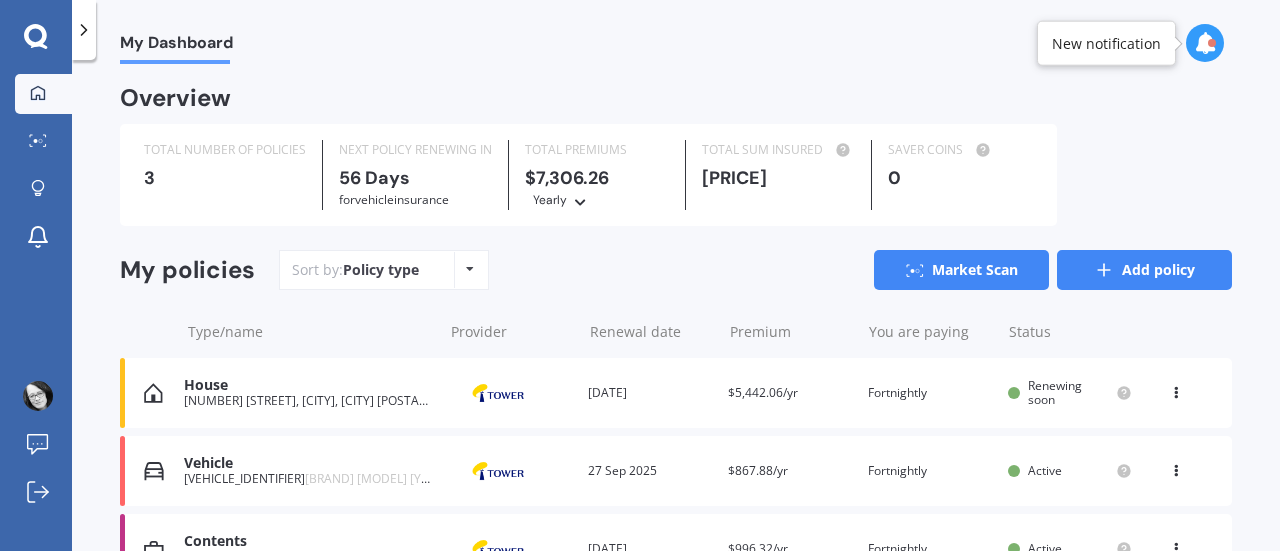 click on "Add policy" at bounding box center [1144, 270] 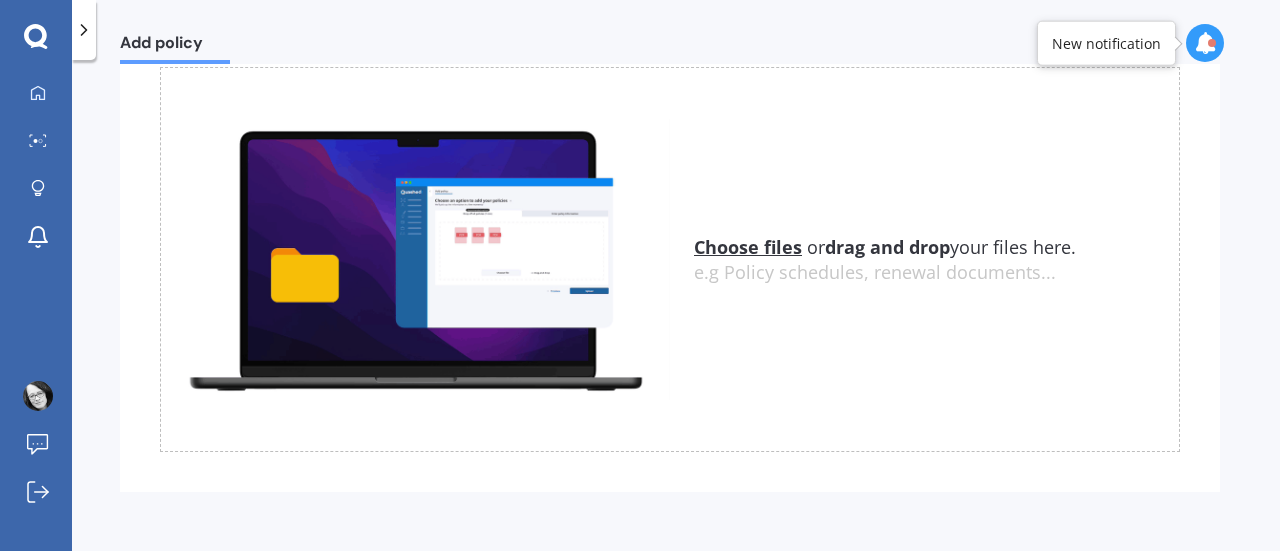 scroll, scrollTop: 0, scrollLeft: 0, axis: both 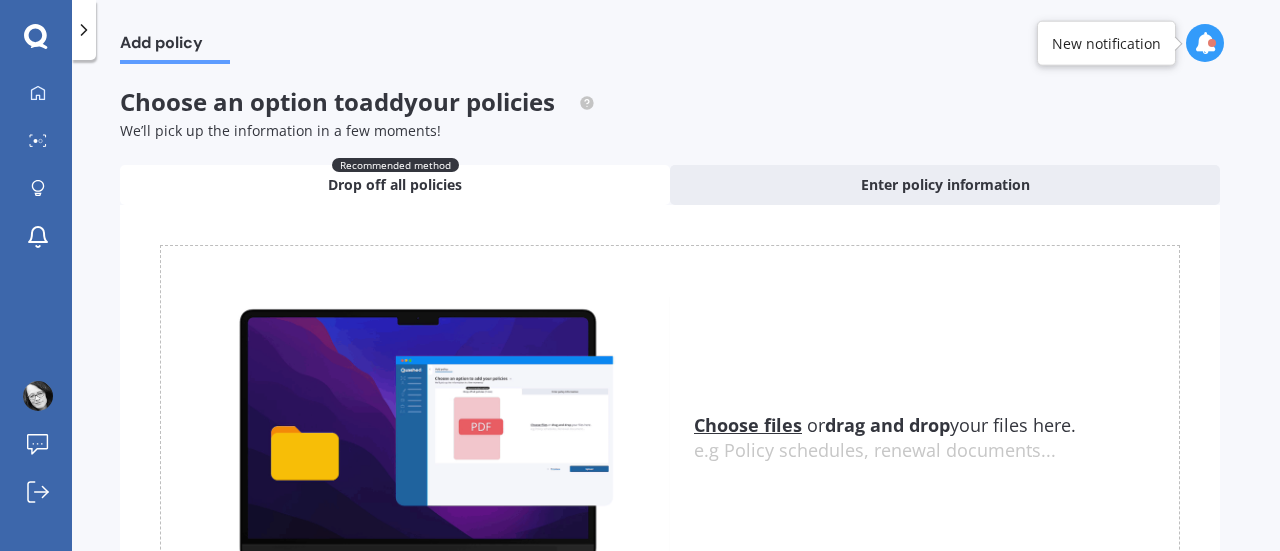 click 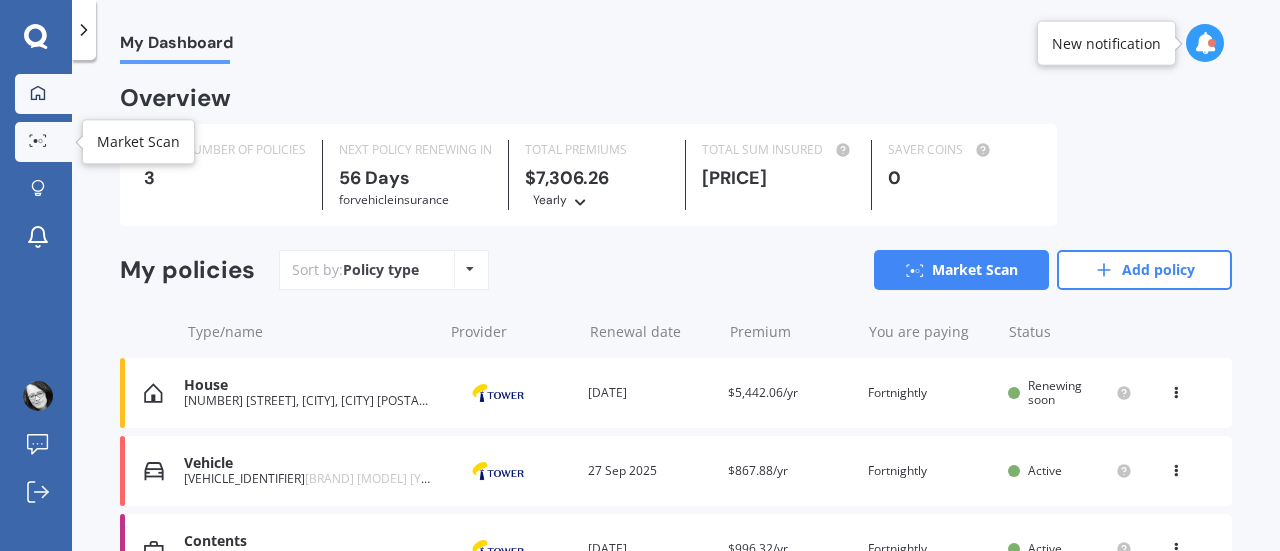 click 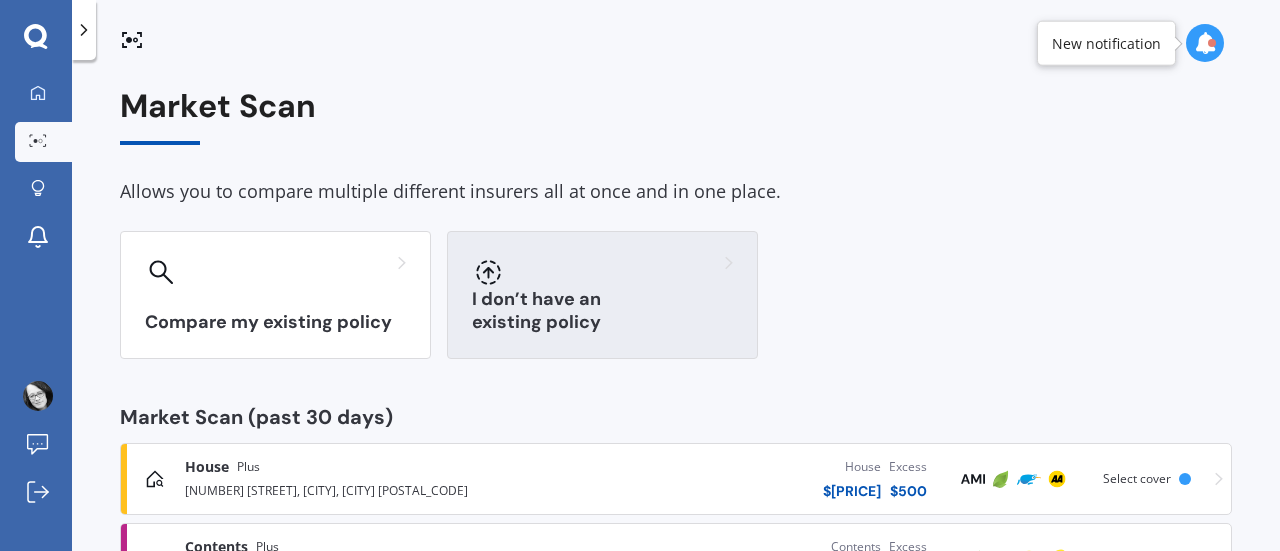 click on "I don’t have an existing policy" at bounding box center (602, 311) 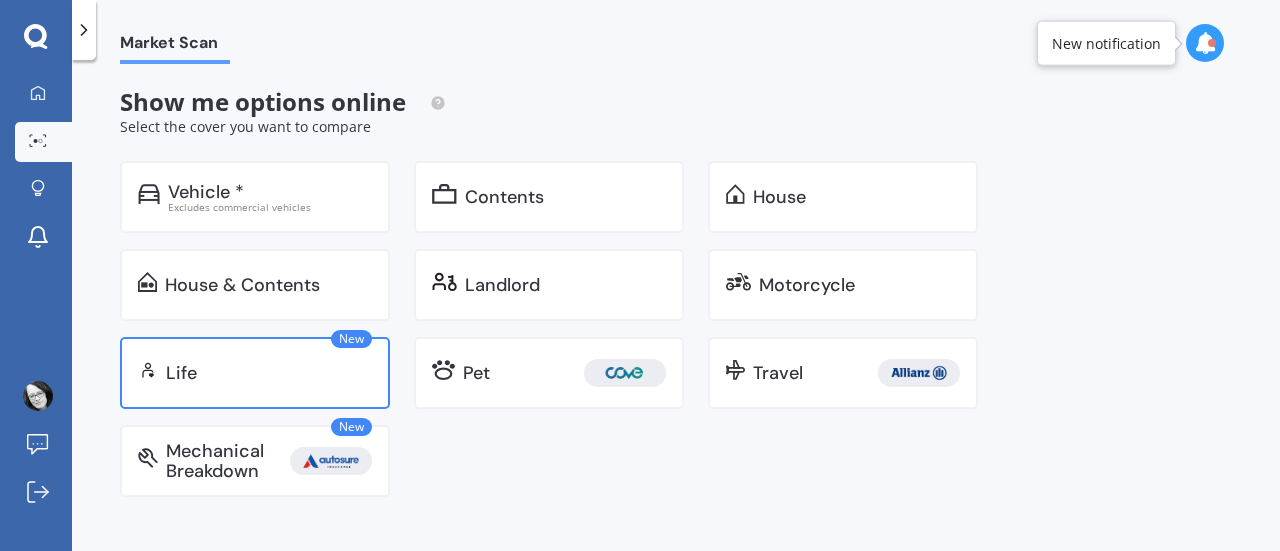 click on "New Life" at bounding box center [255, 373] 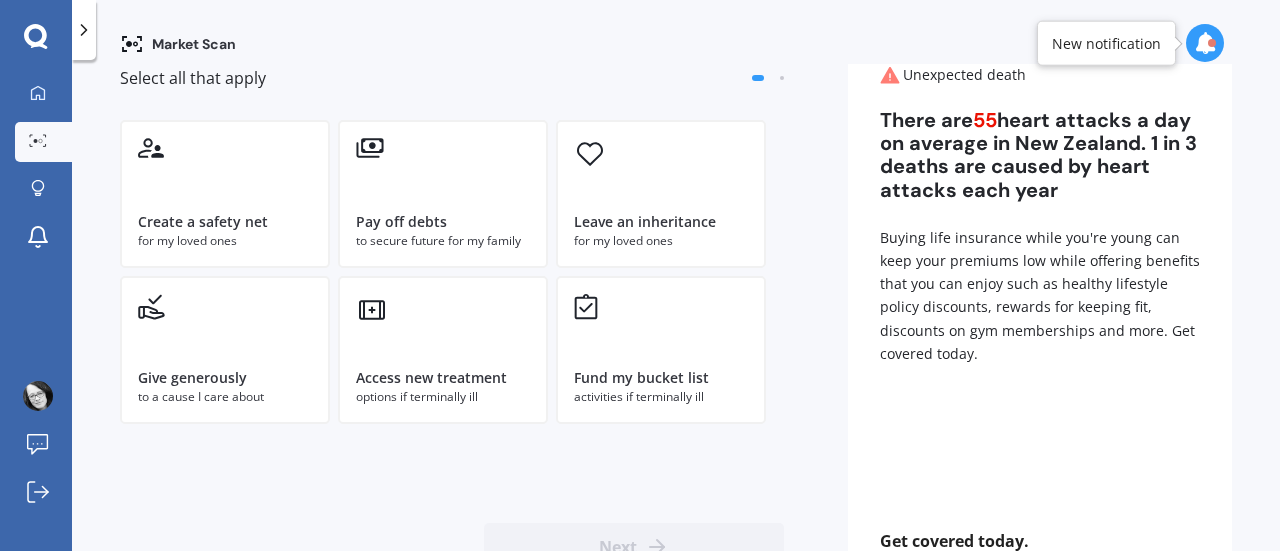 scroll, scrollTop: 150, scrollLeft: 0, axis: vertical 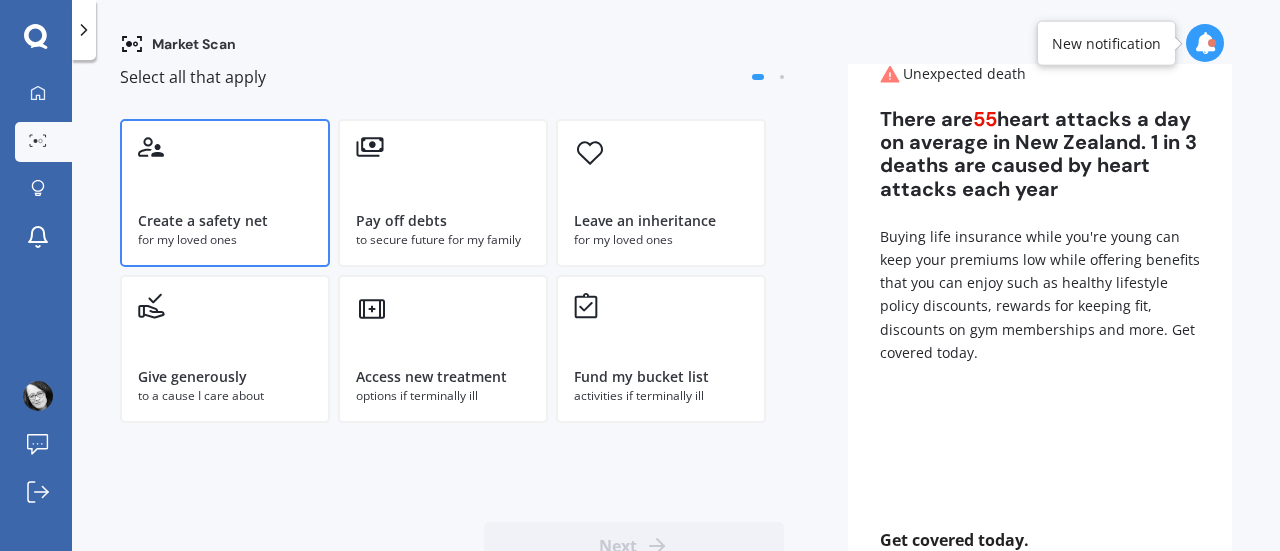 click on "Create a safety net" at bounding box center (203, 221) 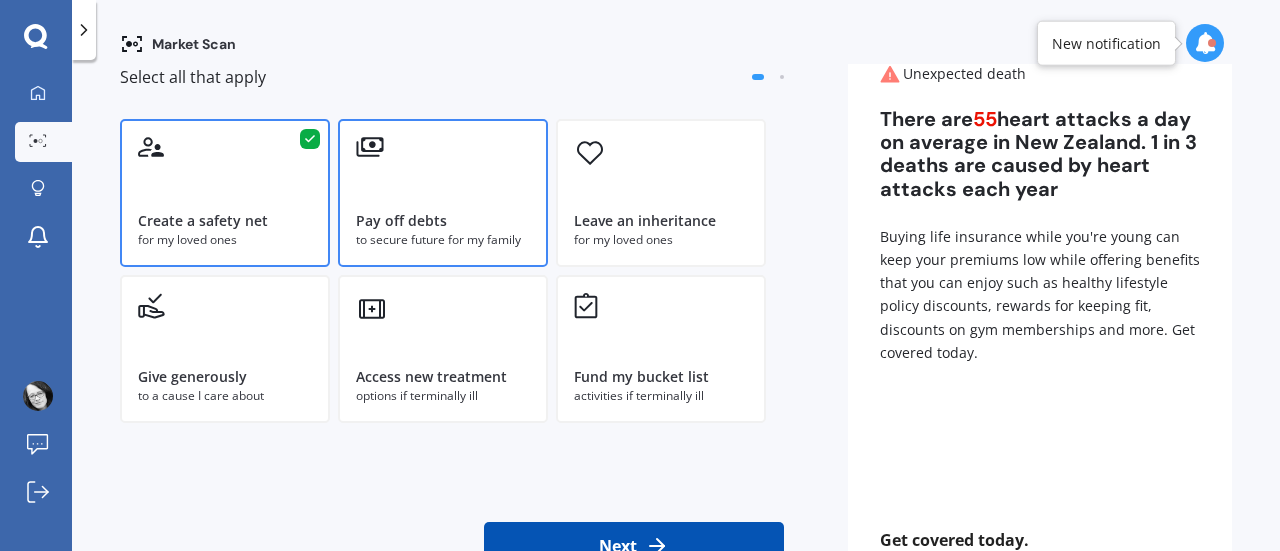 click on "to secure future for my family" at bounding box center (443, 240) 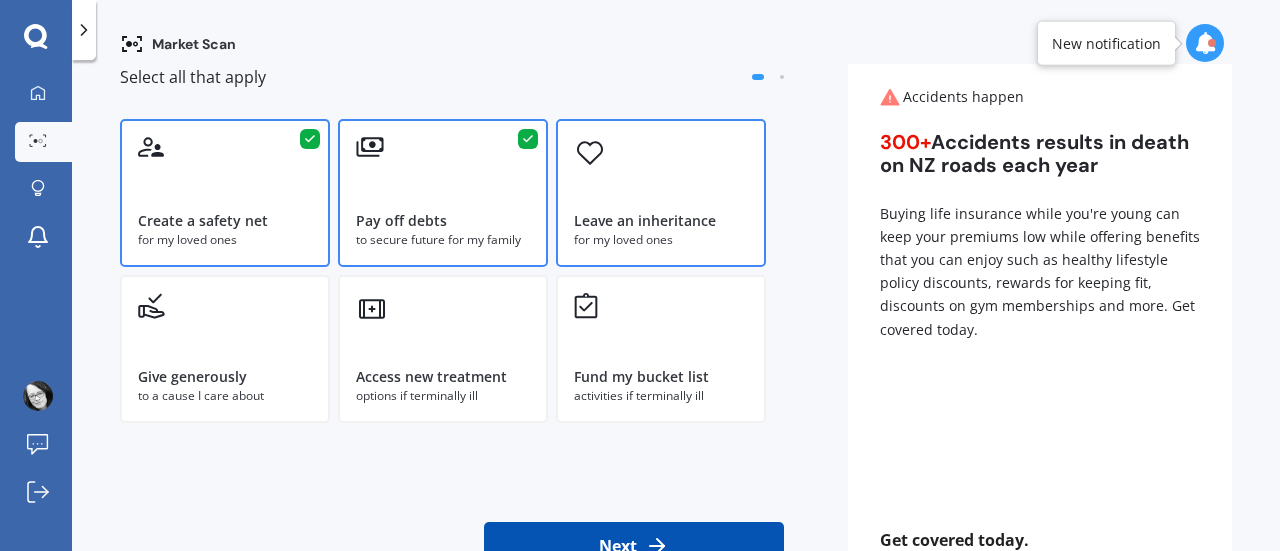 click on "for my loved ones" at bounding box center [661, 240] 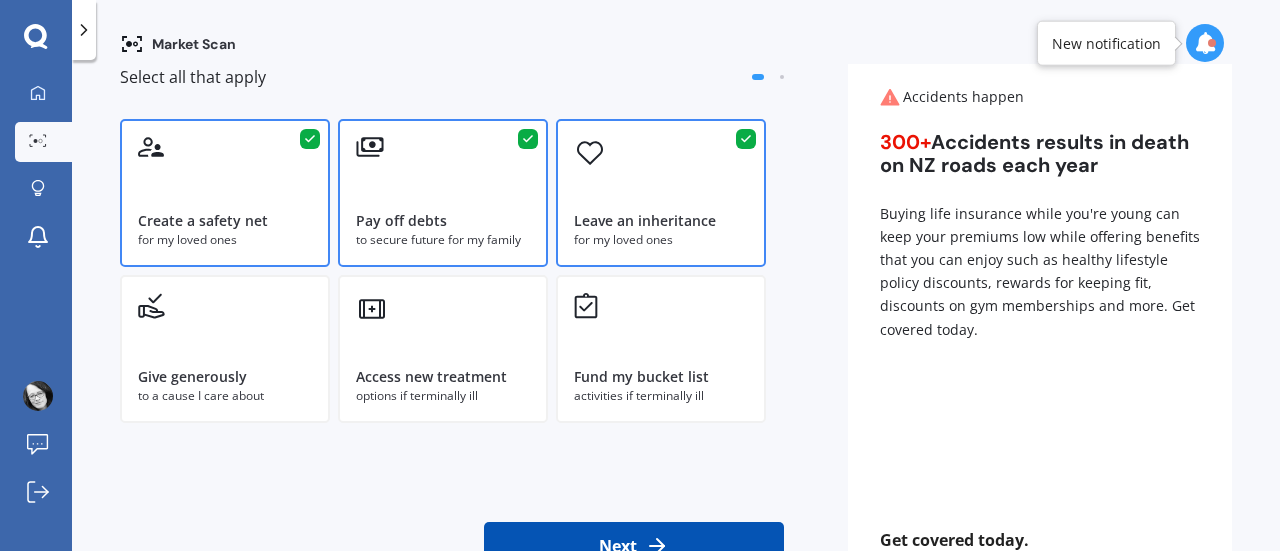 scroll, scrollTop: 232, scrollLeft: 0, axis: vertical 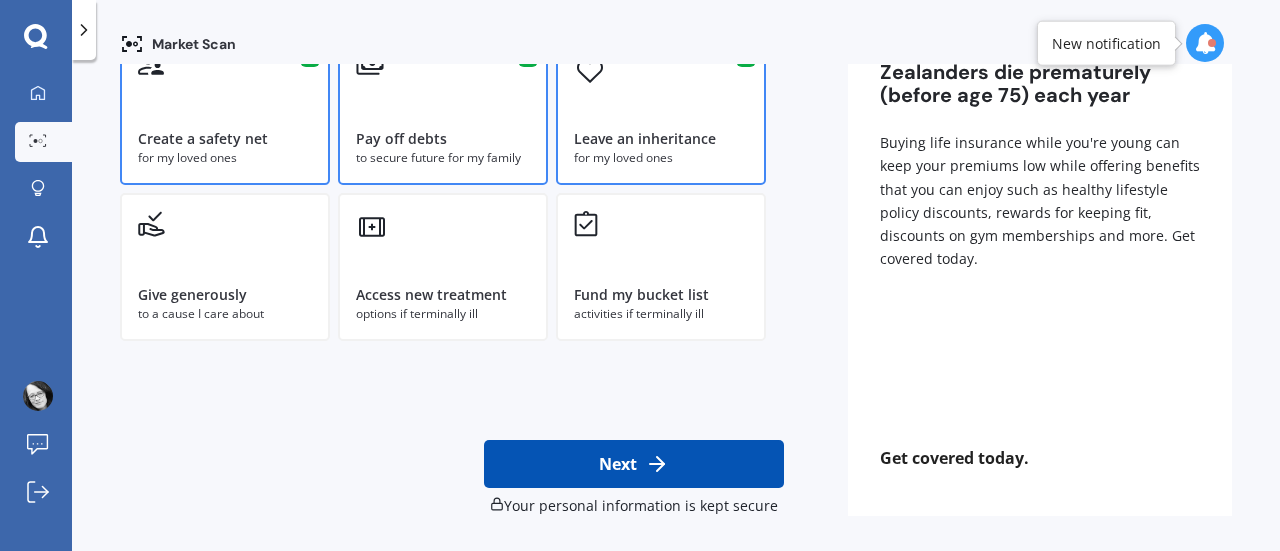click on "Next" at bounding box center (634, 464) 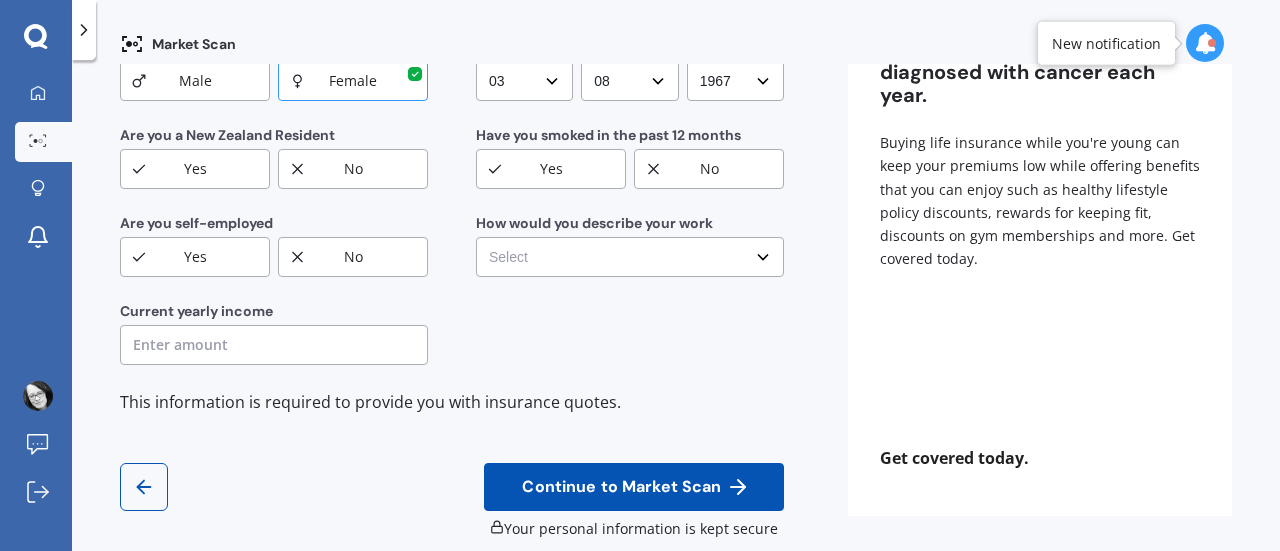 scroll, scrollTop: 0, scrollLeft: 0, axis: both 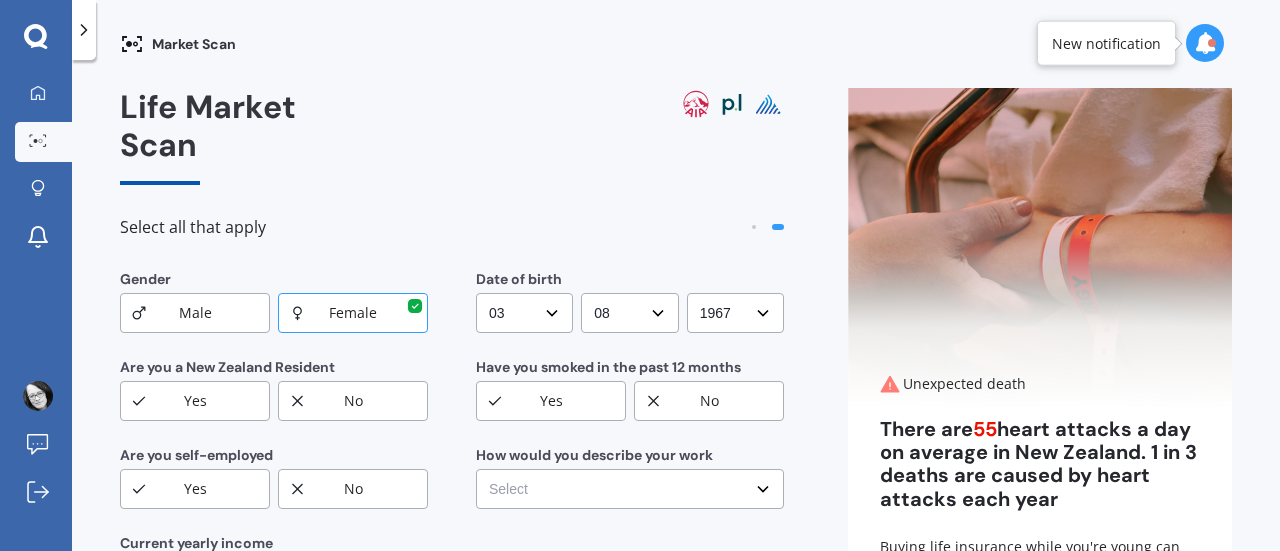 click on "No" at bounding box center [353, 489] 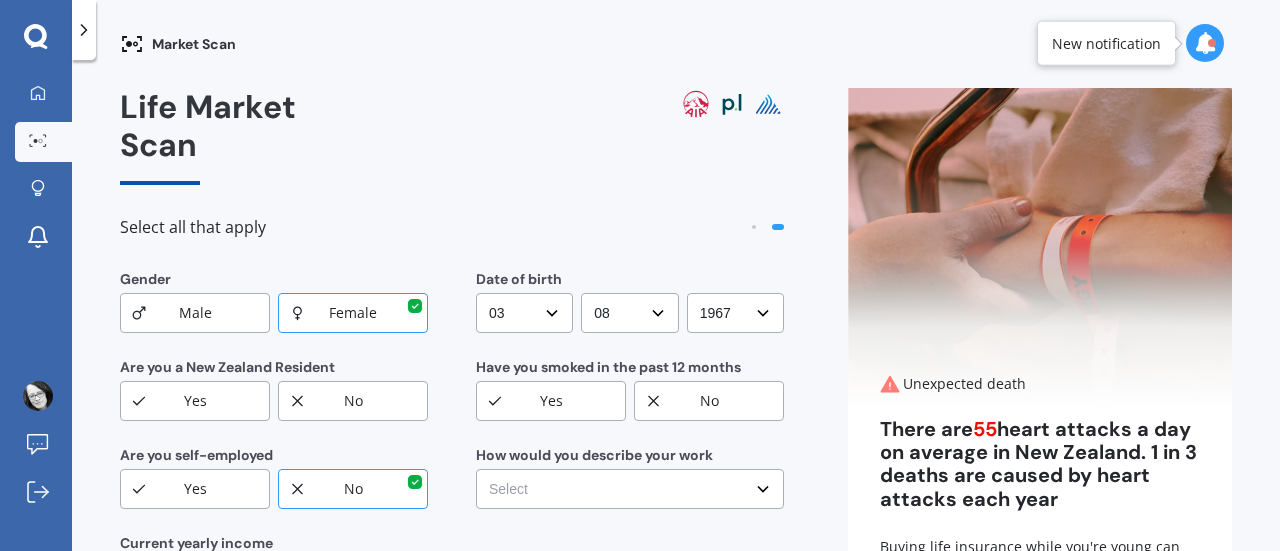 click on "Are you a New Zealand Resident" at bounding box center (274, 369) 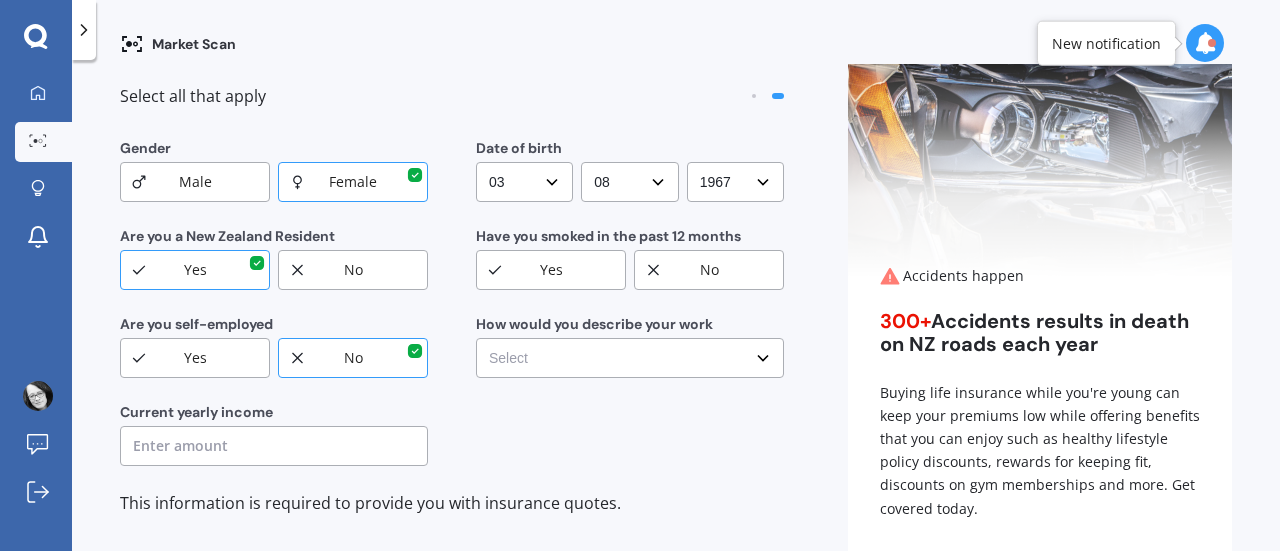scroll, scrollTop: 146, scrollLeft: 0, axis: vertical 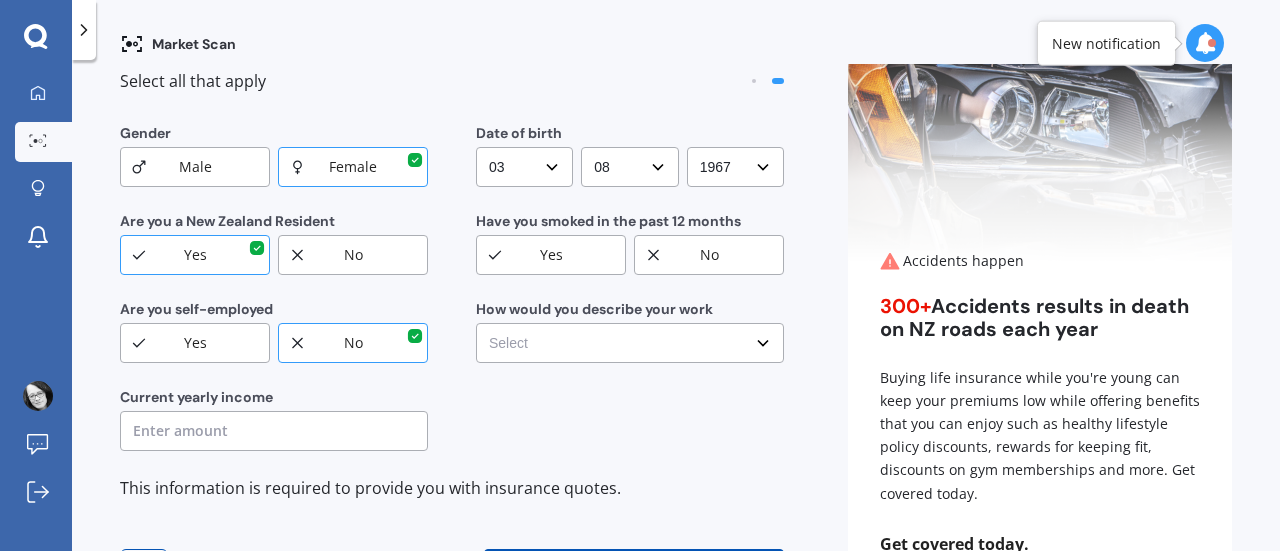 click at bounding box center [274, 431] 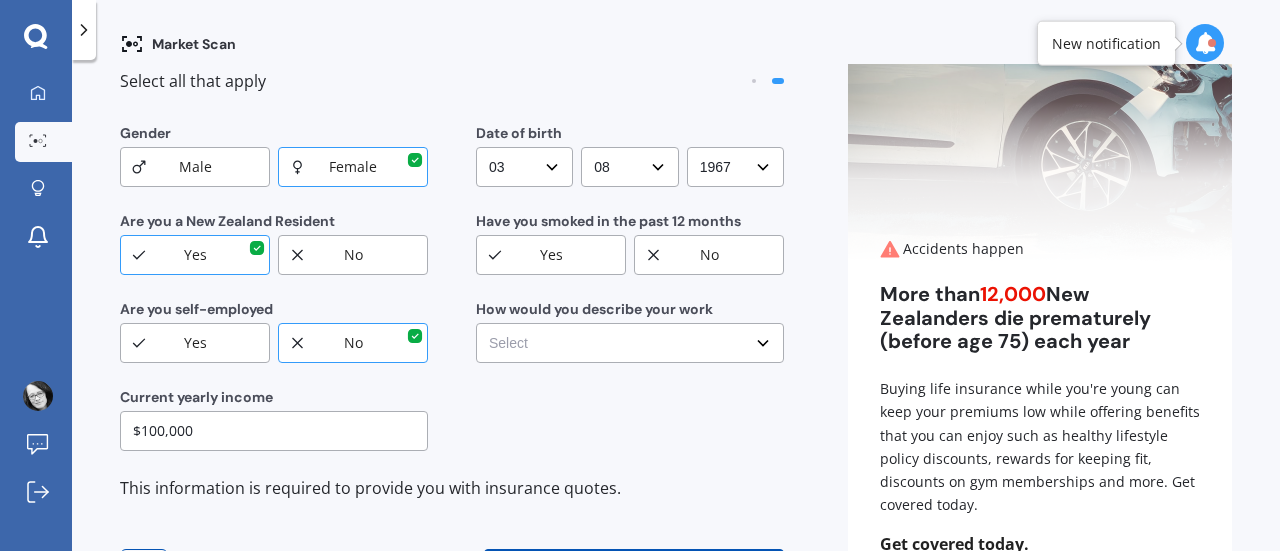 type on "$100,000" 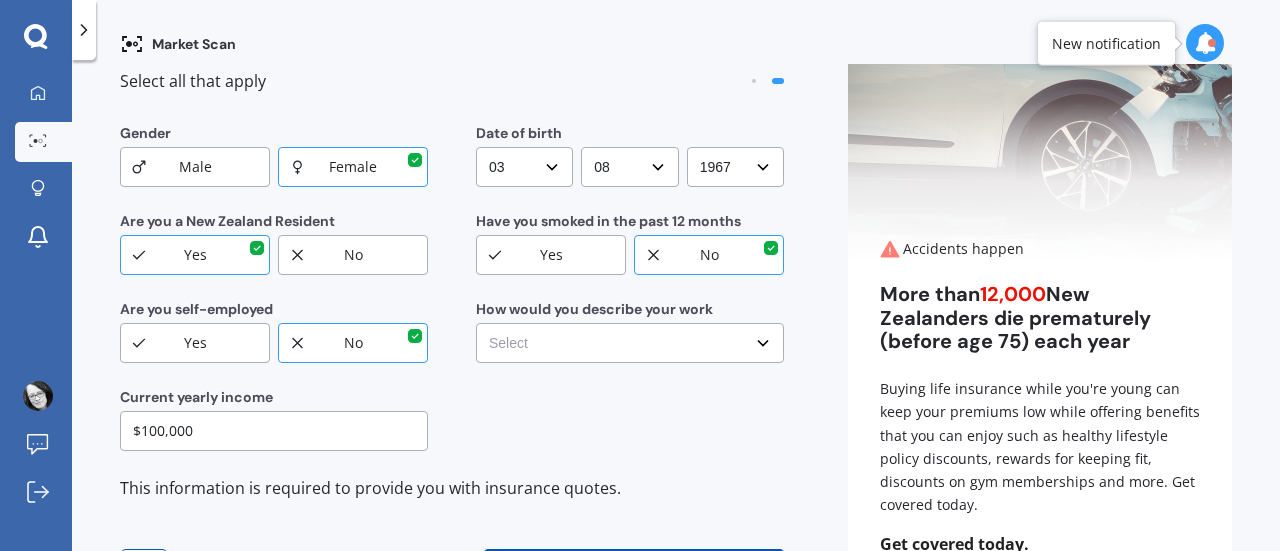 click on "Select No manual work e.g. lawyer, consultant, engineer Light manual work e.g. plumber, nurse, hairdresser Heavy or repetitive manual work e.g. painter, taxi/Uber, courier Working less than 20 hours a week or unemployed" at bounding box center (630, 343) 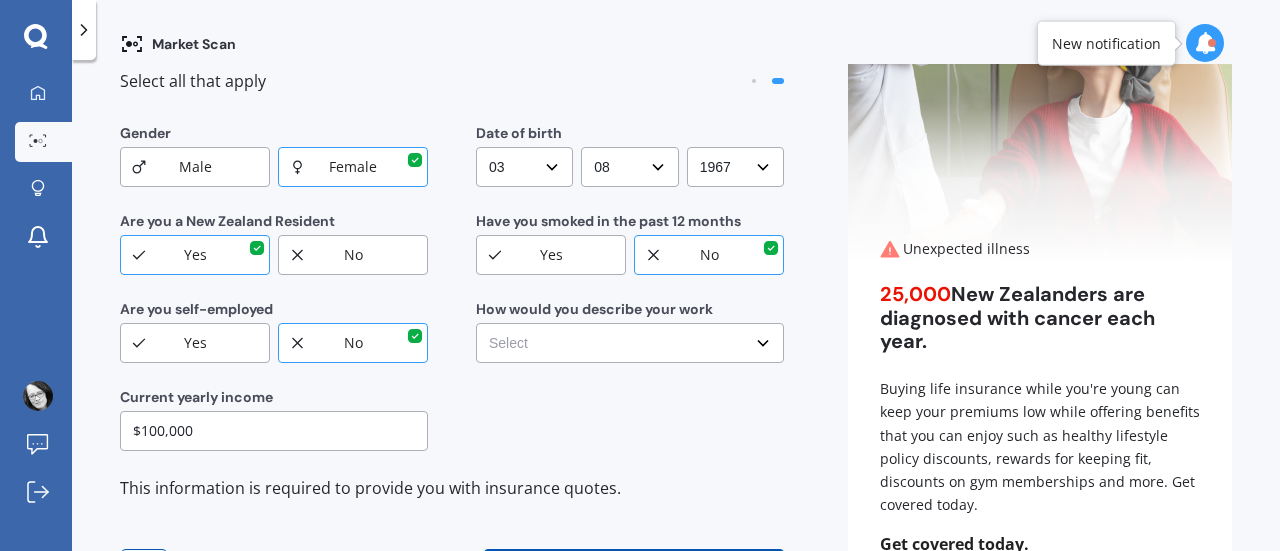 select on "No manual work e.g. lawyer, consultant, engineer" 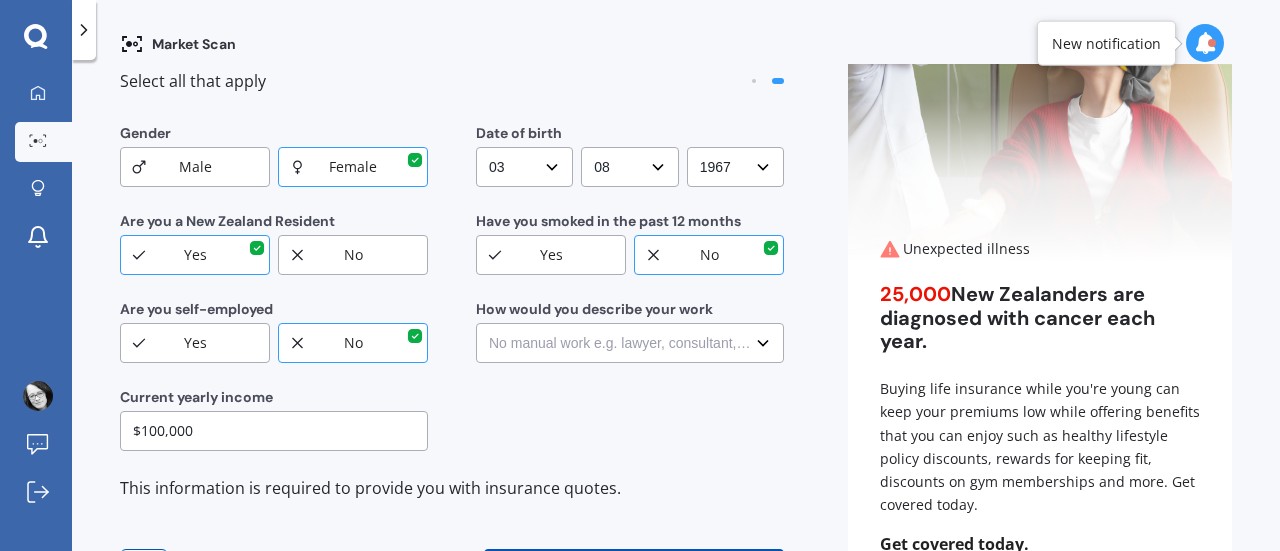 click on "Select No manual work e.g. lawyer, consultant, engineer Light manual work e.g. plumber, nurse, hairdresser Heavy or repetitive manual work e.g. painter, taxi/Uber, courier Working less than 20 hours a week or unemployed" at bounding box center (630, 343) 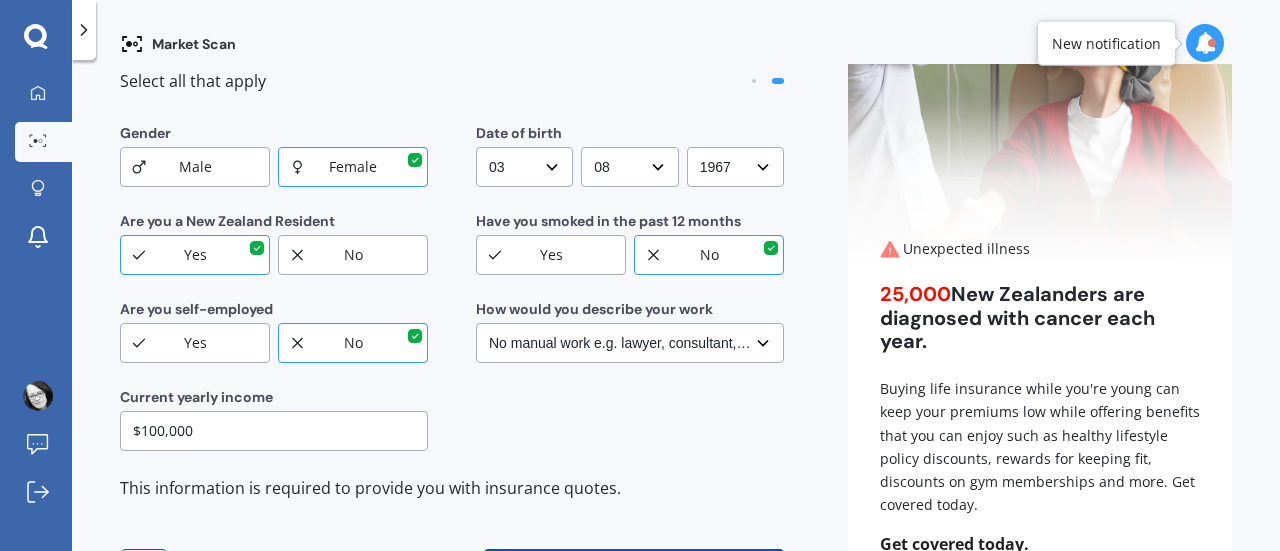 click on "Continue to Market Scan" at bounding box center (621, 573) 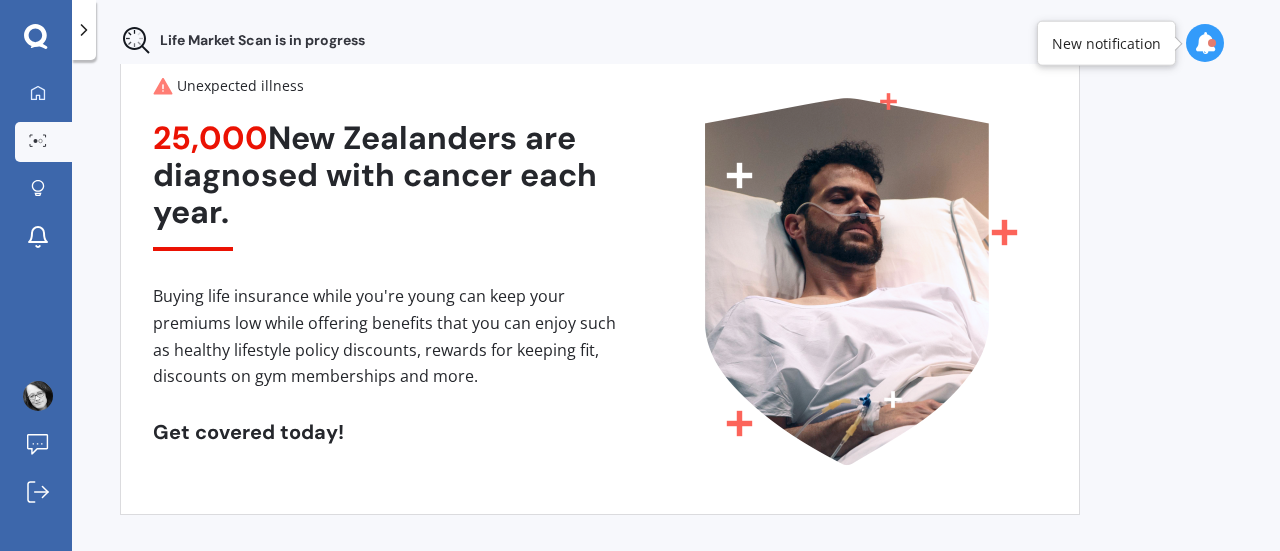 scroll, scrollTop: 128, scrollLeft: 0, axis: vertical 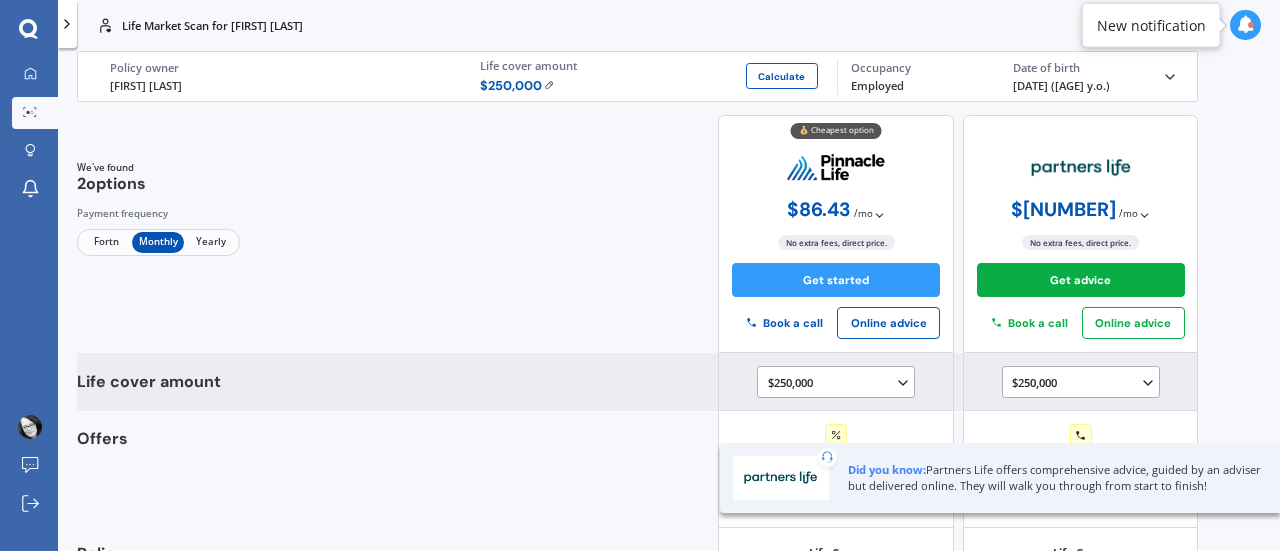 click 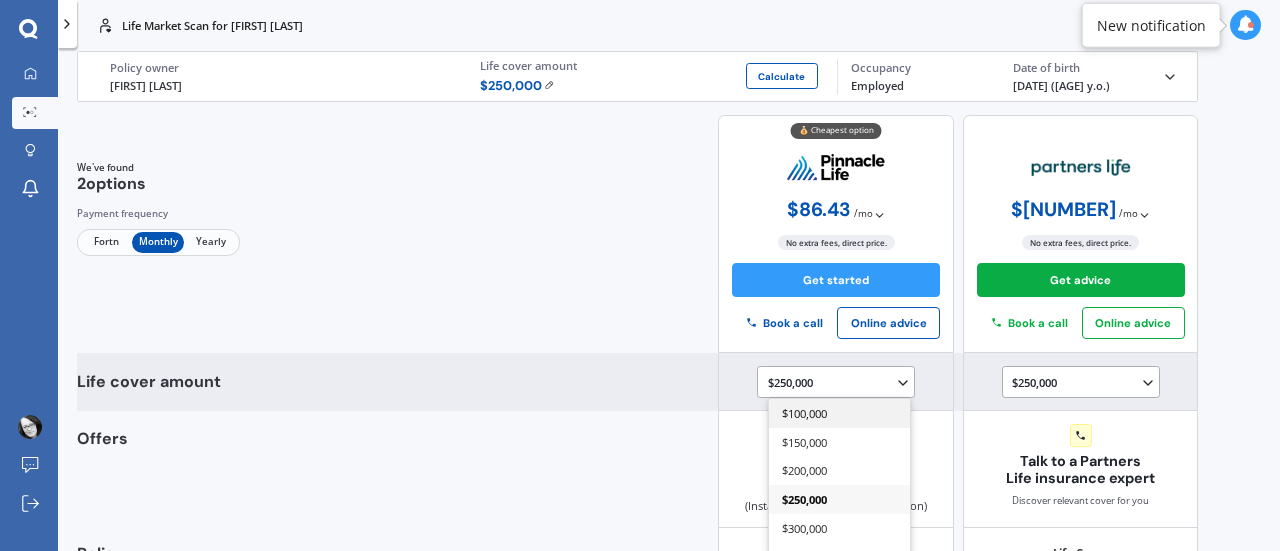 scroll, scrollTop: 233, scrollLeft: 0, axis: vertical 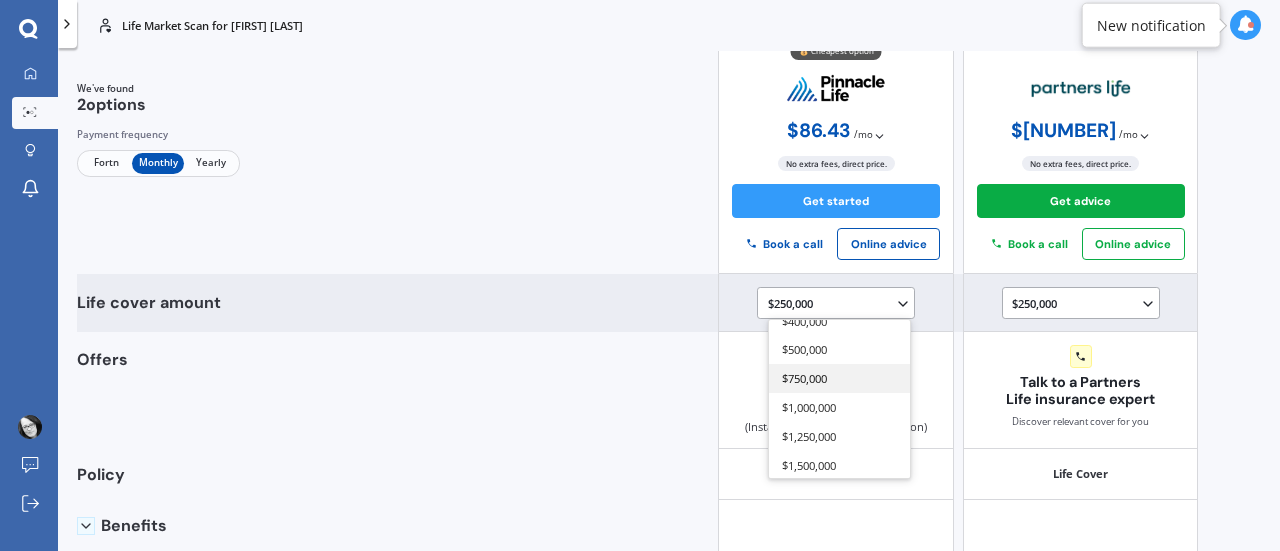 click on "$750,000" at bounding box center [803, 378] 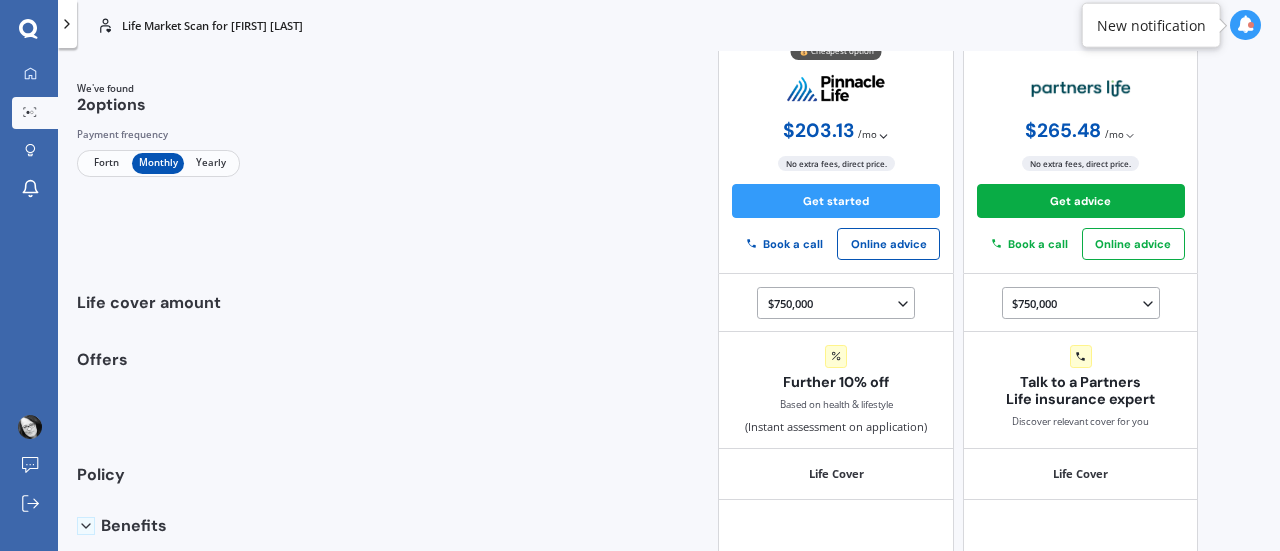 click on "Fortn" at bounding box center [106, 163] 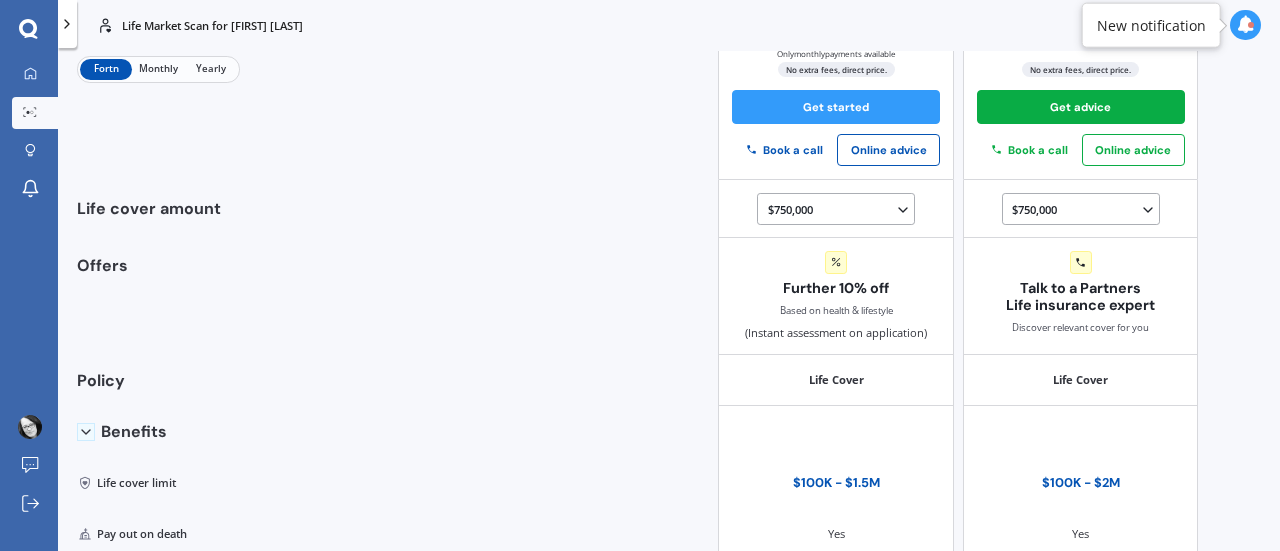 scroll, scrollTop: 214, scrollLeft: 0, axis: vertical 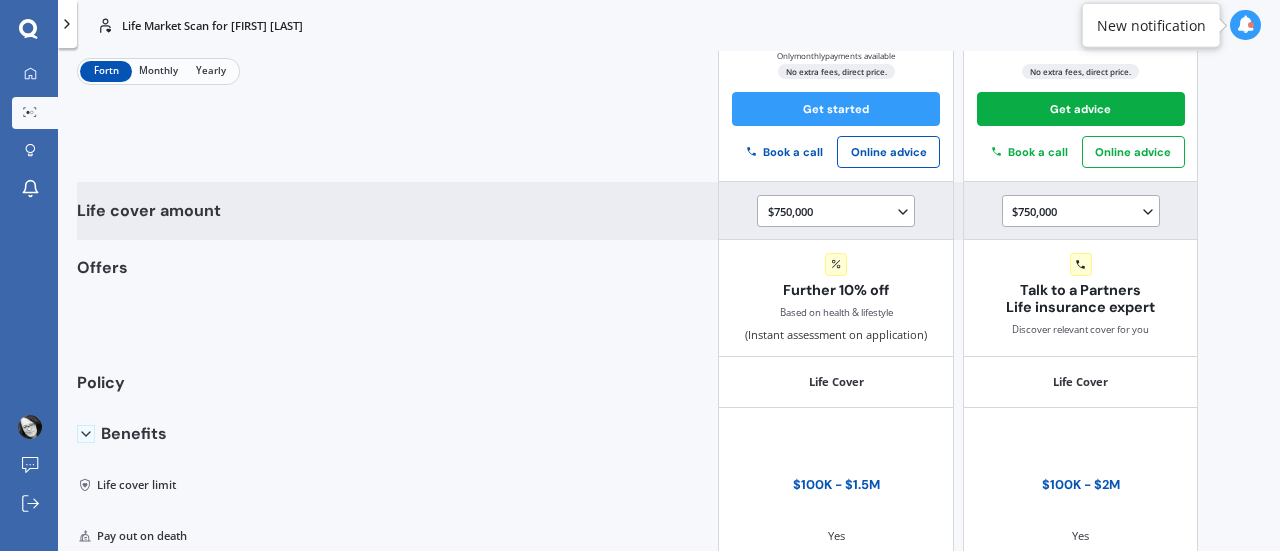click 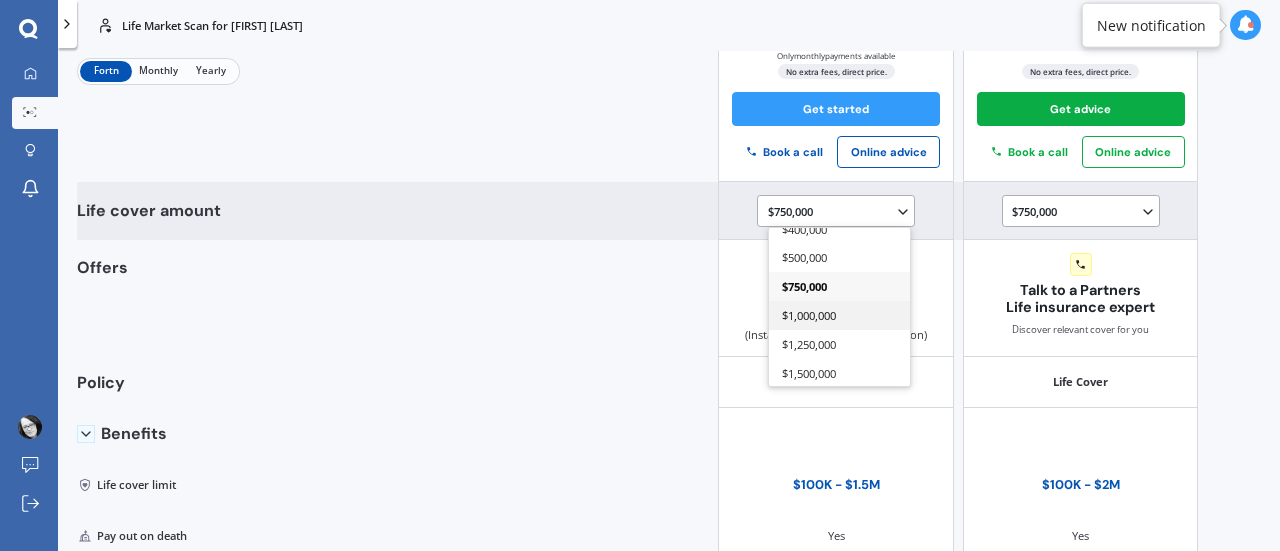 click on "$1,000,000" at bounding box center (808, 315) 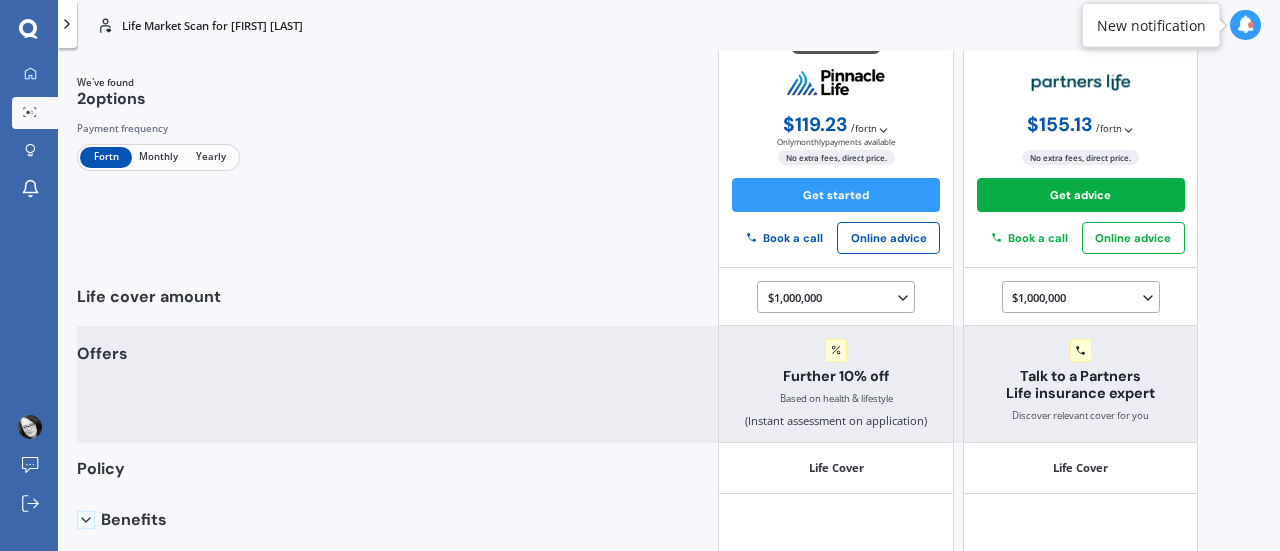scroll, scrollTop: 107, scrollLeft: 0, axis: vertical 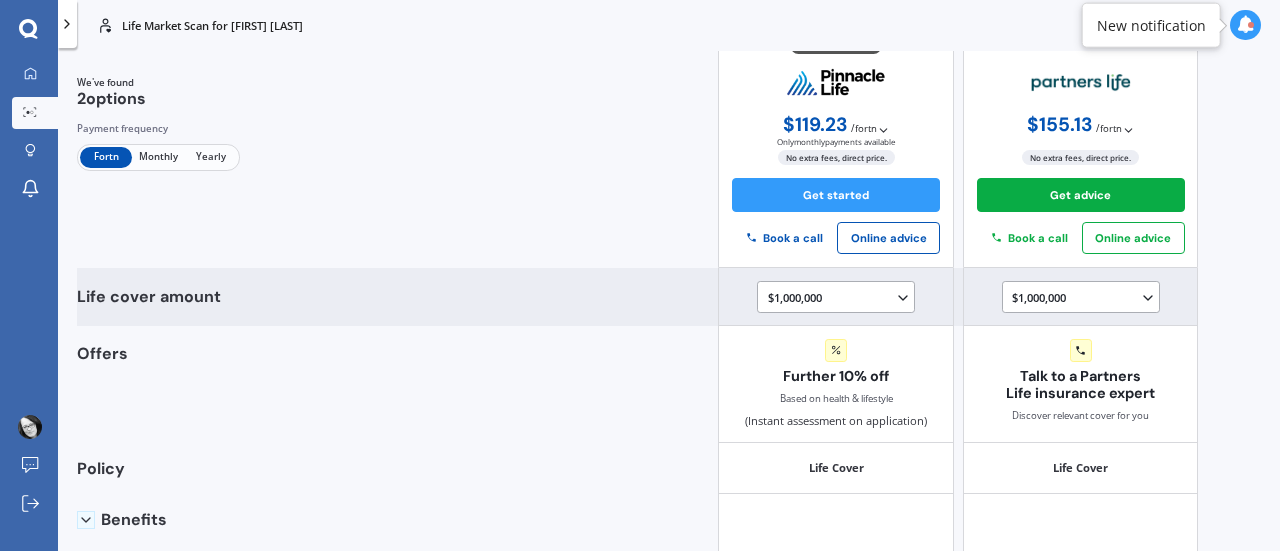 click 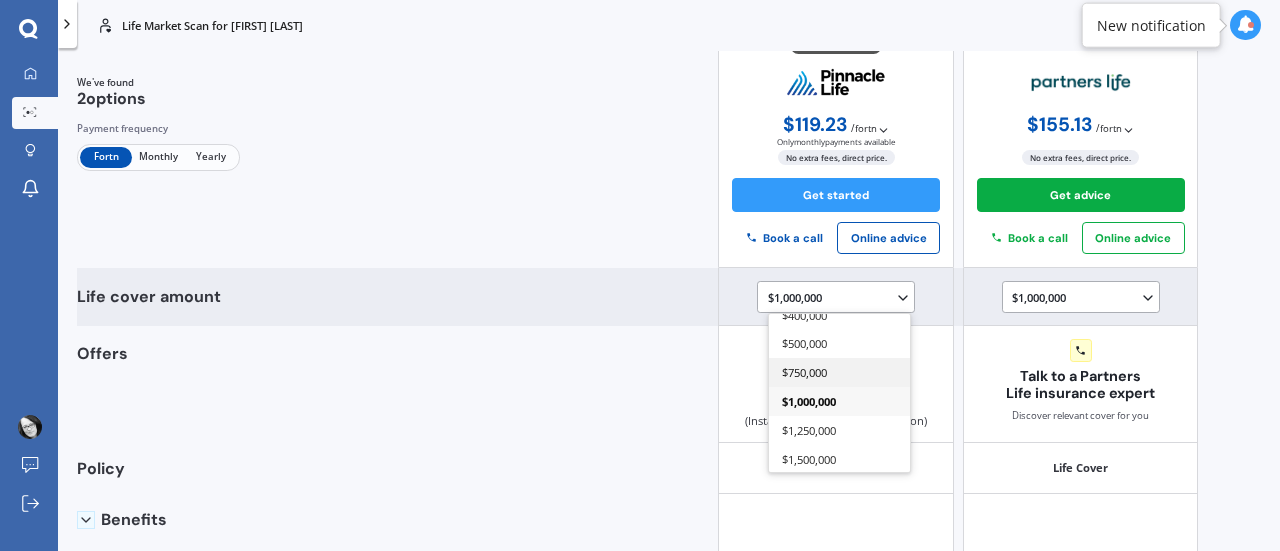 click on "$750,000" at bounding box center [803, 372] 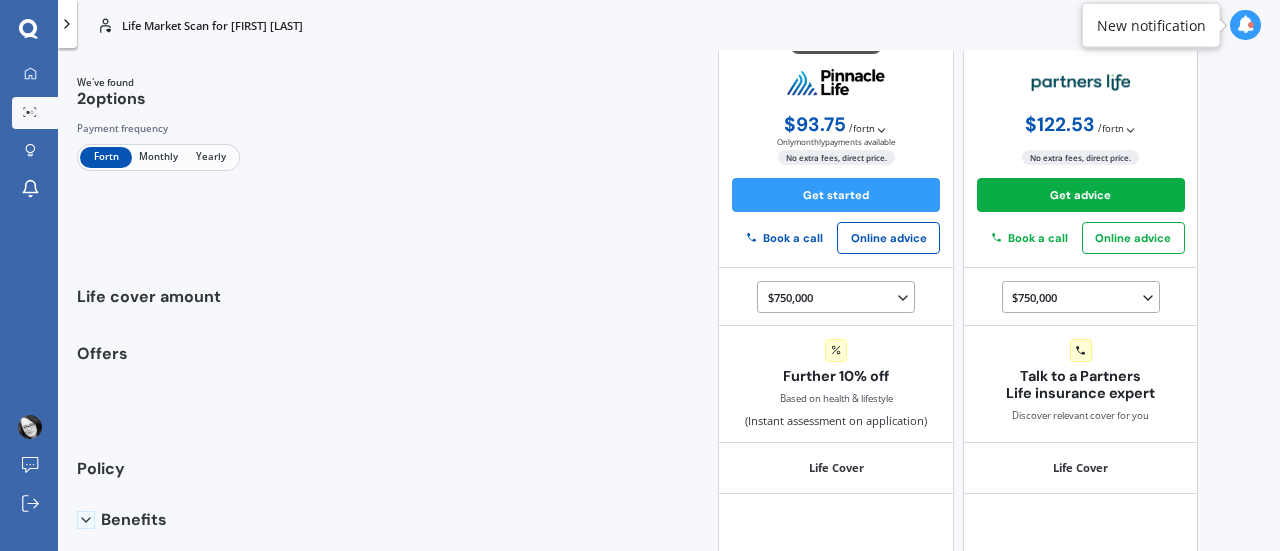click 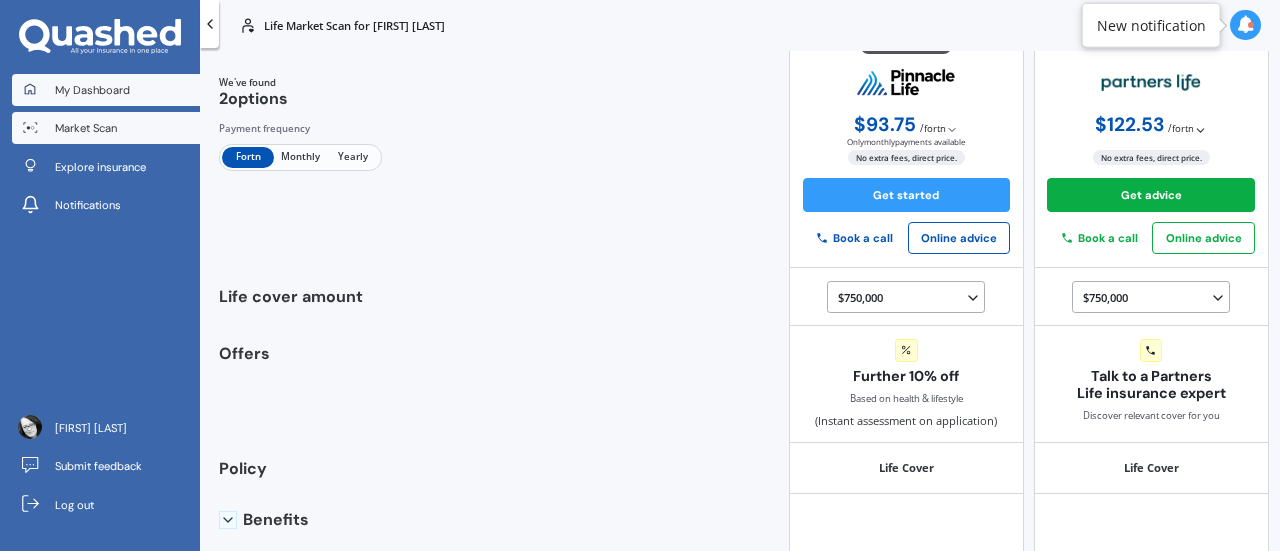 click on "My Dashboard" at bounding box center (92, 90) 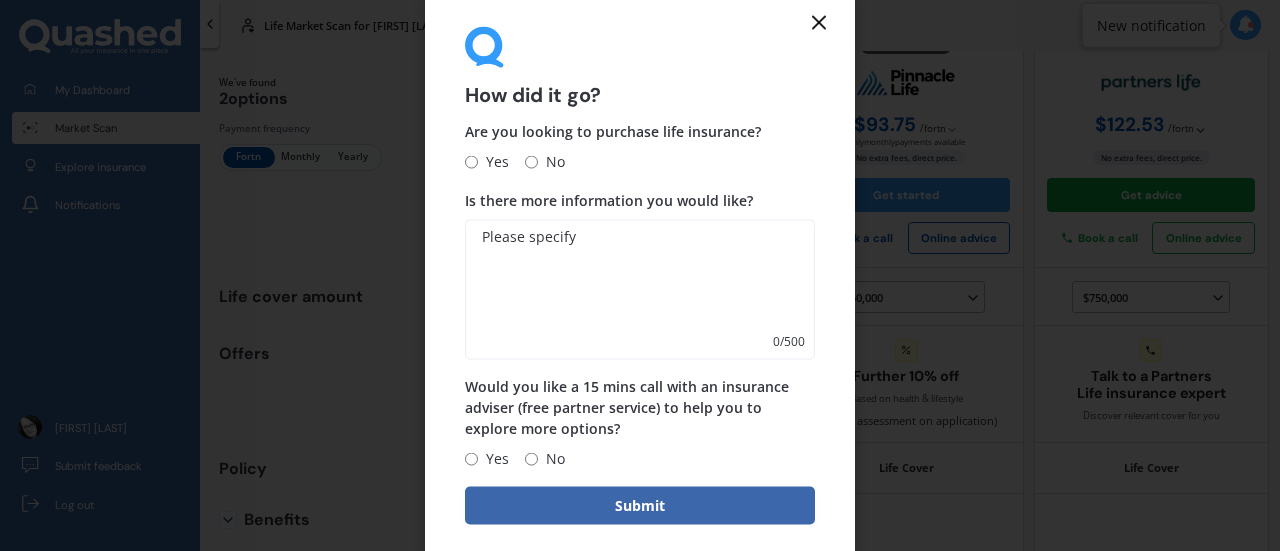 click on "Yes" at bounding box center [487, 162] 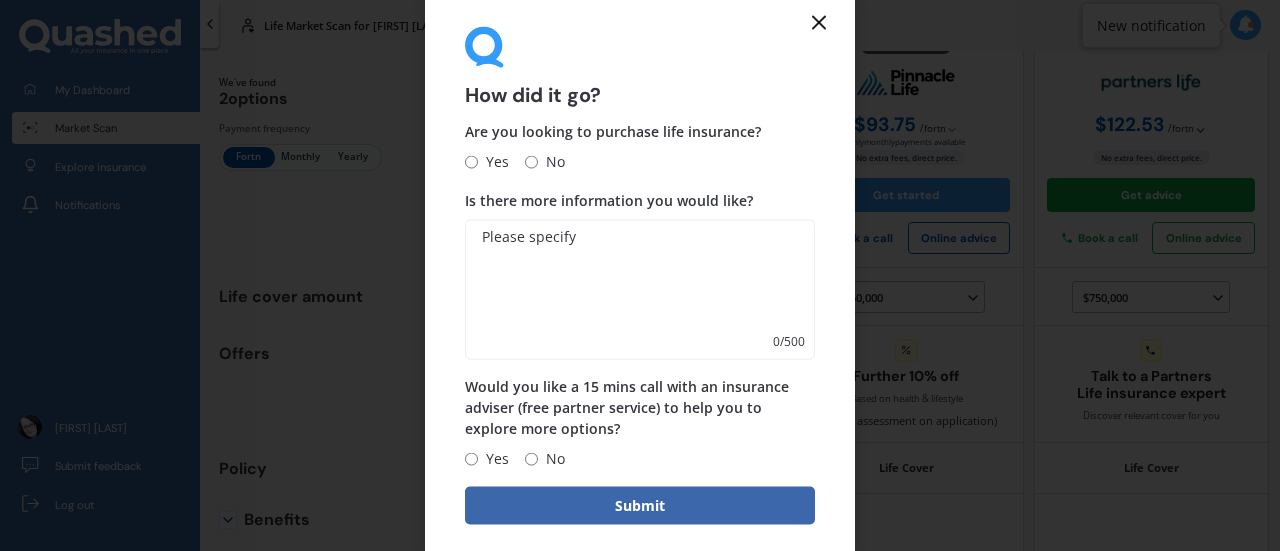 radio on "true" 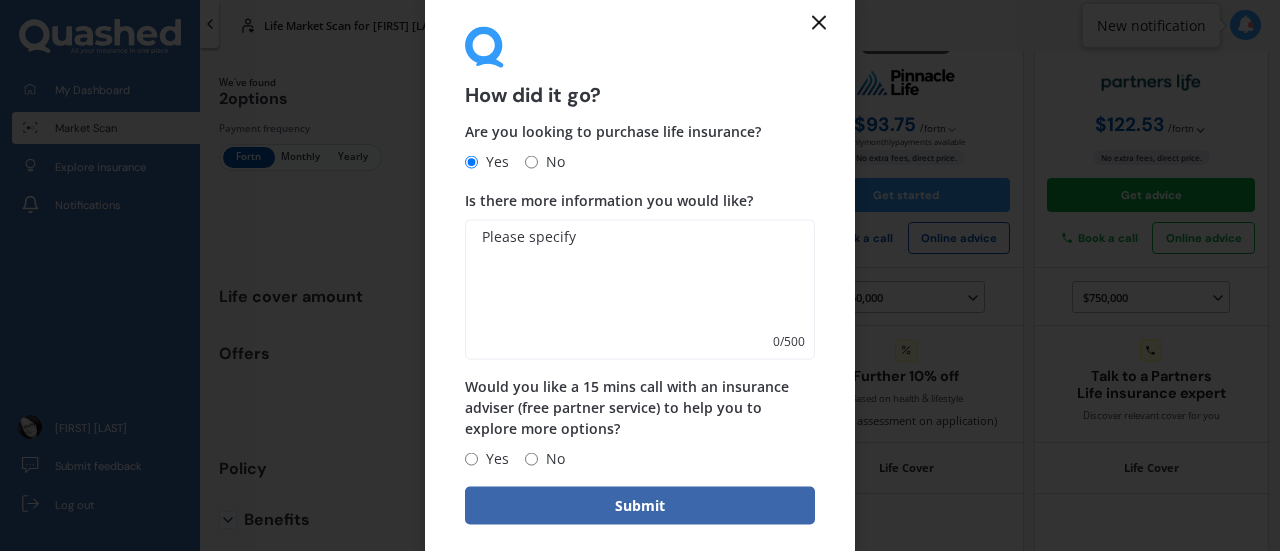 click 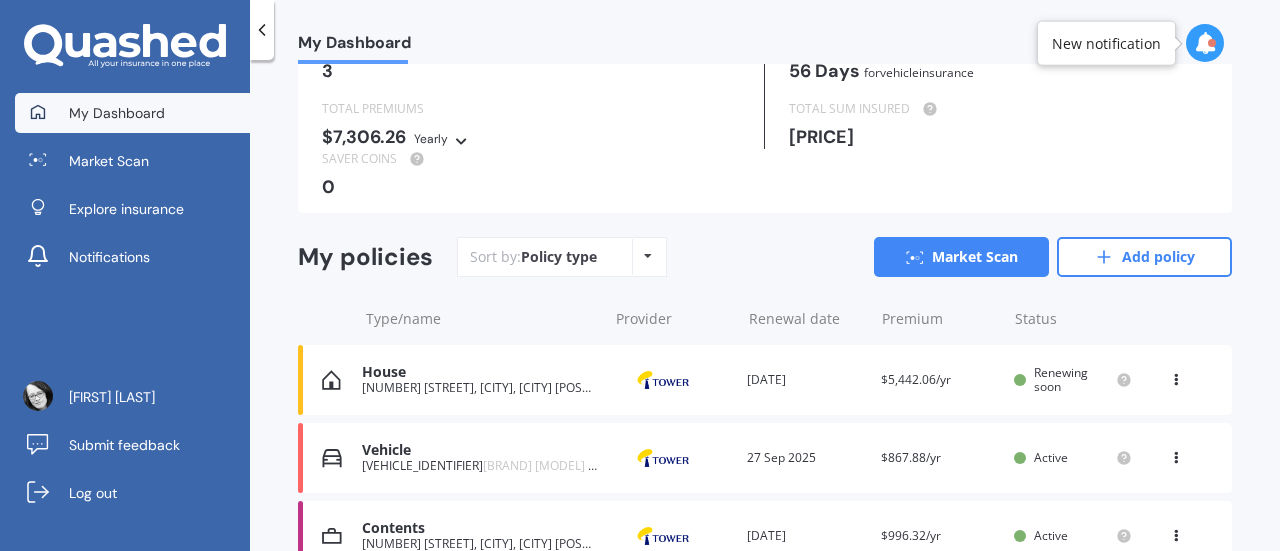 scroll, scrollTop: 0, scrollLeft: 0, axis: both 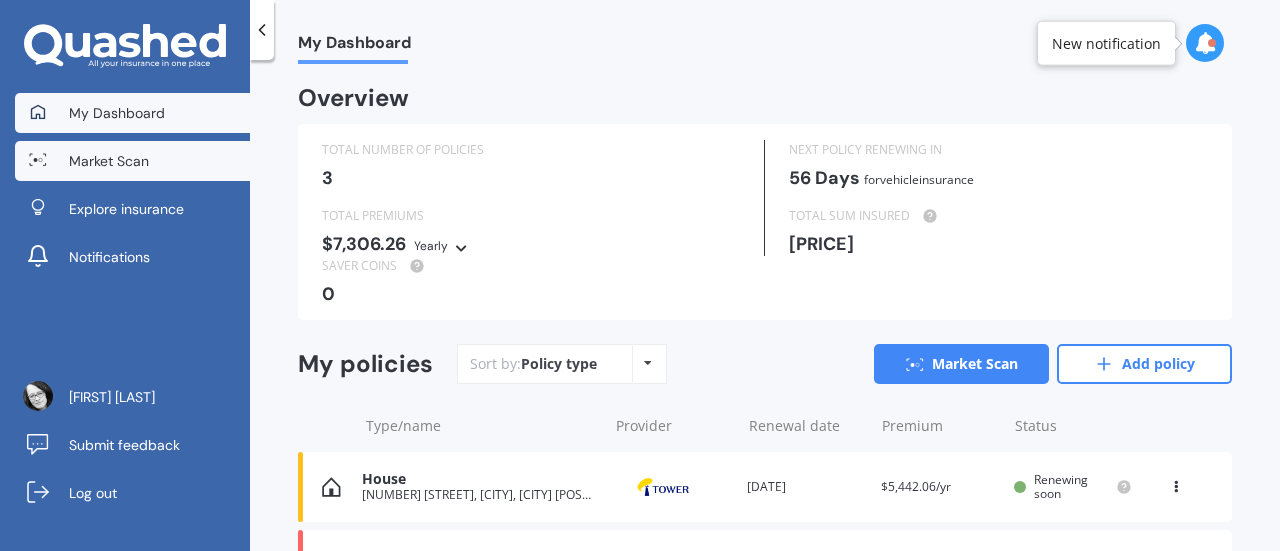 click on "Market Scan" at bounding box center (109, 161) 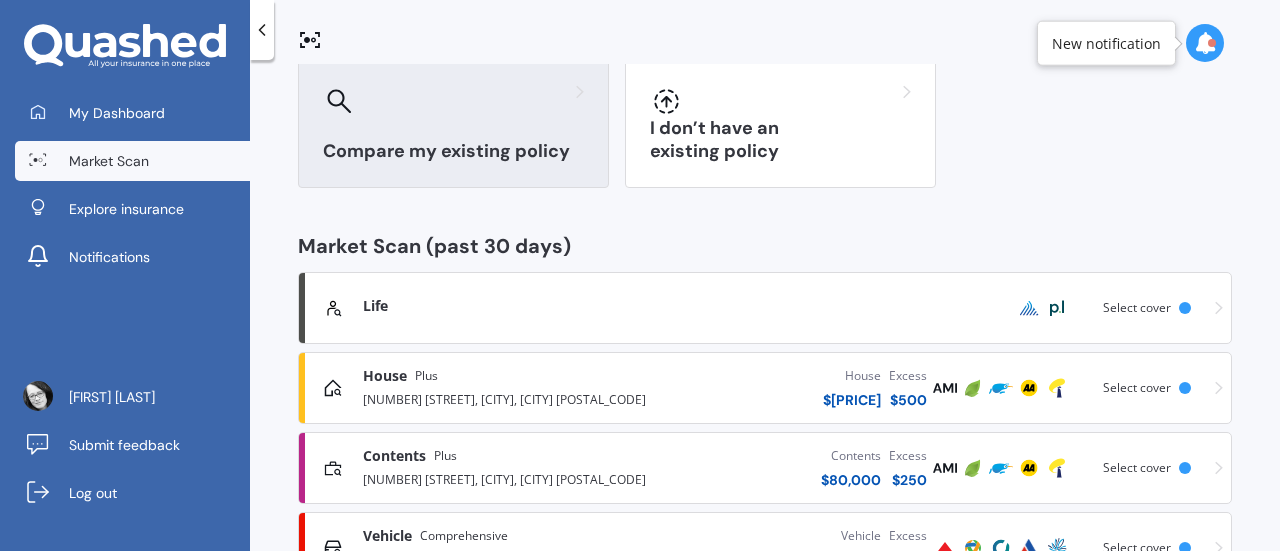 scroll, scrollTop: 173, scrollLeft: 0, axis: vertical 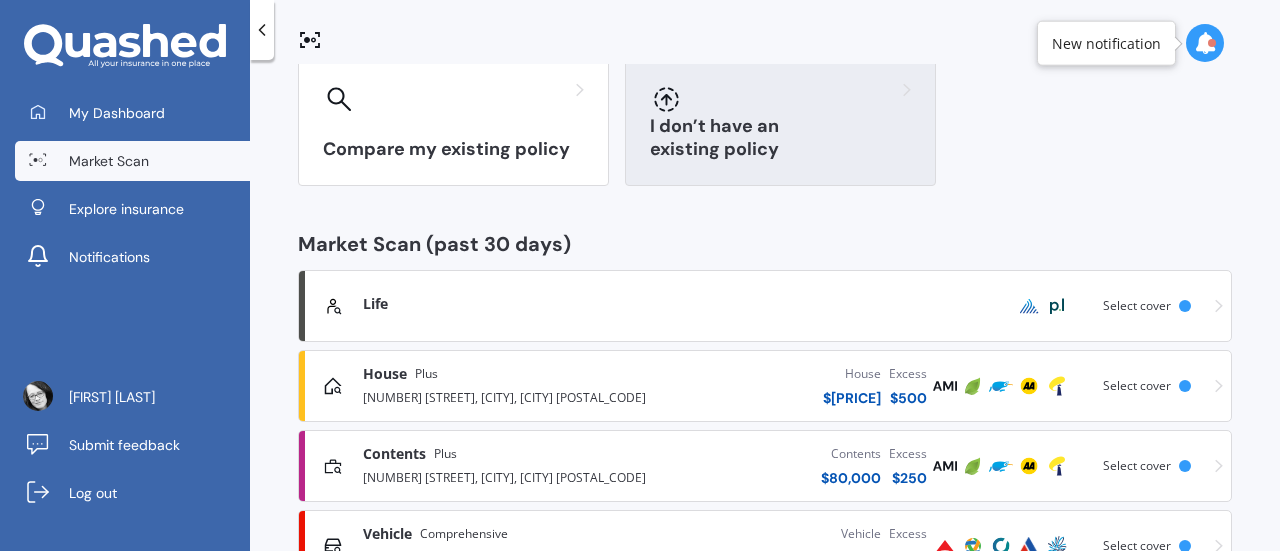 click on "I don’t have an existing policy" at bounding box center (780, 122) 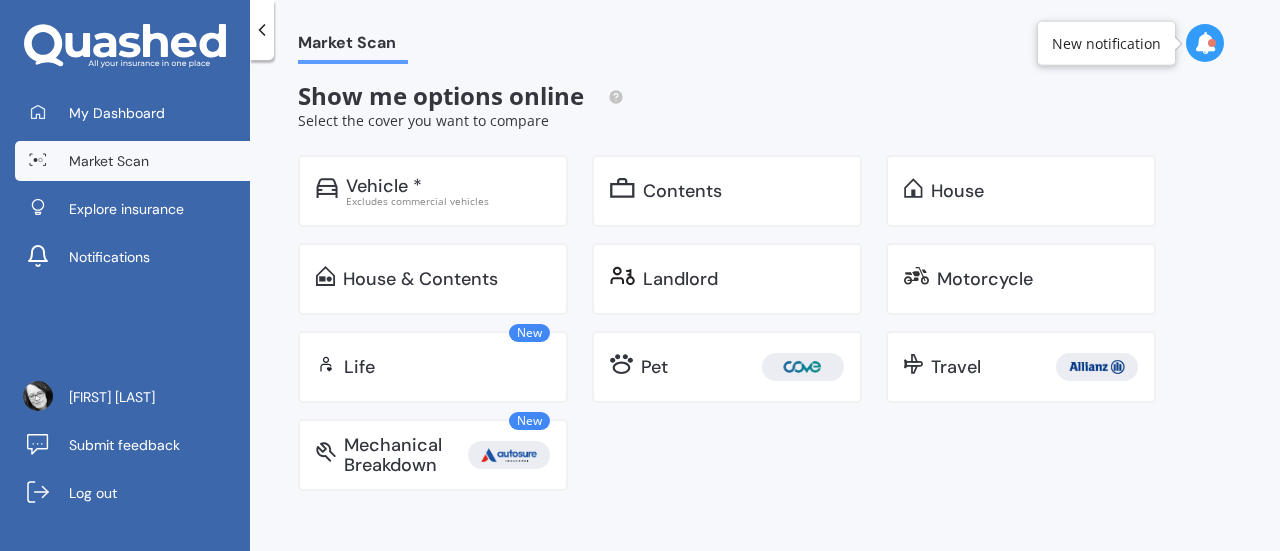 scroll, scrollTop: 0, scrollLeft: 0, axis: both 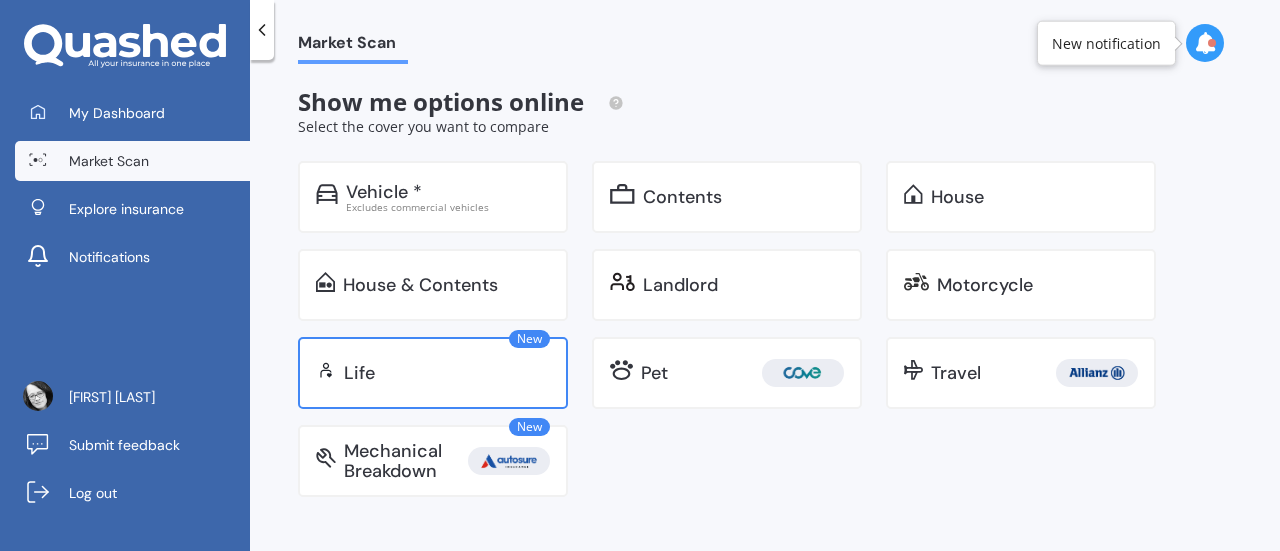 click on "New Life" at bounding box center (433, 373) 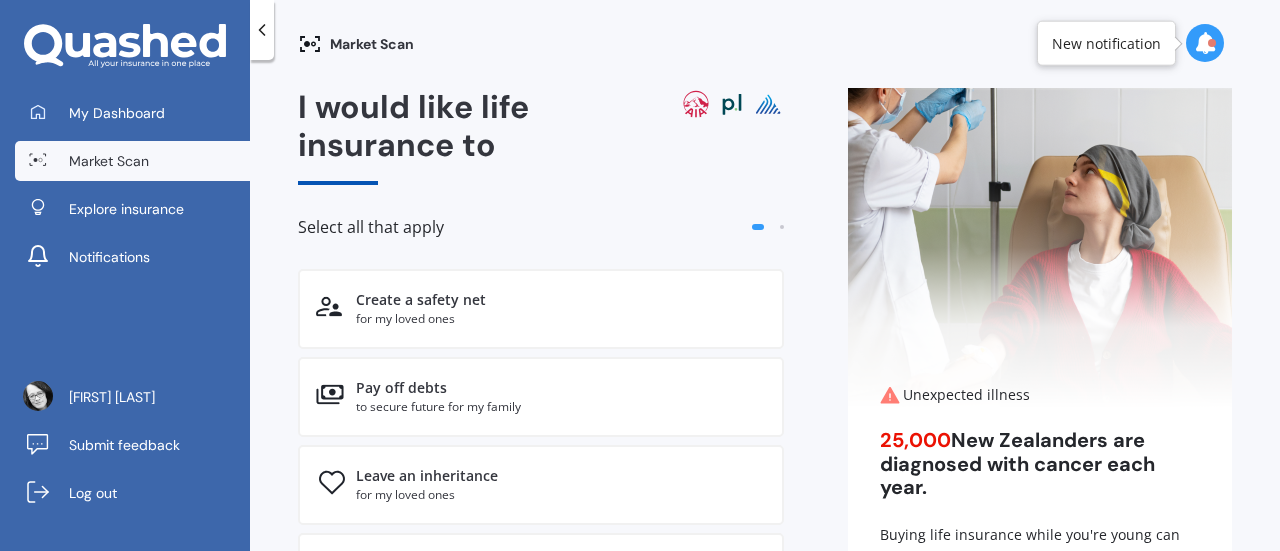 scroll, scrollTop: 0, scrollLeft: 0, axis: both 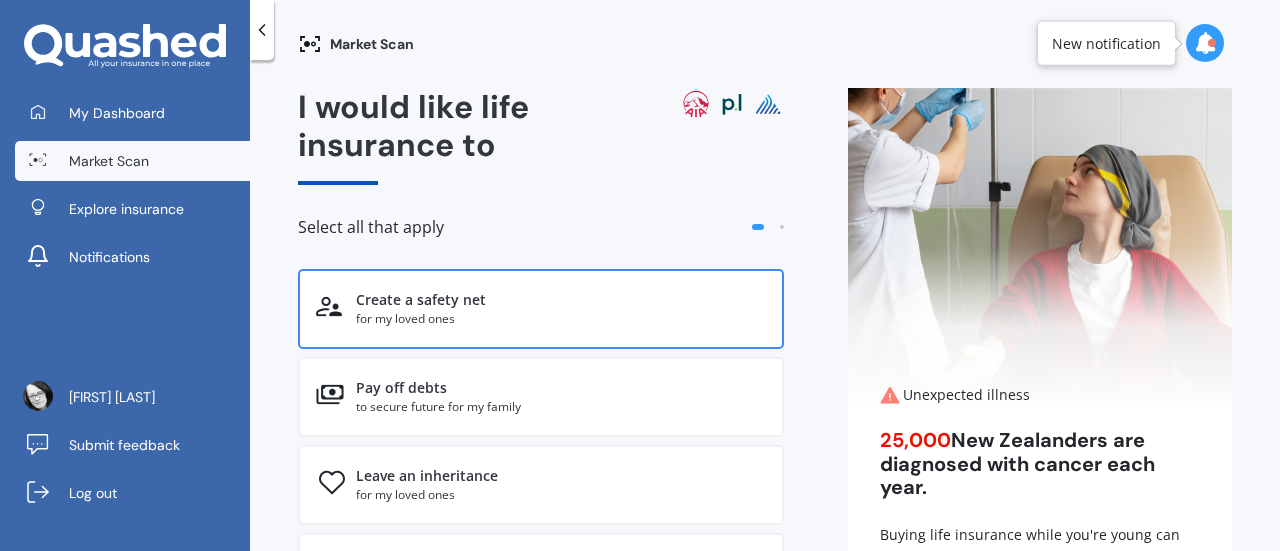 click on "Create a safety net" at bounding box center [421, 300] 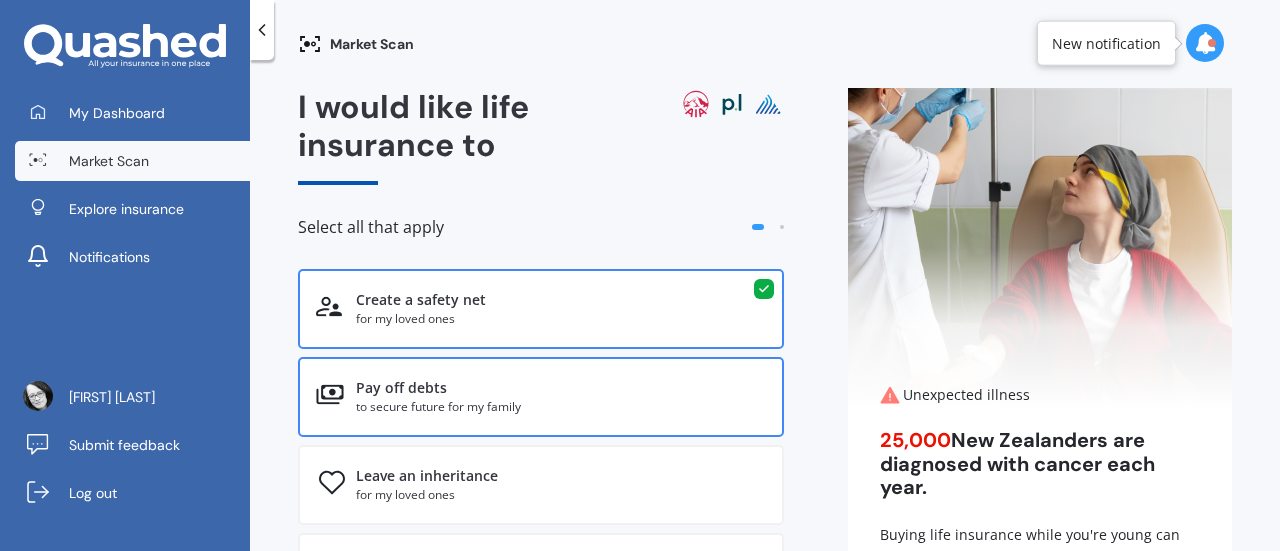 click on "Pay off debts" at bounding box center (401, 388) 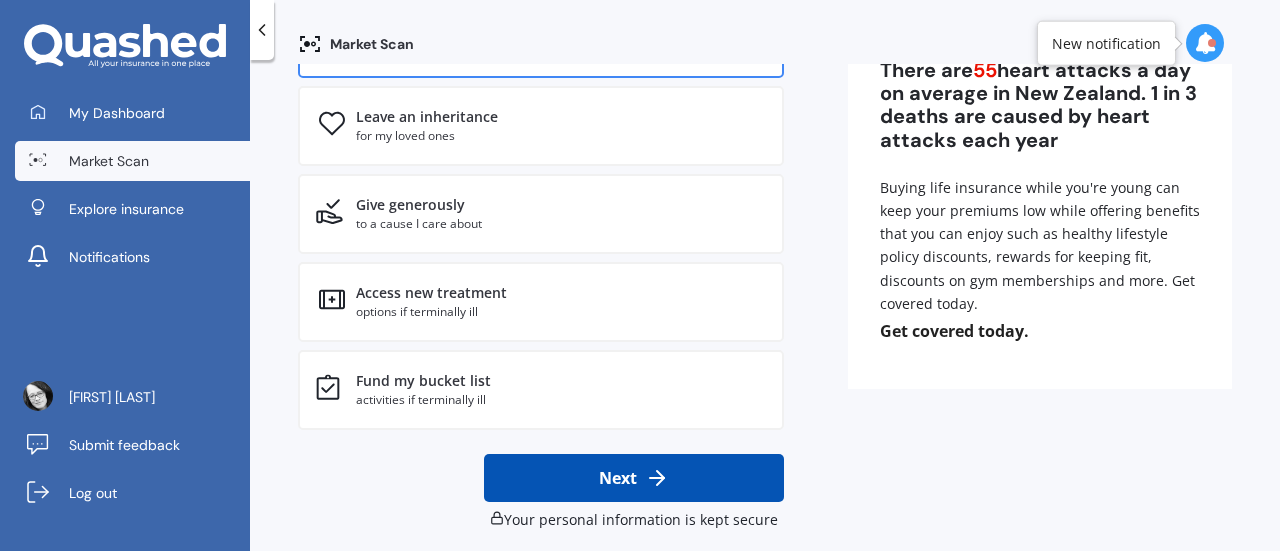 scroll, scrollTop: 373, scrollLeft: 0, axis: vertical 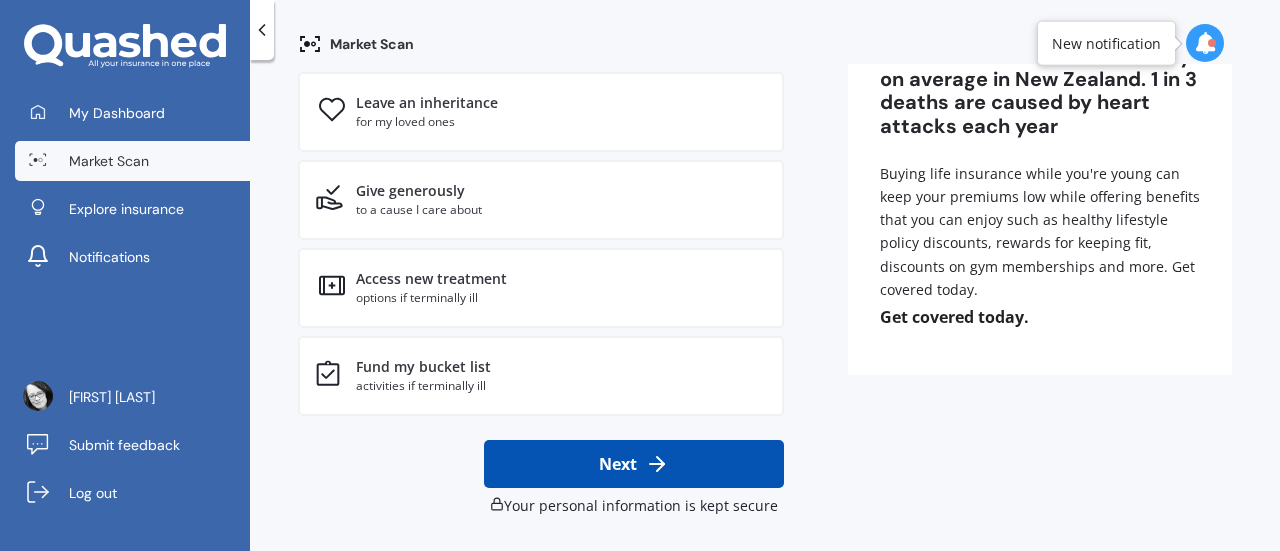 click on "Next" at bounding box center [634, 464] 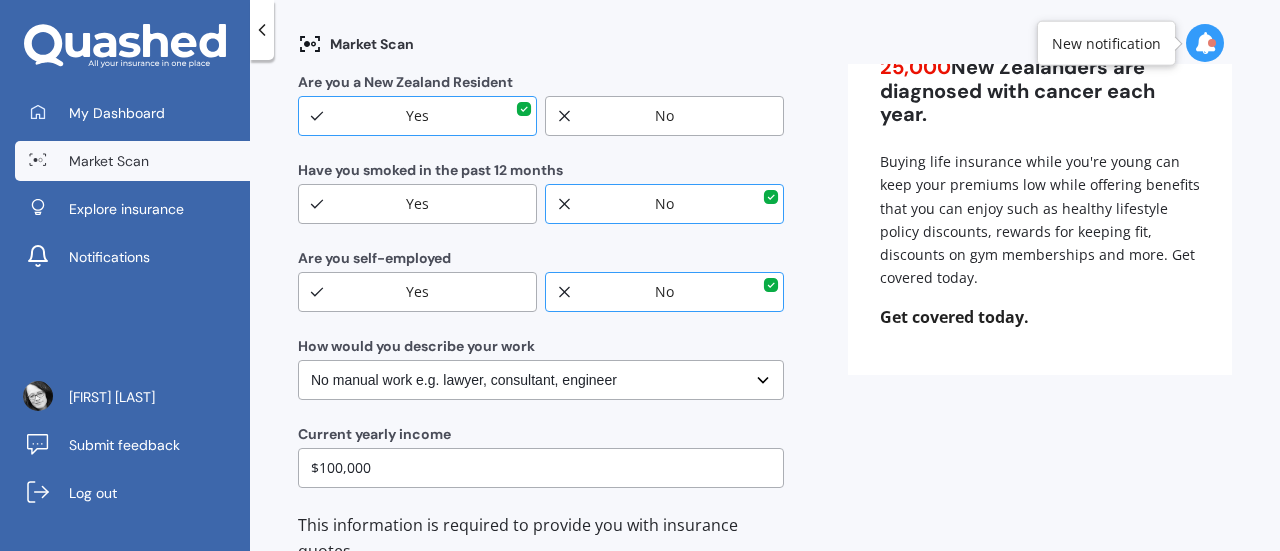 scroll, scrollTop: 0, scrollLeft: 0, axis: both 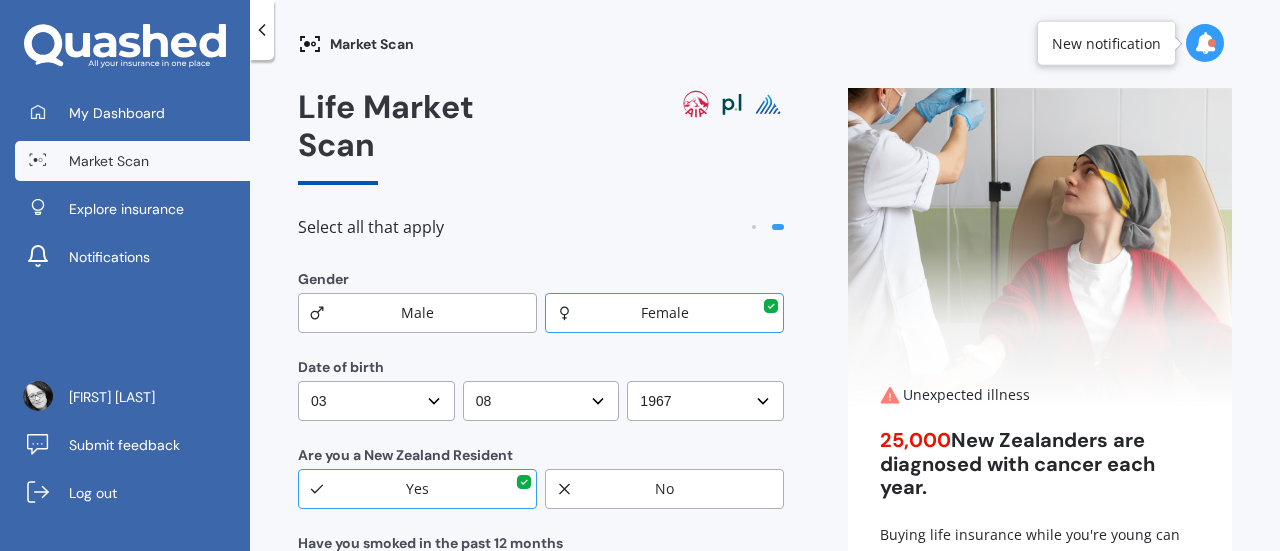 click on "Male" at bounding box center (417, 313) 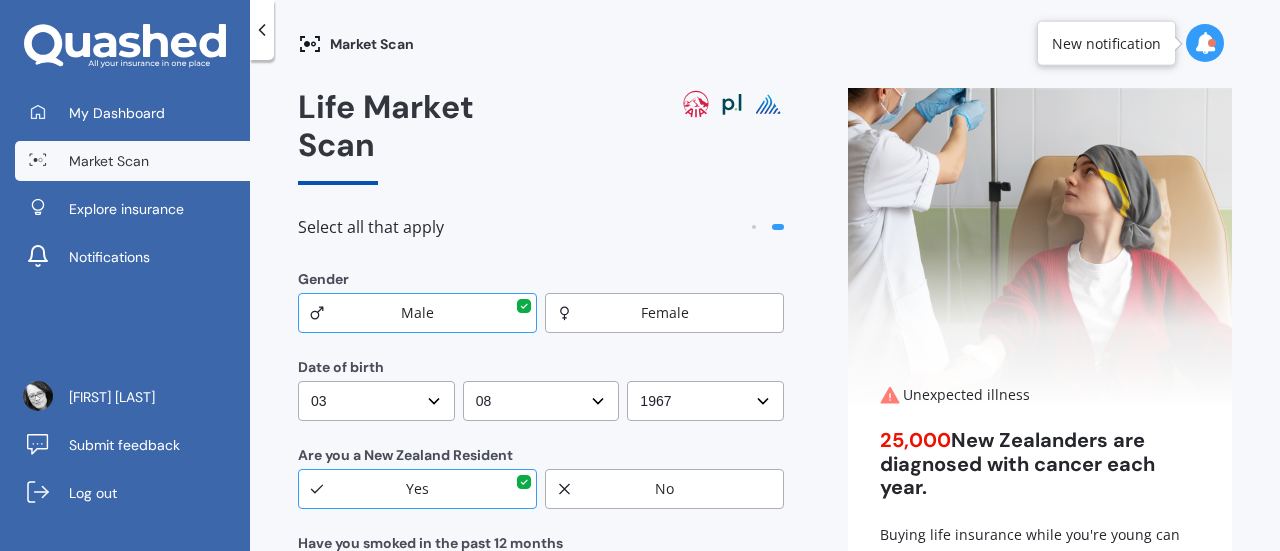 click on "DD DD 01 02 03 04 05 06 07 08 09 10 11 12 13 14 15 16 17 18 19 20 21 22 23 24 25 26 27 28 29 30 31" at bounding box center [376, 401] 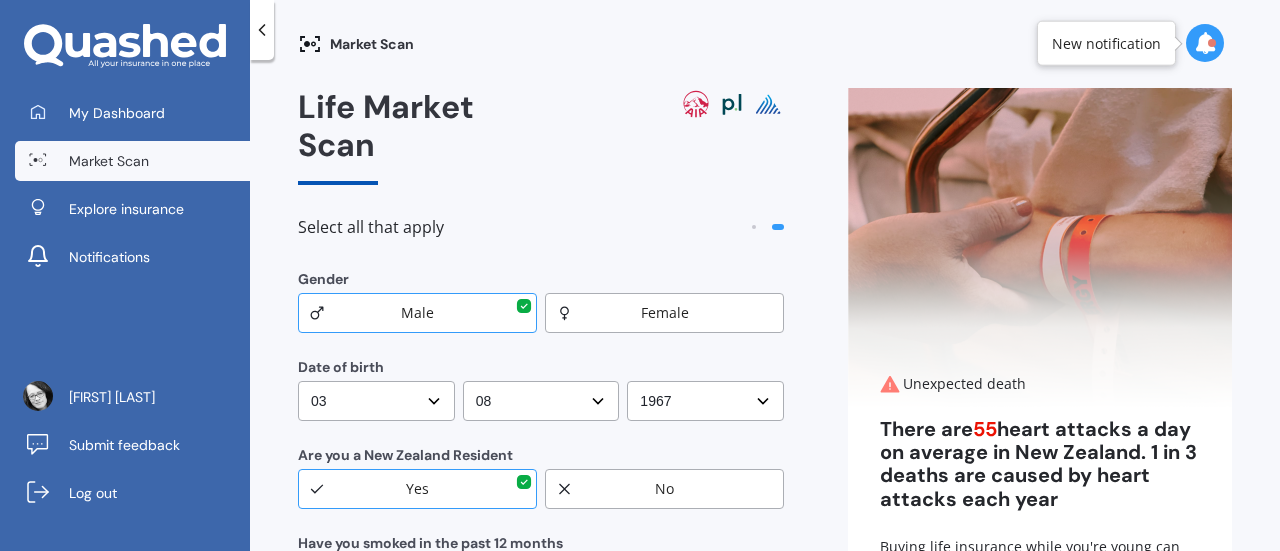 select on "14" 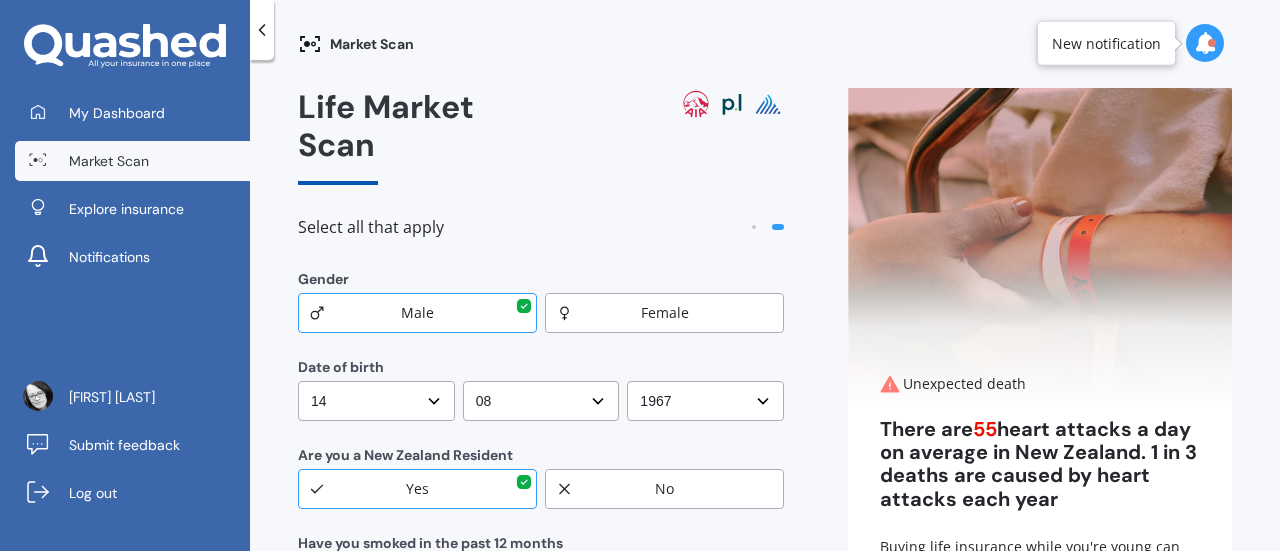 click on "DD DD 01 02 03 04 05 06 07 08 09 10 11 12 13 14 15 16 17 18 19 20 21 22 23 24 25 26 27 28 29 30 31" at bounding box center (376, 401) 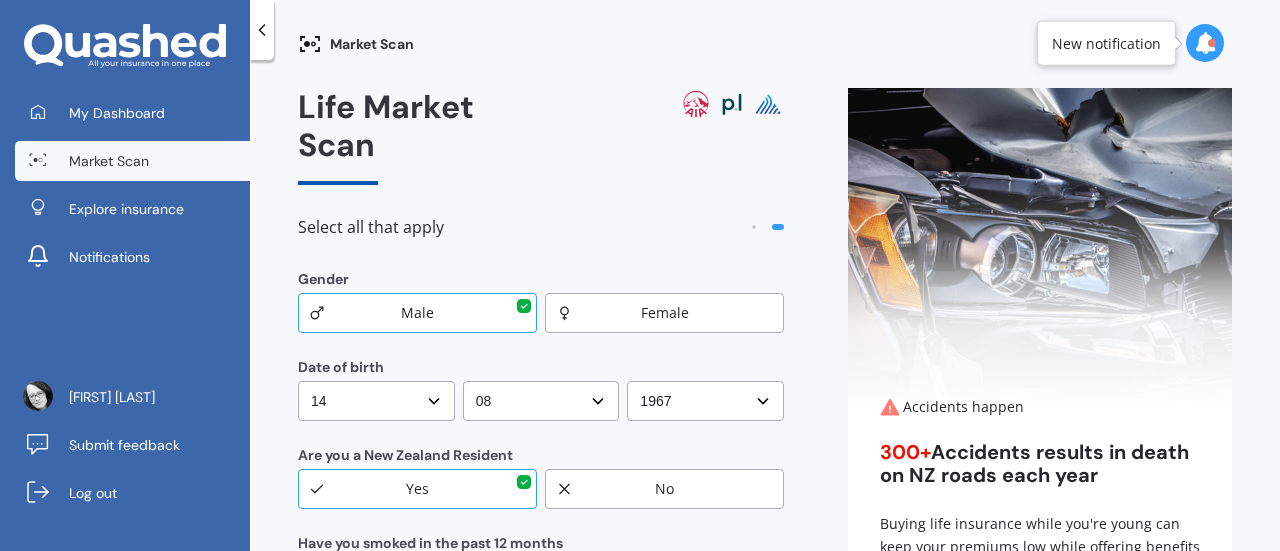select on "04" 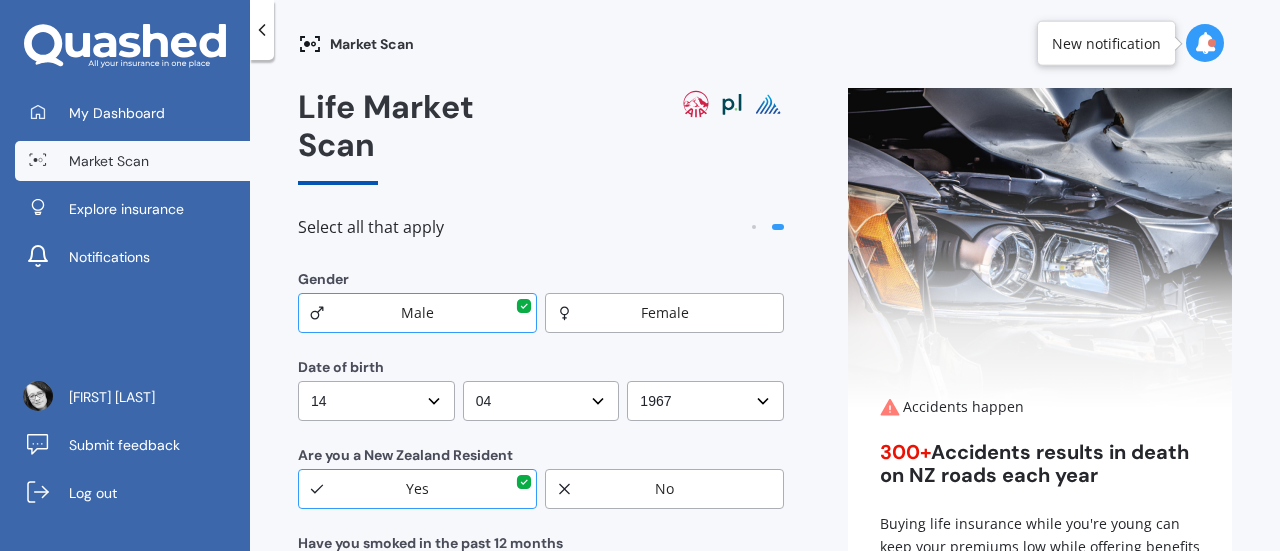click on "MM MM 01 02 03 04 05 06 07 08 09 10 11 12" at bounding box center [541, 401] 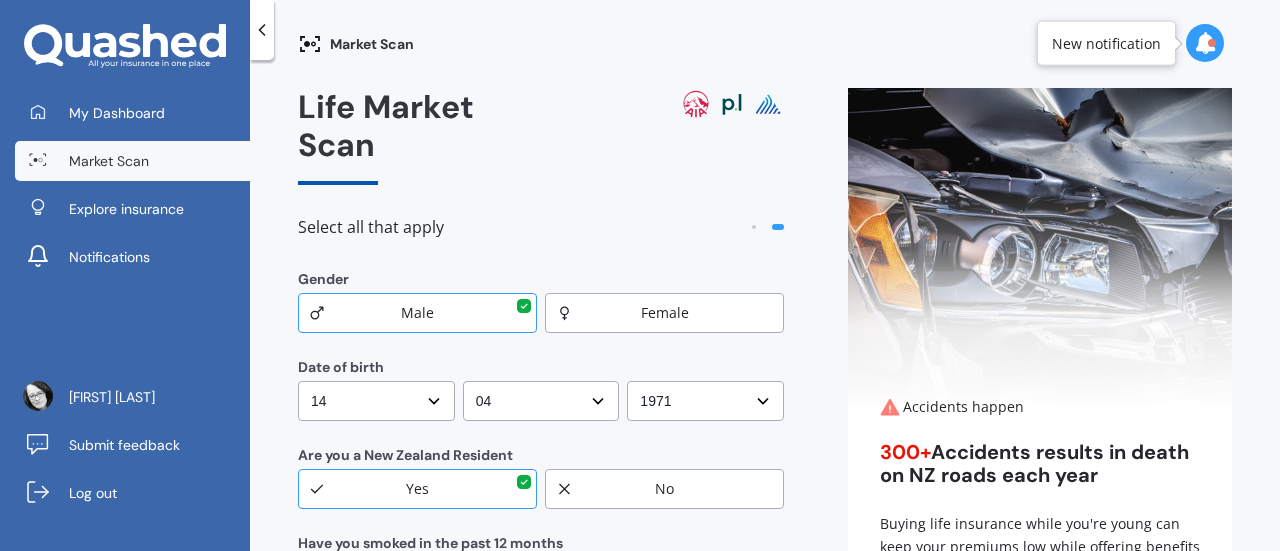 click on "YYYY YYYY 2009 2008 2007 2006 2005 2004 2003 2002 2001 2000 1999 1998 1997 1996 1995 1994 1993 1992 1991 1990 1989 1988 1987 1986 1985 1984 1983 1982 1981 1980 1979 1978 1977 1976 1975 1974 1973 1972 1971 1970 1969 1968 1967 1966 1965 1964 1963 1962 1961 1960 1959 1958 1957 1956 1955 1954 1953 1952 1951 1950 1949 1948 1947 1946 1945 1944 1943 1942 1941 1940 1939 1938 1937 1936 1935 1934 1933 1932 1931 1930 1929 1928 1927 1926 1925 1924 1923 1922 1921 1920 1919 1918 1917 1916 1915 1914 1913 1912 1911 1910" at bounding box center (705, 401) 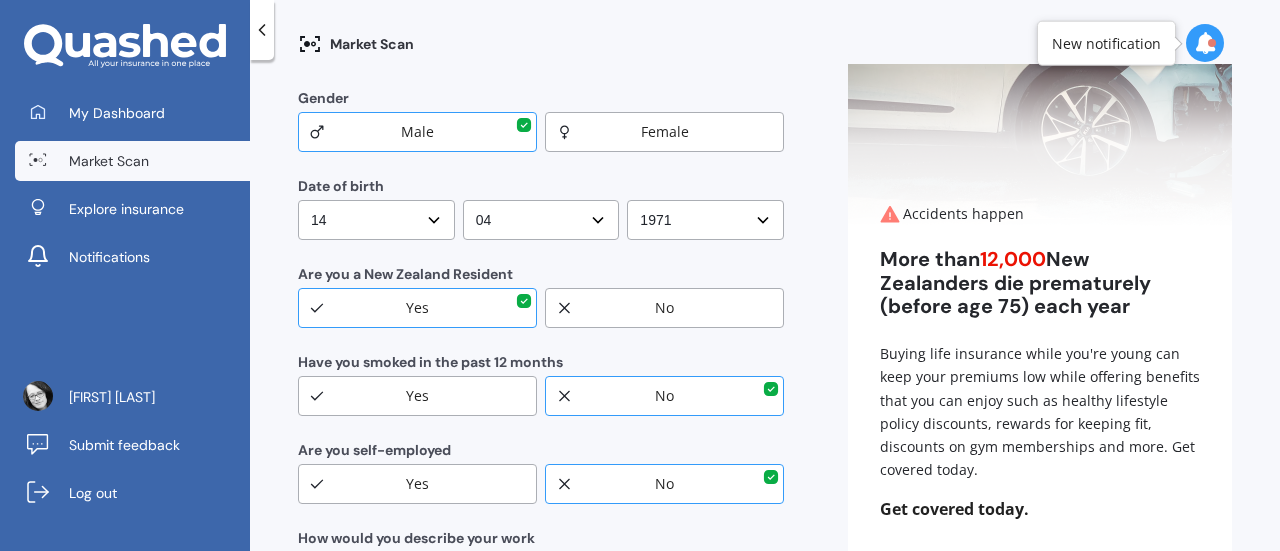 scroll, scrollTop: 209, scrollLeft: 0, axis: vertical 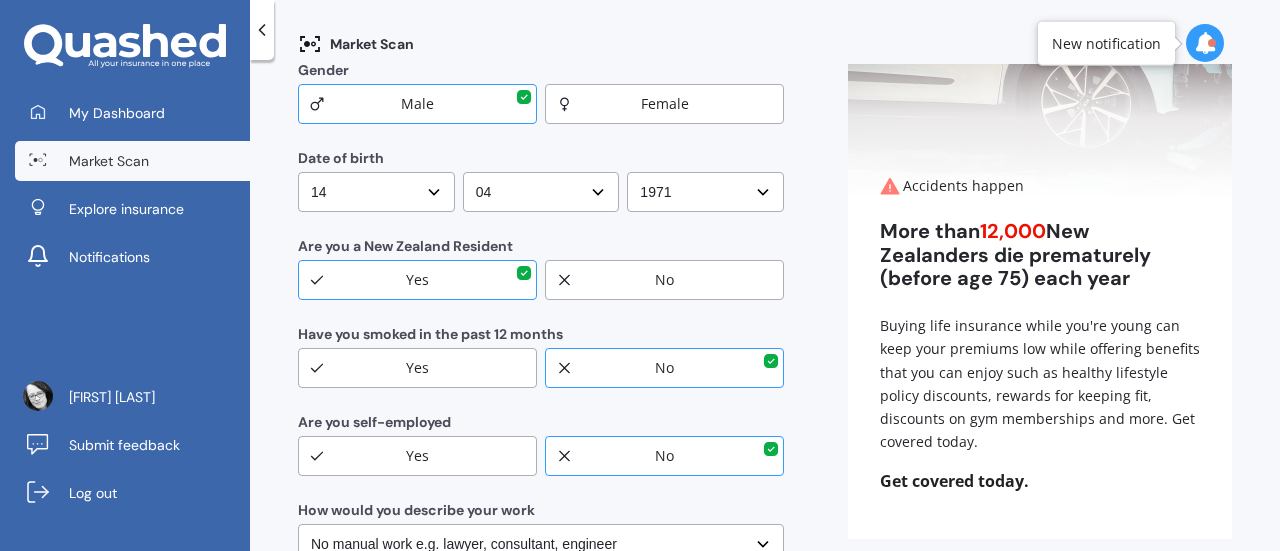 click on "No" at bounding box center (664, 368) 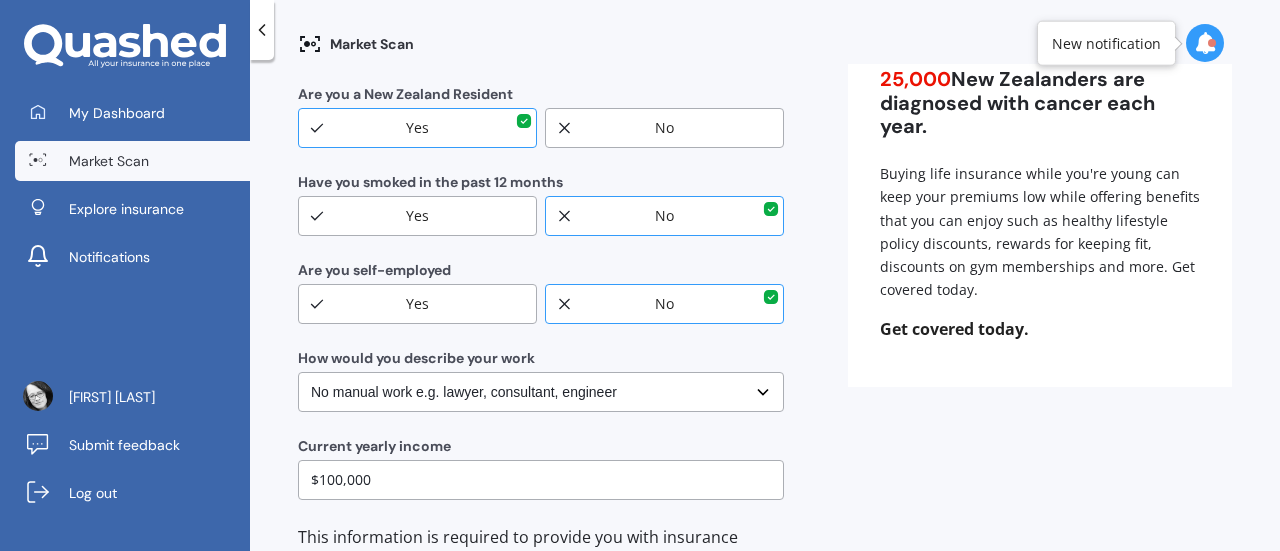 scroll, scrollTop: 366, scrollLeft: 0, axis: vertical 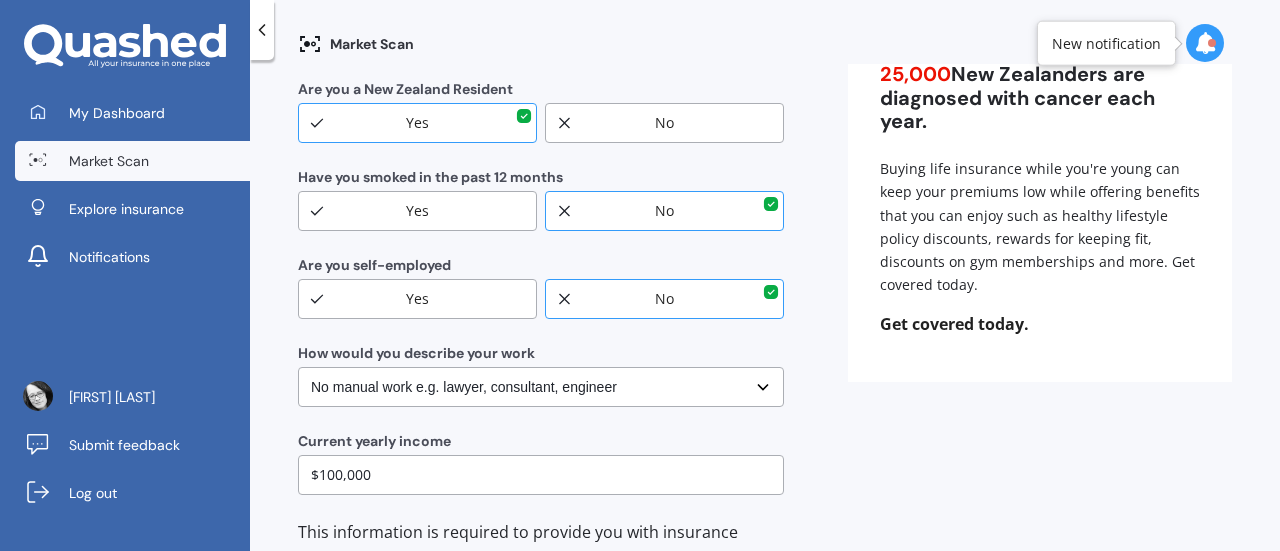 click on "Select No manual work e.g. lawyer, consultant, engineer Light manual work e.g. plumber, nurse, hairdresser Heavy or repetitive manual work e.g. painter, taxi/Uber, courier Working less than 20 hours a week or unemployed" at bounding box center (541, 387) 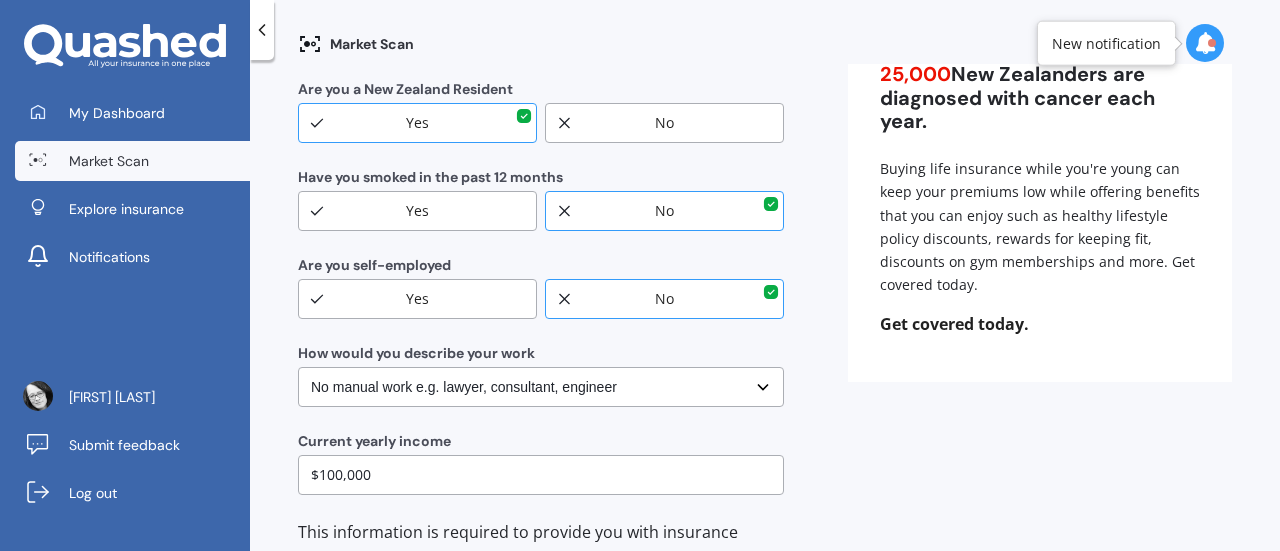 click on "Select No manual work e.g. lawyer, consultant, engineer Light manual work e.g. plumber, nurse, hairdresser Heavy or repetitive manual work e.g. painter, taxi/Uber, courier Working less than 20 hours a week or unemployed" at bounding box center (541, 387) 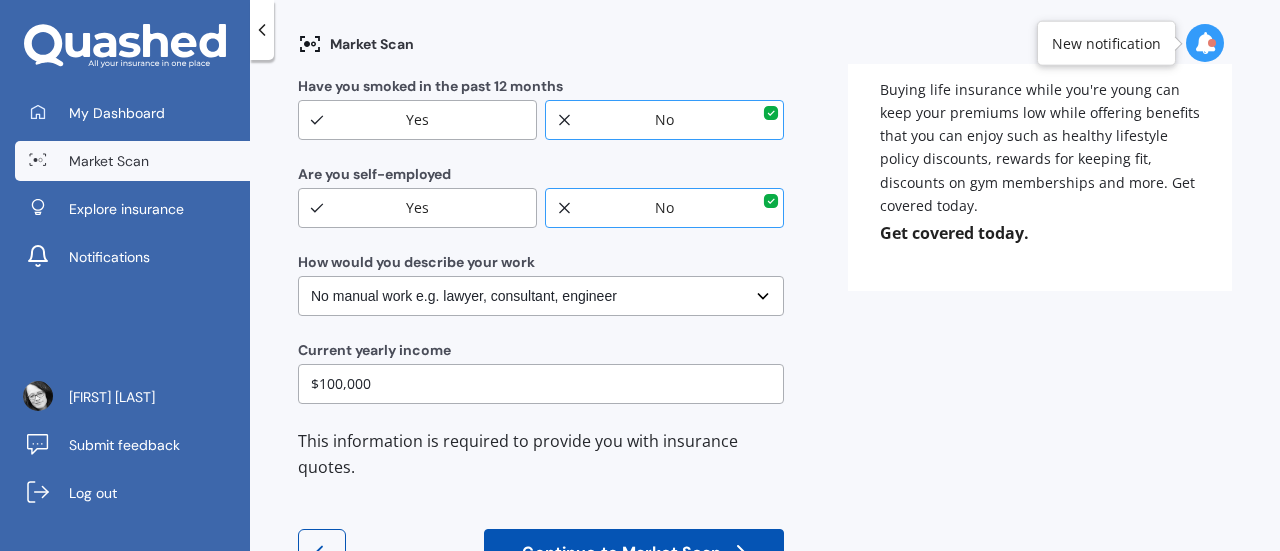 scroll, scrollTop: 467, scrollLeft: 0, axis: vertical 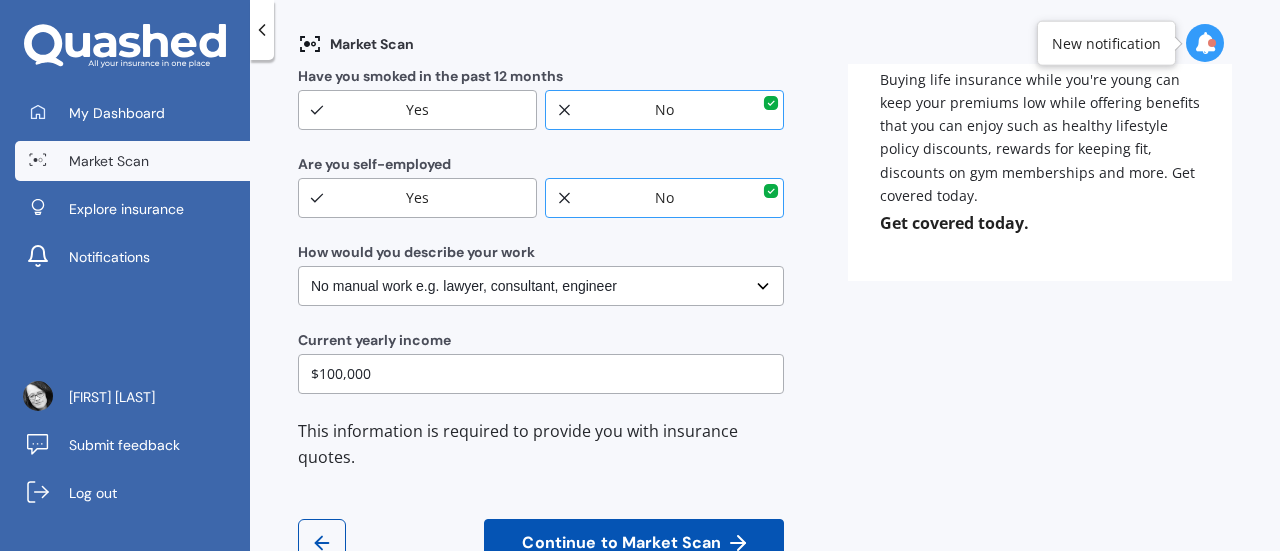 click on "Continue to Market Scan" at bounding box center (621, 543) 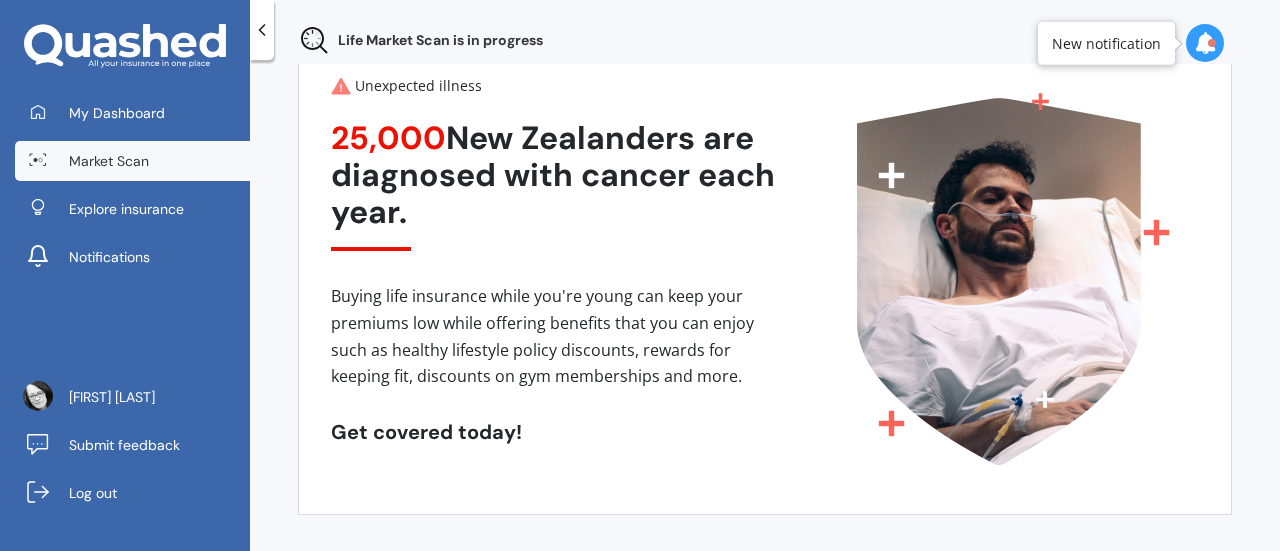 scroll, scrollTop: 128, scrollLeft: 0, axis: vertical 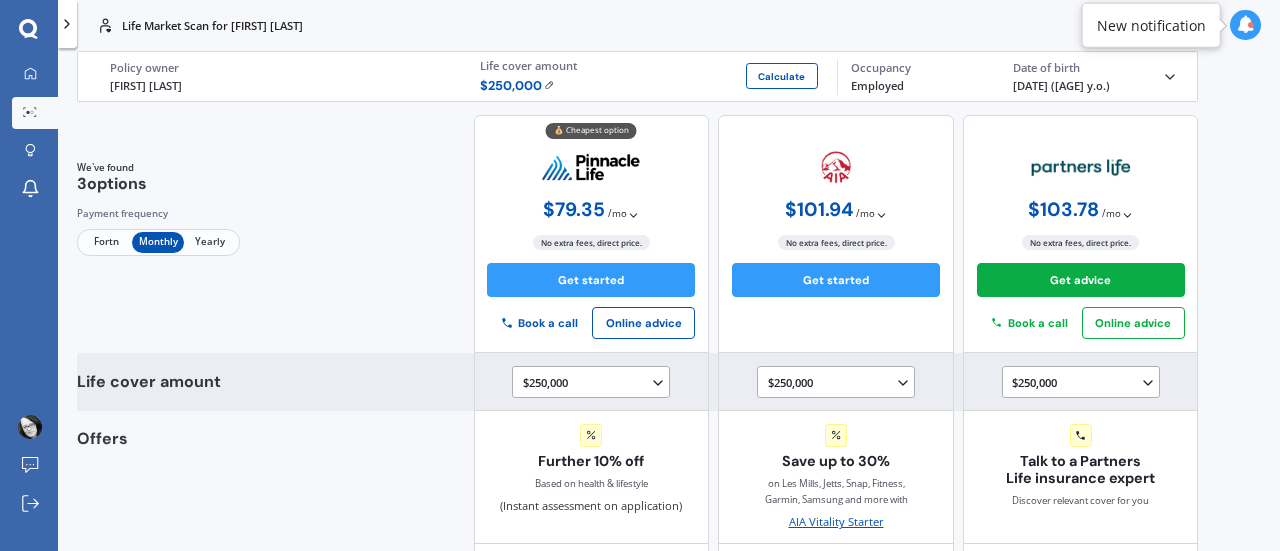 click 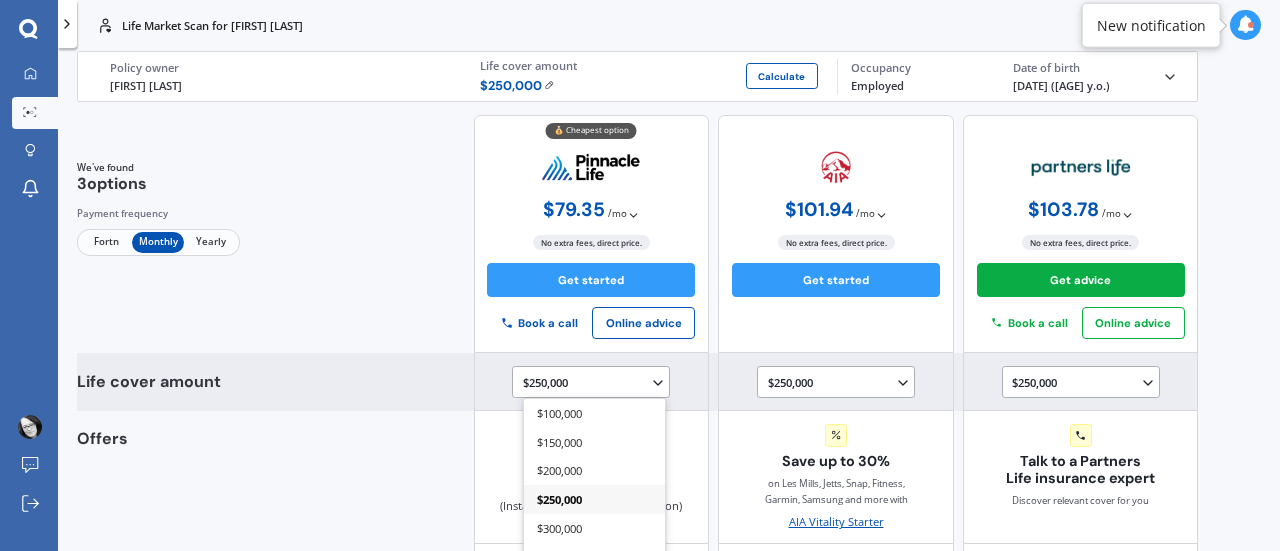 scroll, scrollTop: 233, scrollLeft: 0, axis: vertical 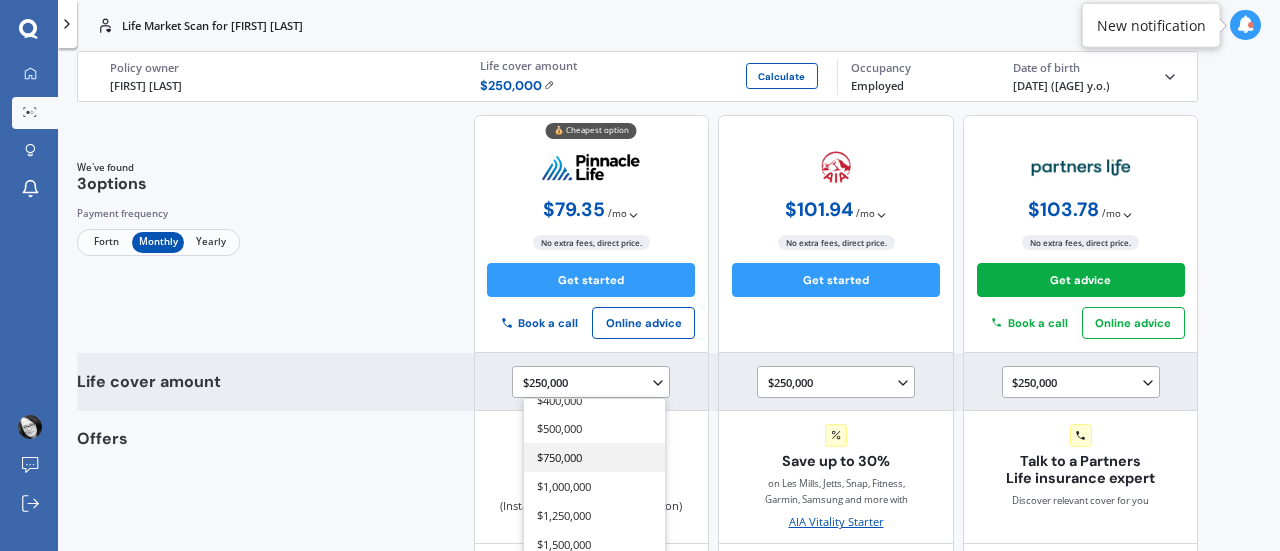 click on "$750,000" at bounding box center [594, 457] 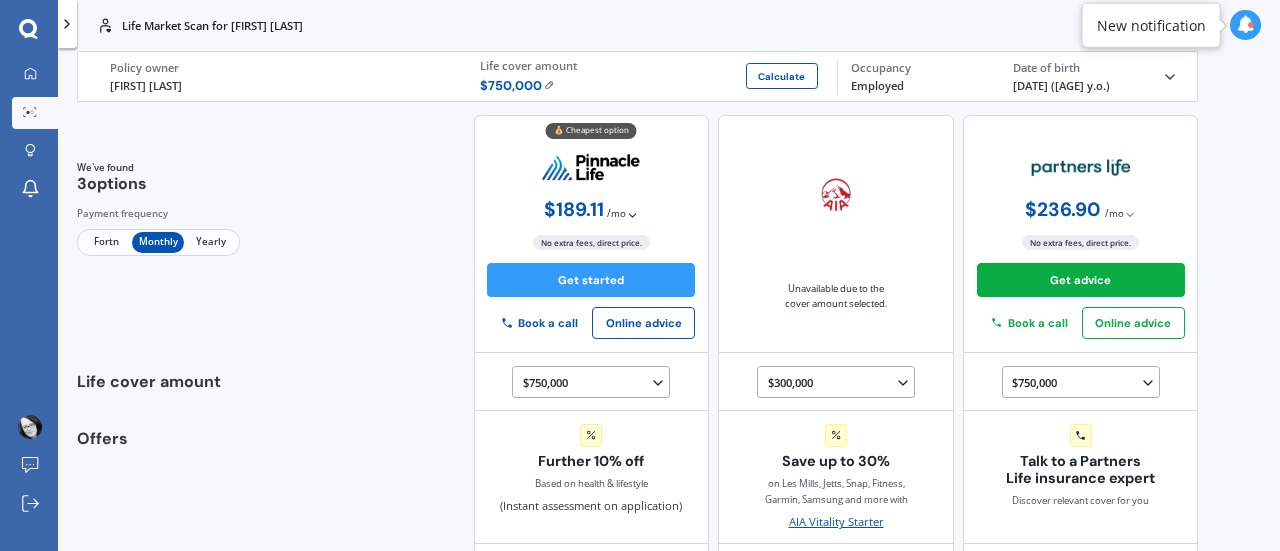 click 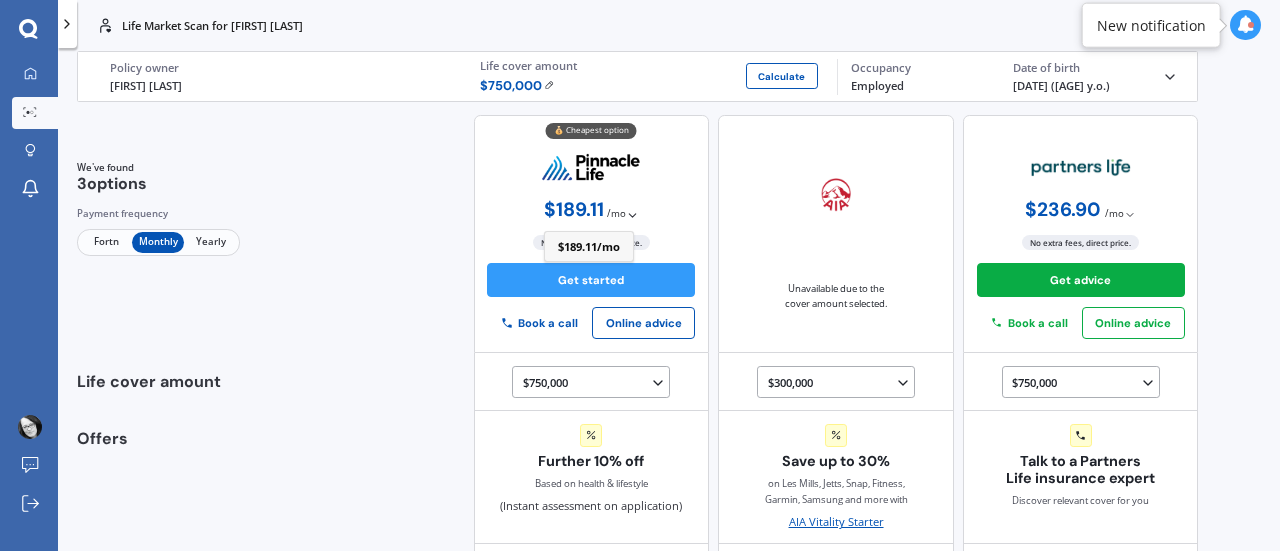 click 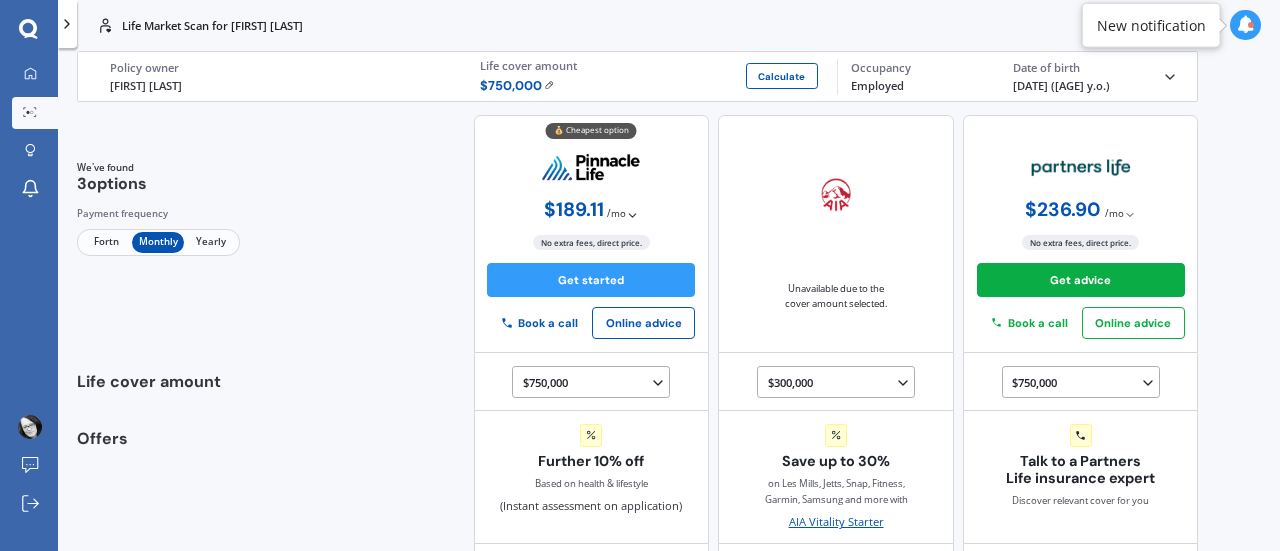click on "Fortn" at bounding box center (106, 242) 